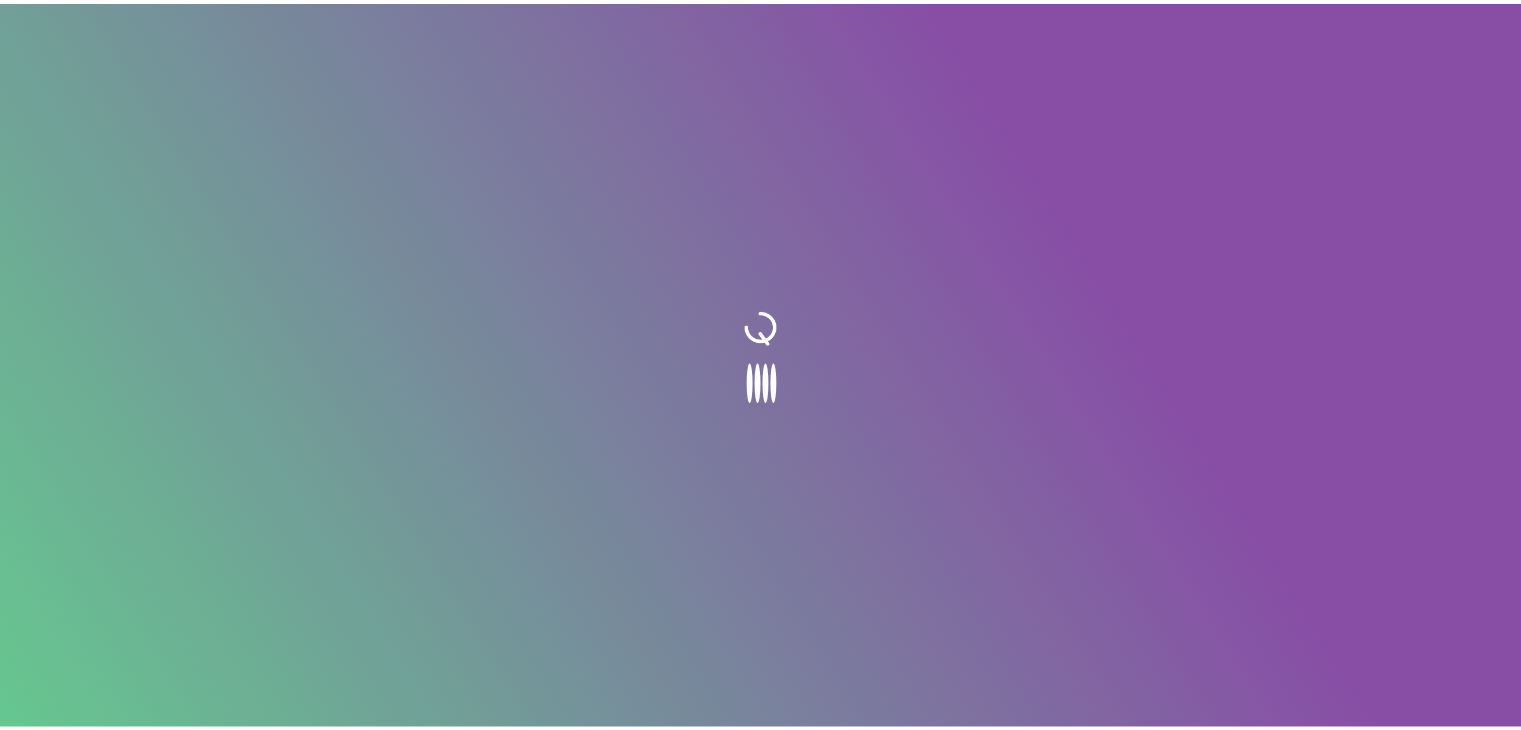 scroll, scrollTop: 0, scrollLeft: 0, axis: both 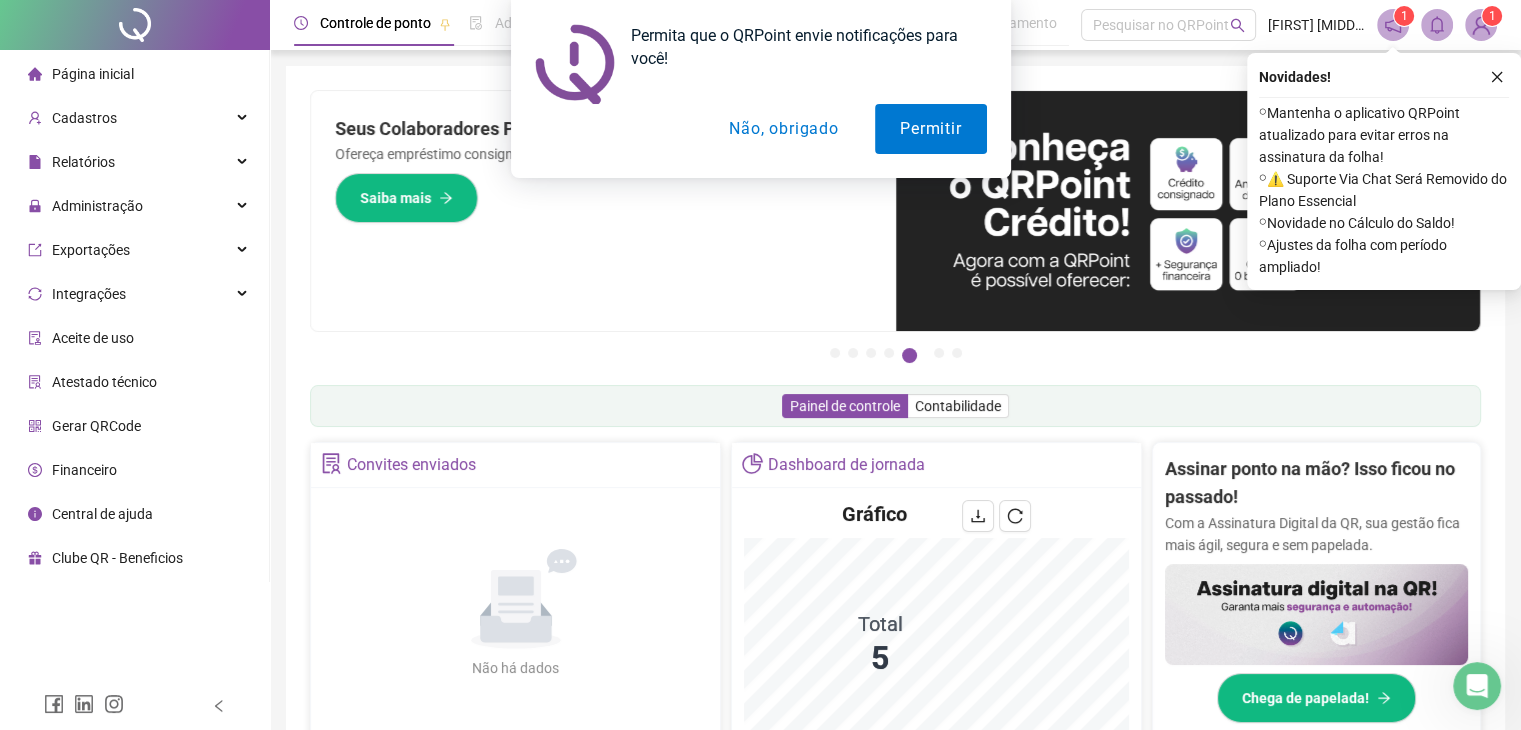 click on "Não, obrigado" at bounding box center (783, 129) 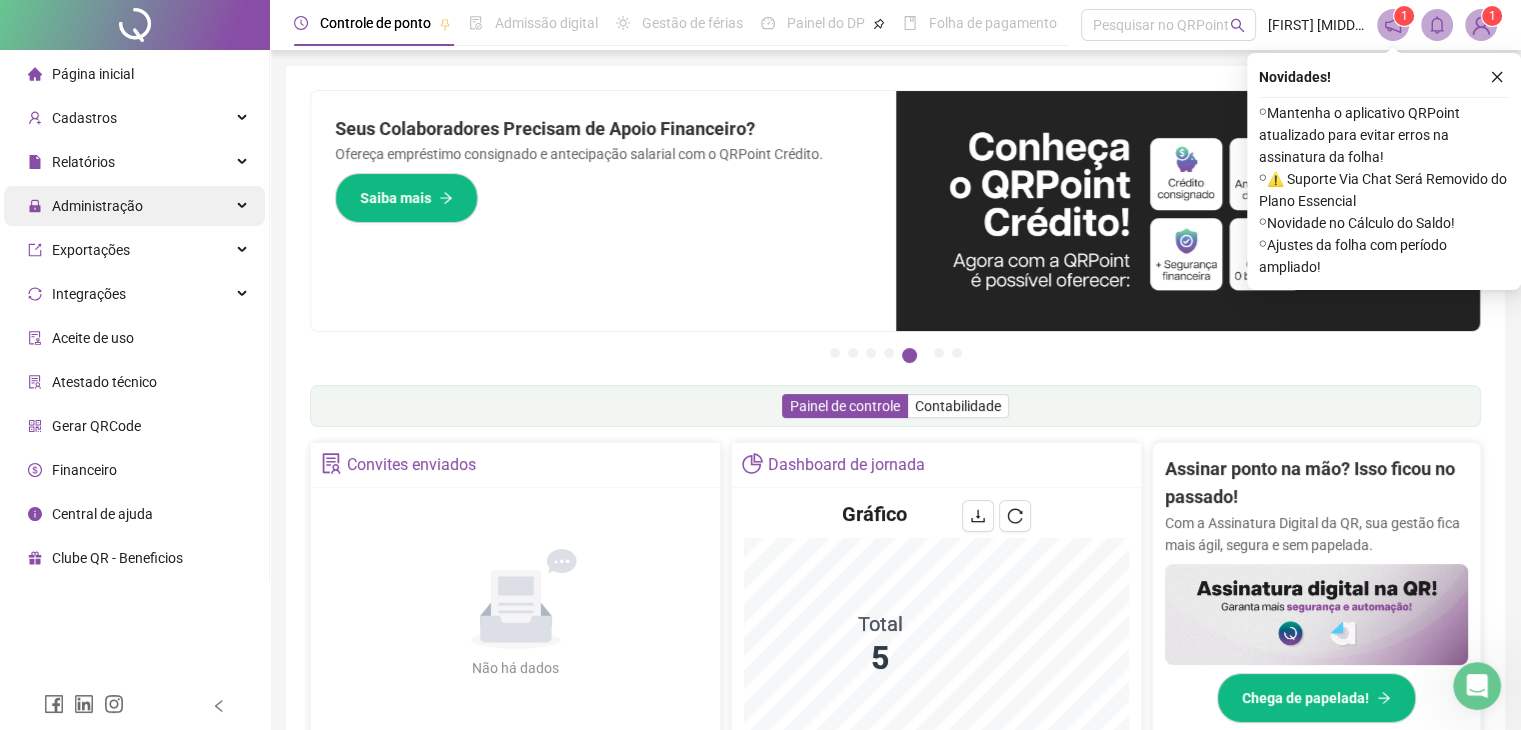click on "Administração" at bounding box center (97, 206) 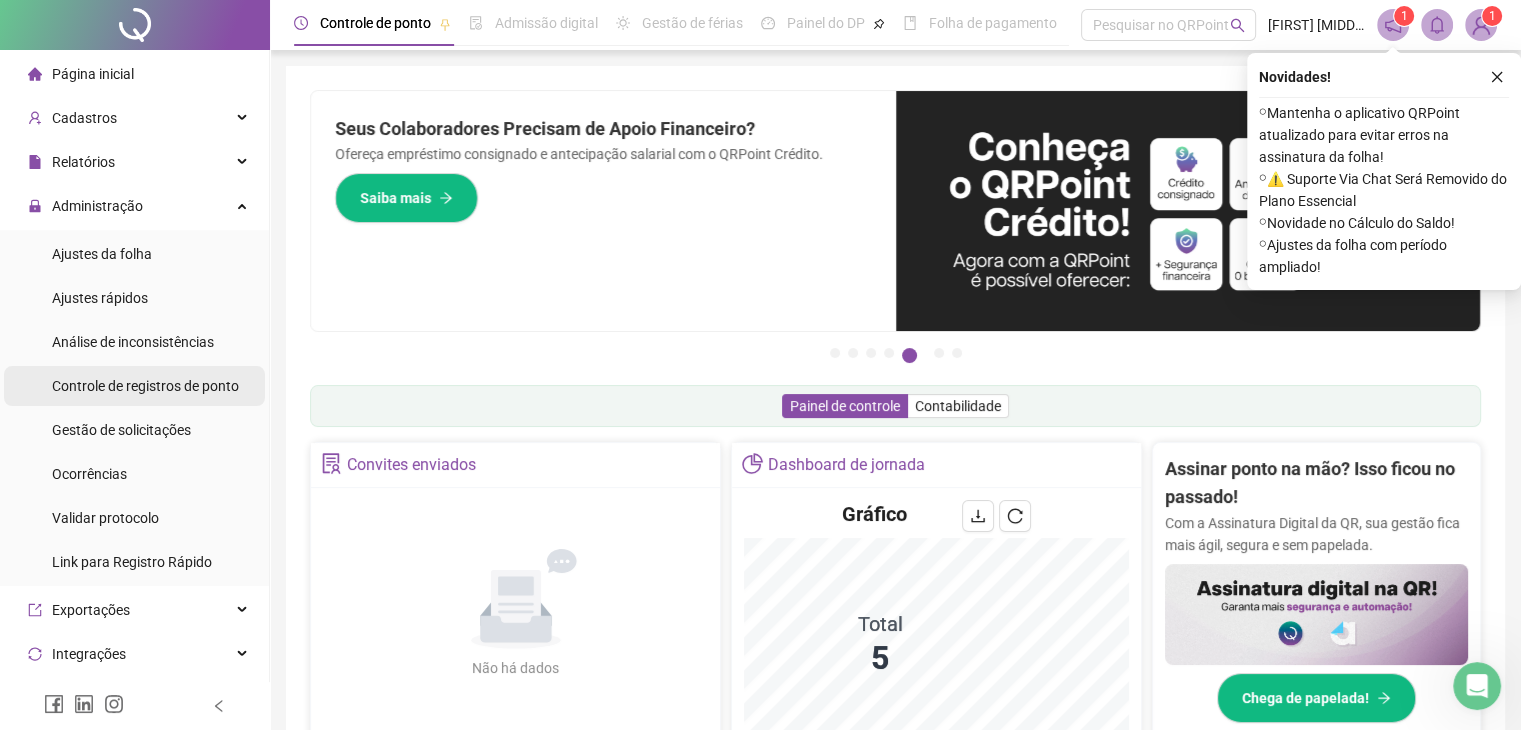 click on "Controle de registros de ponto" at bounding box center (145, 386) 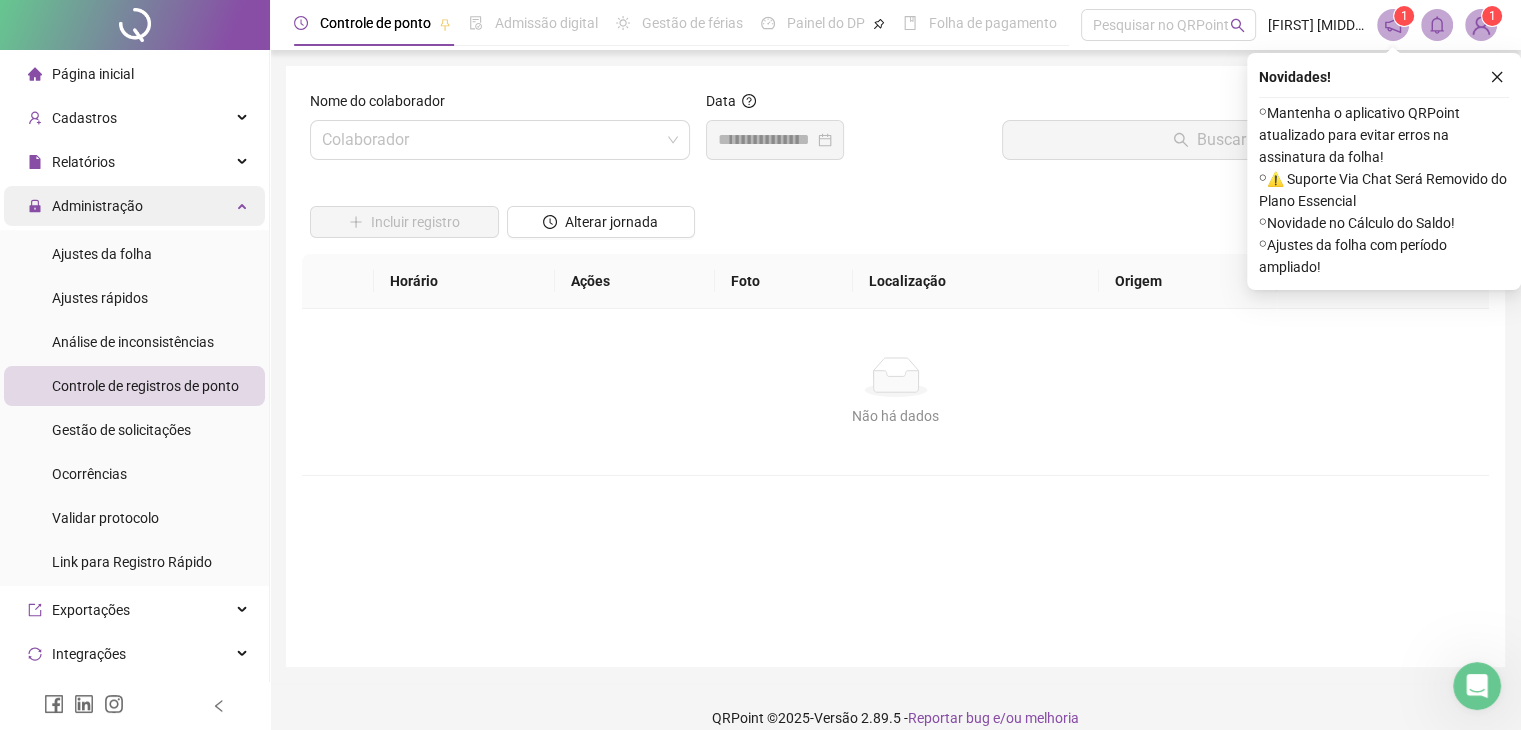 click on "Administração" at bounding box center [97, 206] 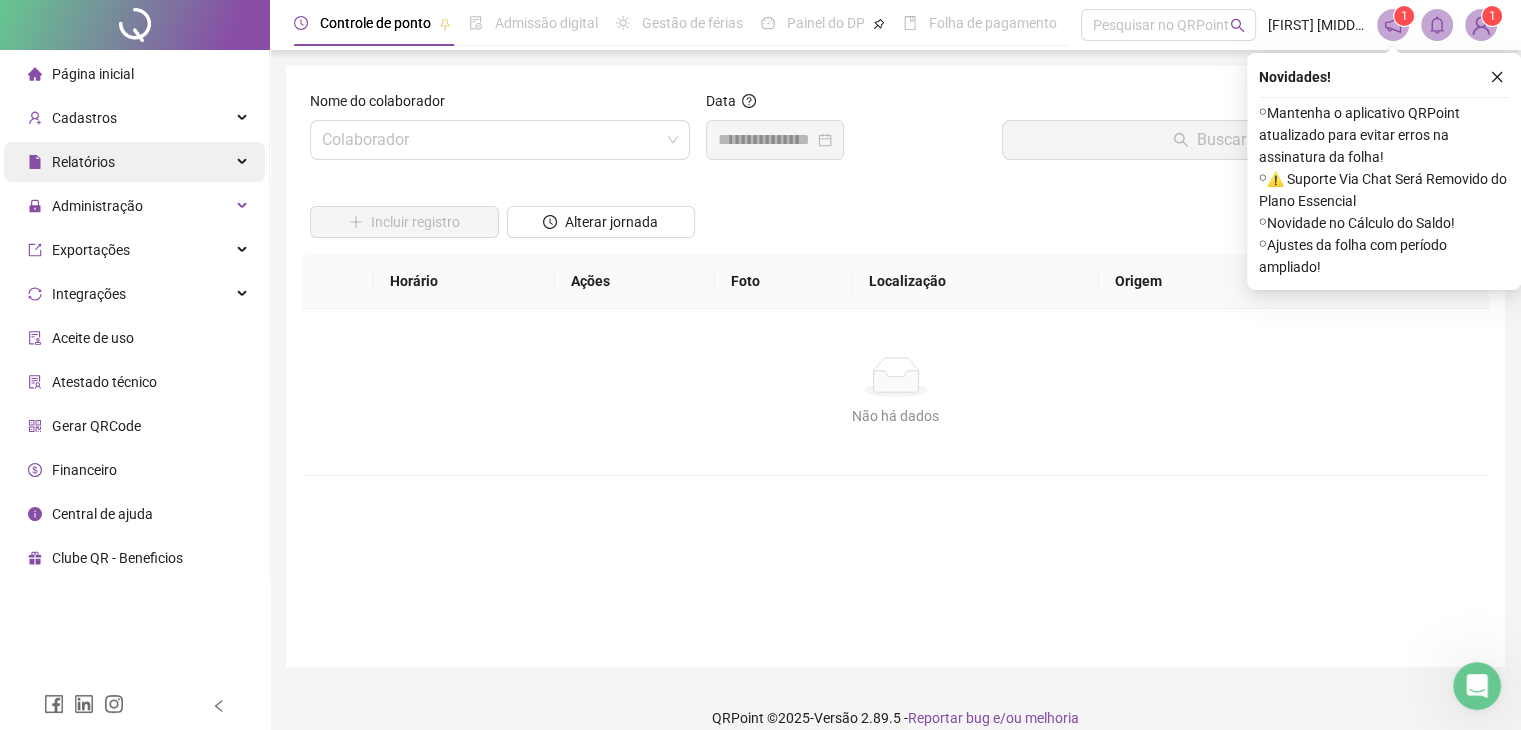 click on "Relatórios" at bounding box center [71, 162] 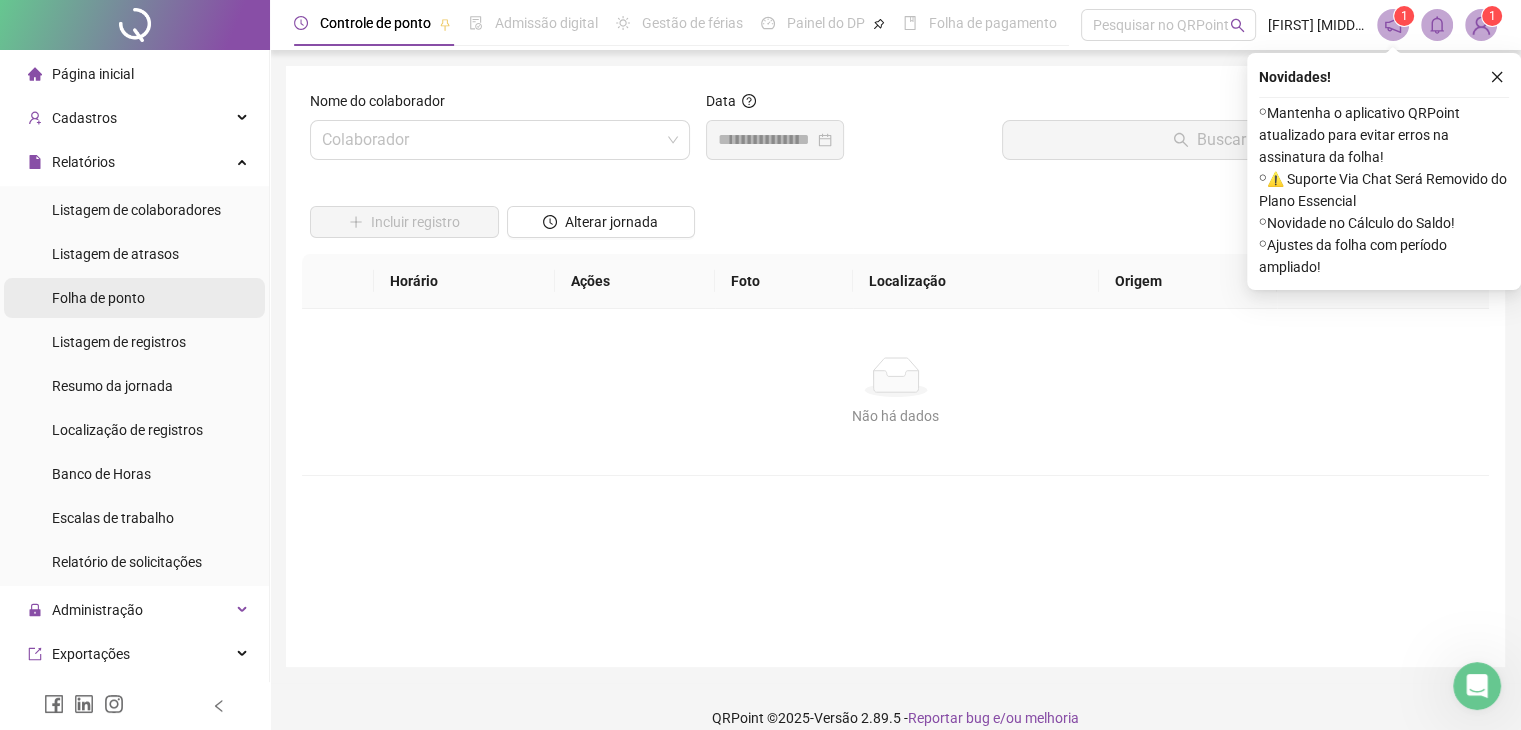 click on "Folha de ponto" at bounding box center [98, 298] 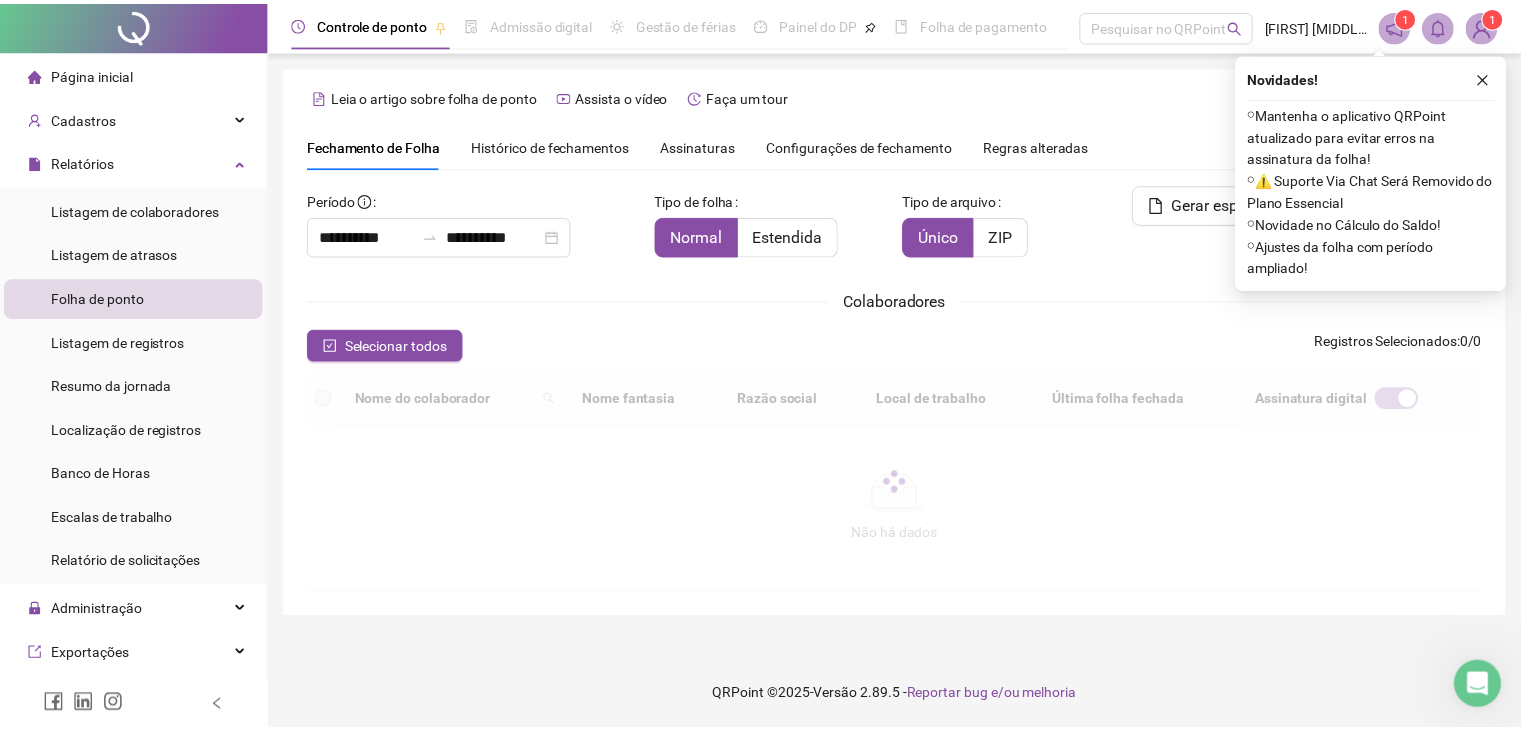scroll, scrollTop: 33, scrollLeft: 0, axis: vertical 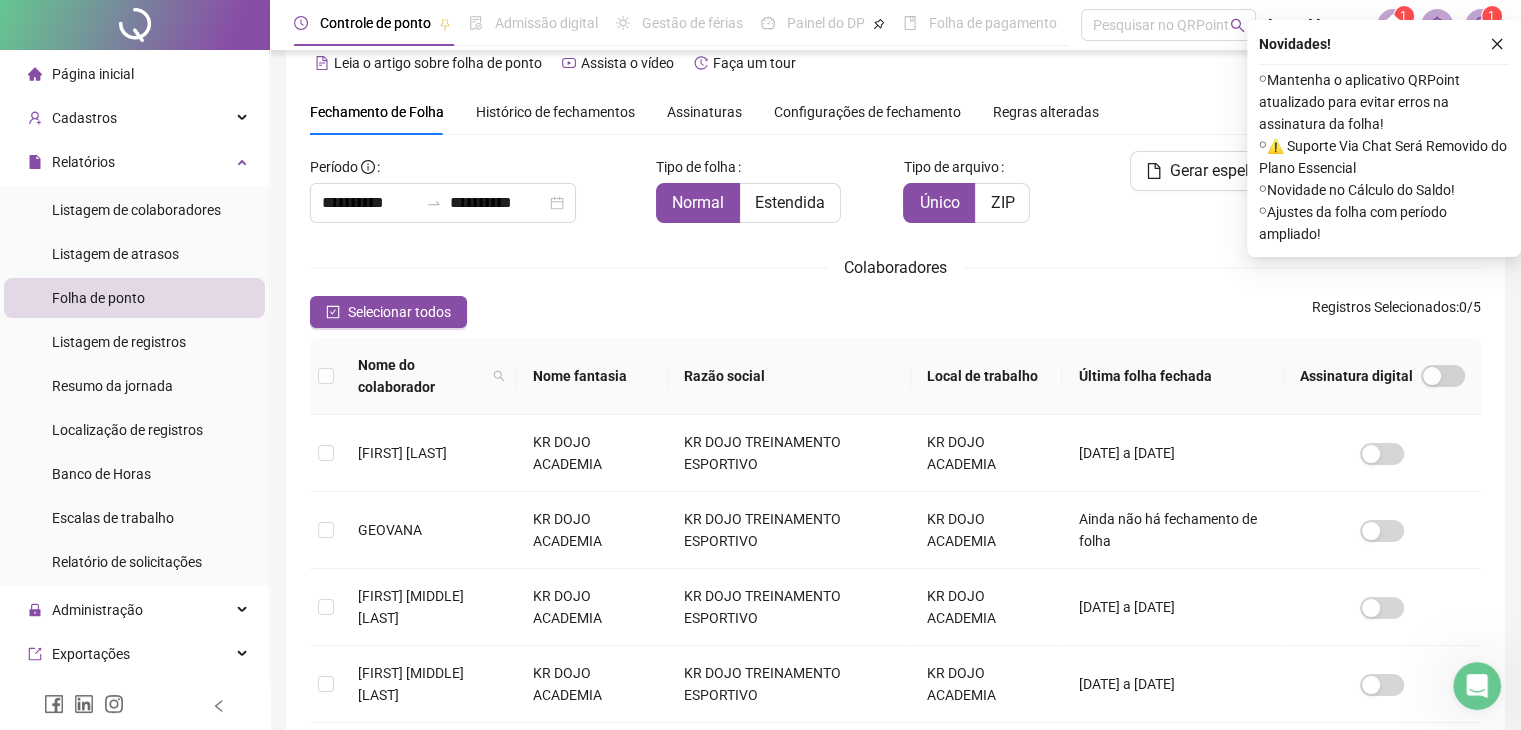 click at bounding box center (326, 376) 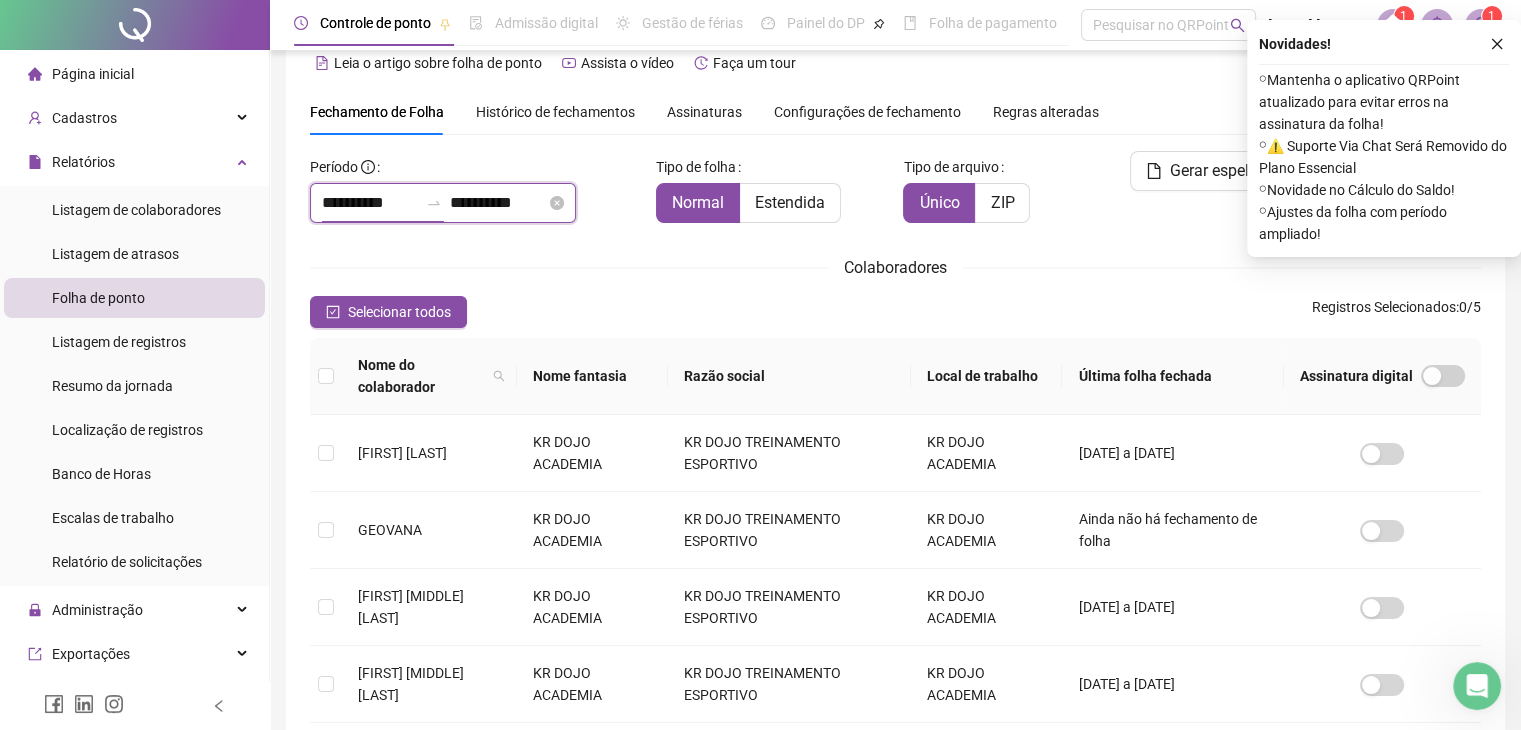 click on "**********" at bounding box center (370, 203) 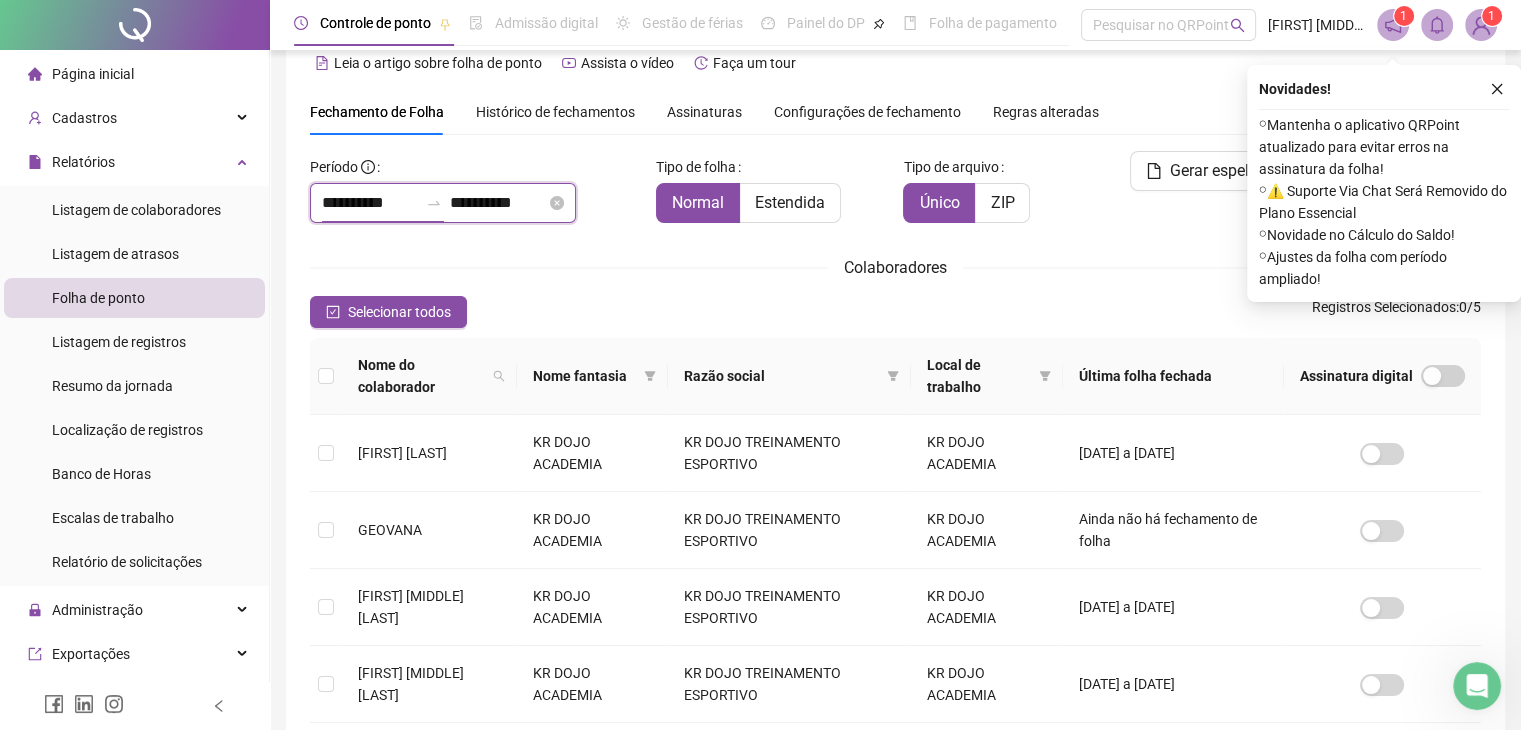 scroll, scrollTop: 44, scrollLeft: 0, axis: vertical 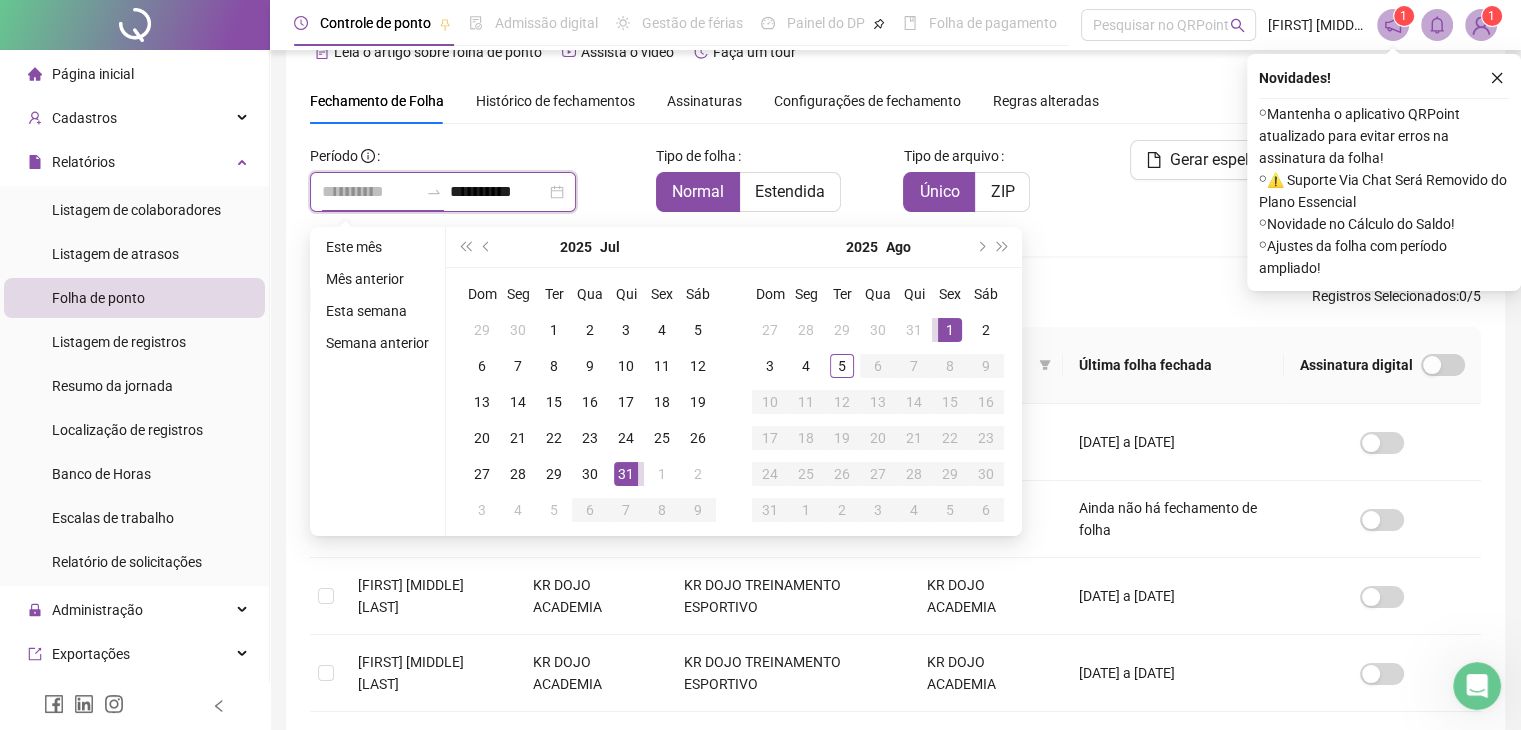 type on "**********" 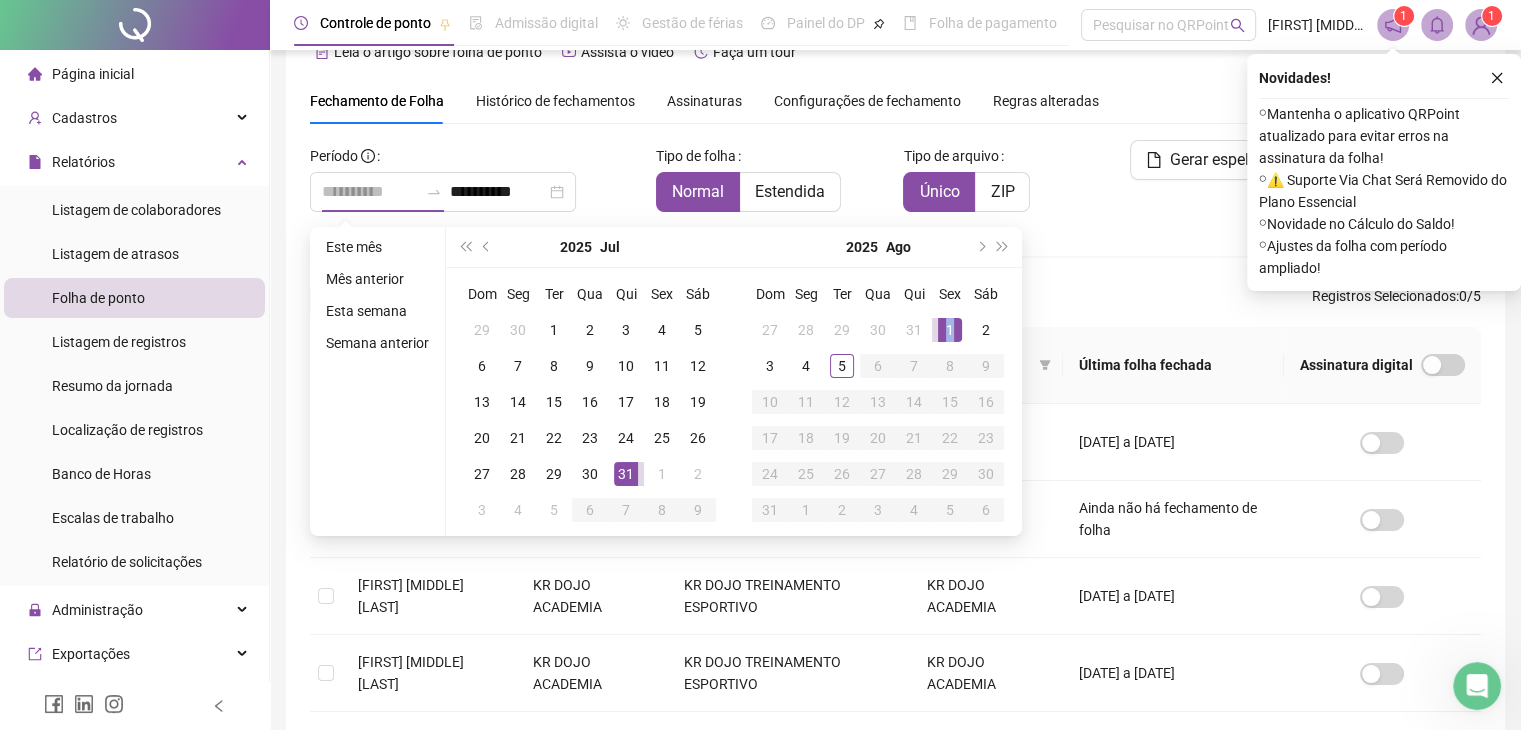 drag, startPoint x: 949, startPoint y: 325, endPoint x: 806, endPoint y: 246, distance: 163.37074 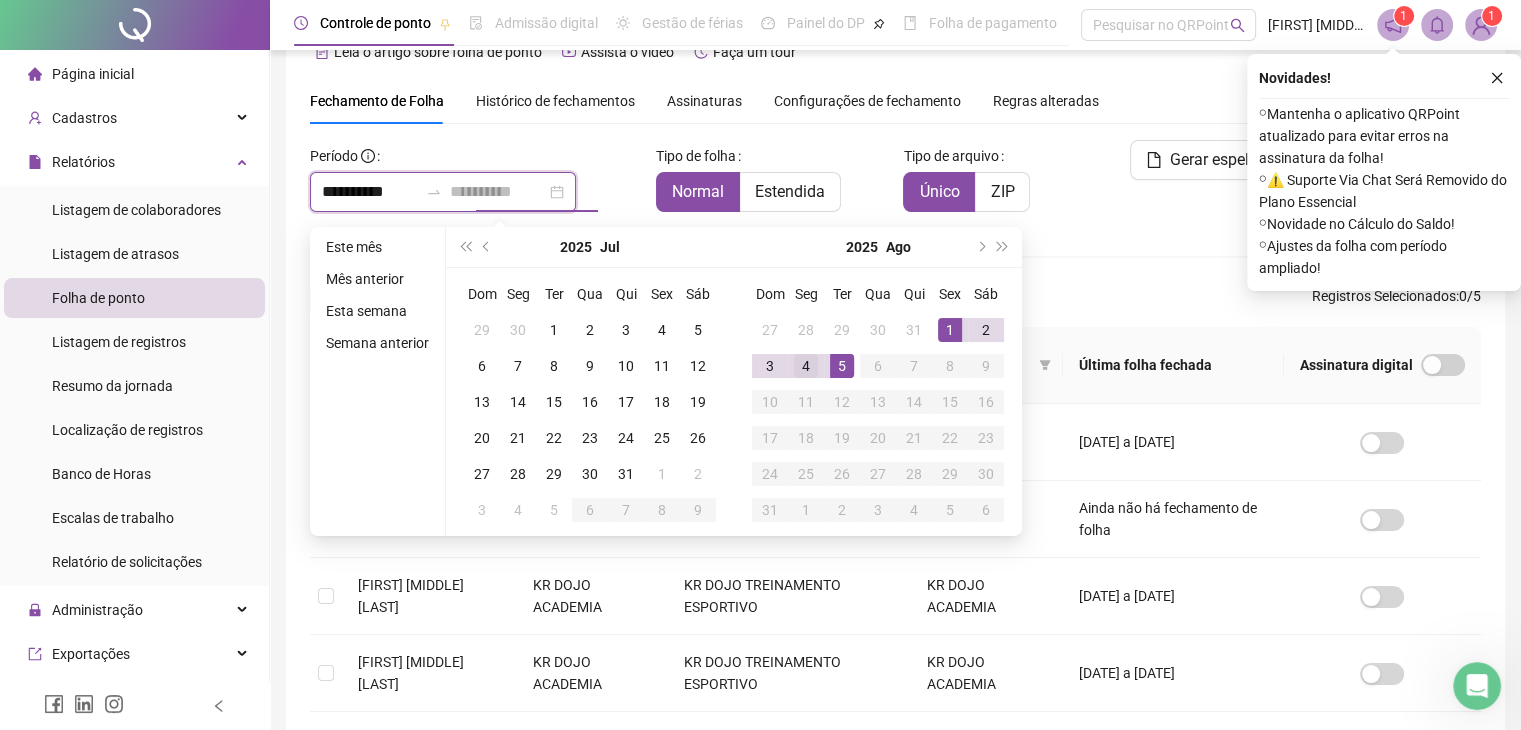 type on "**********" 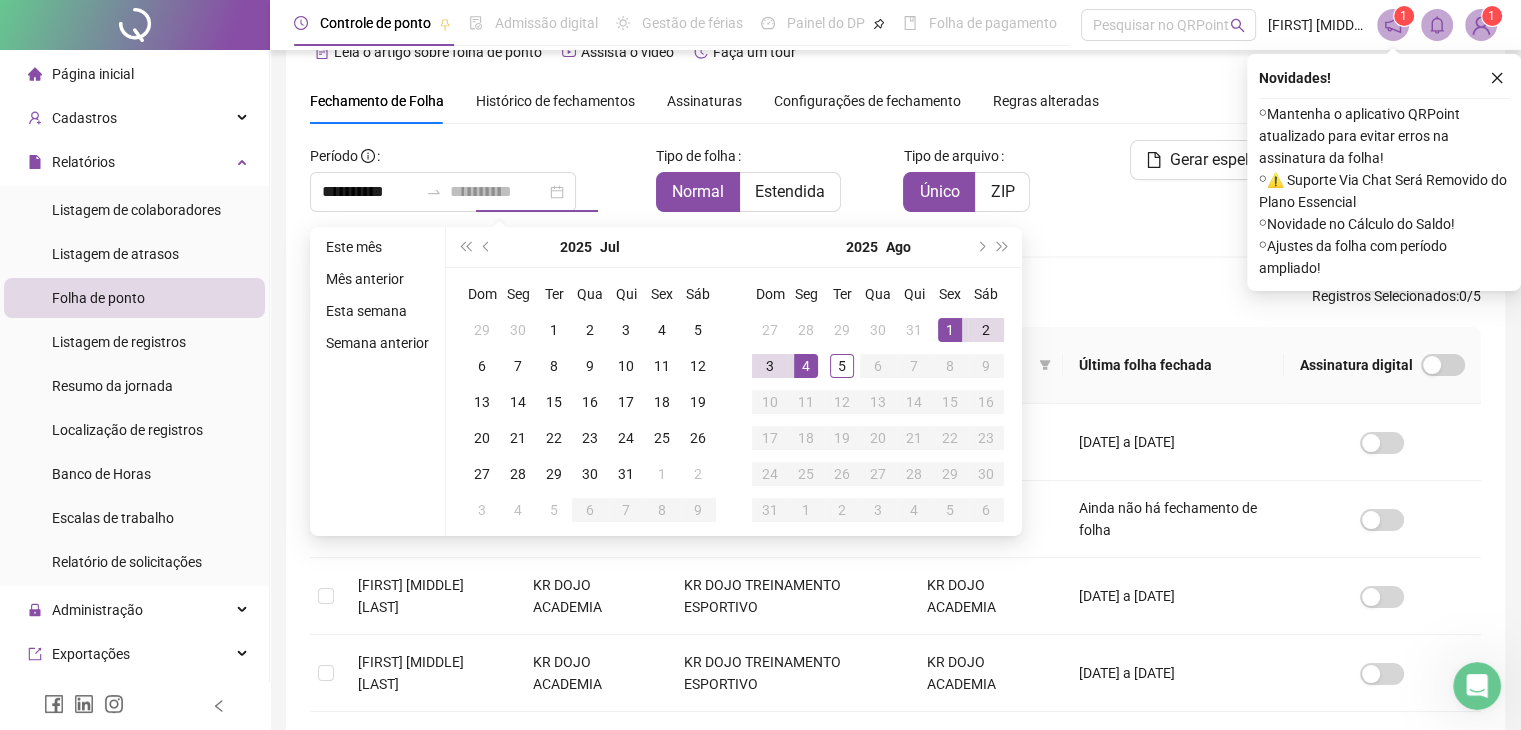 click on "4" at bounding box center [806, 366] 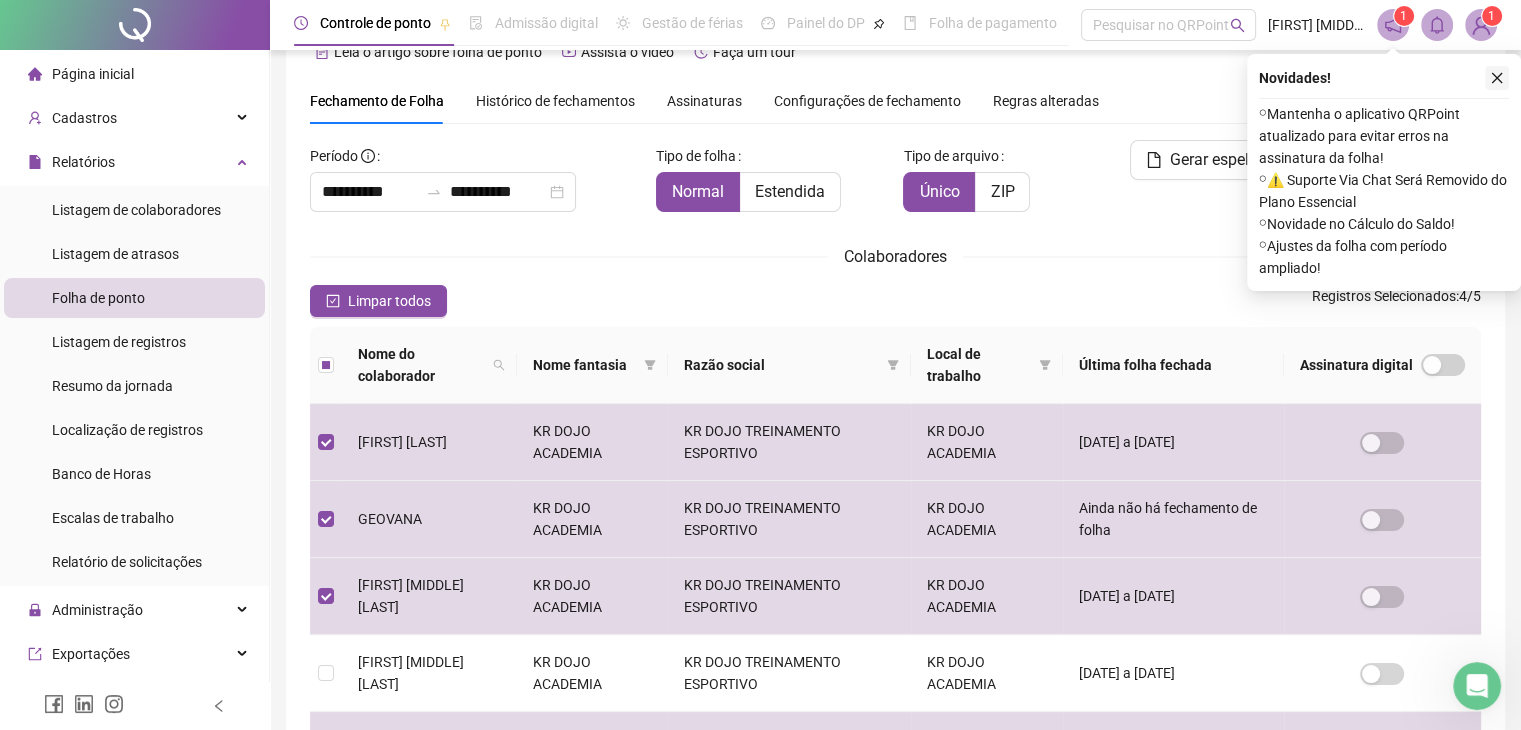 click 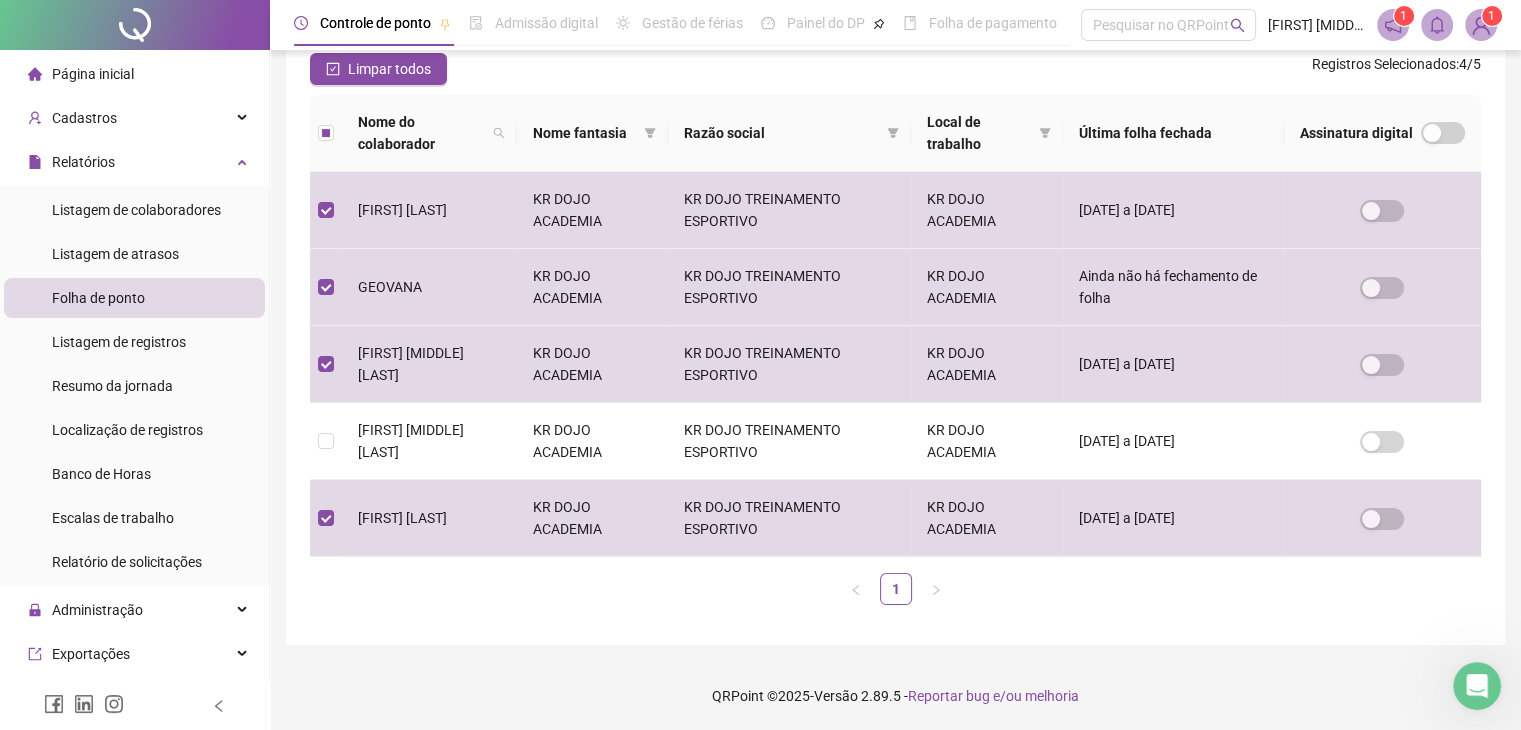 scroll, scrollTop: 0, scrollLeft: 0, axis: both 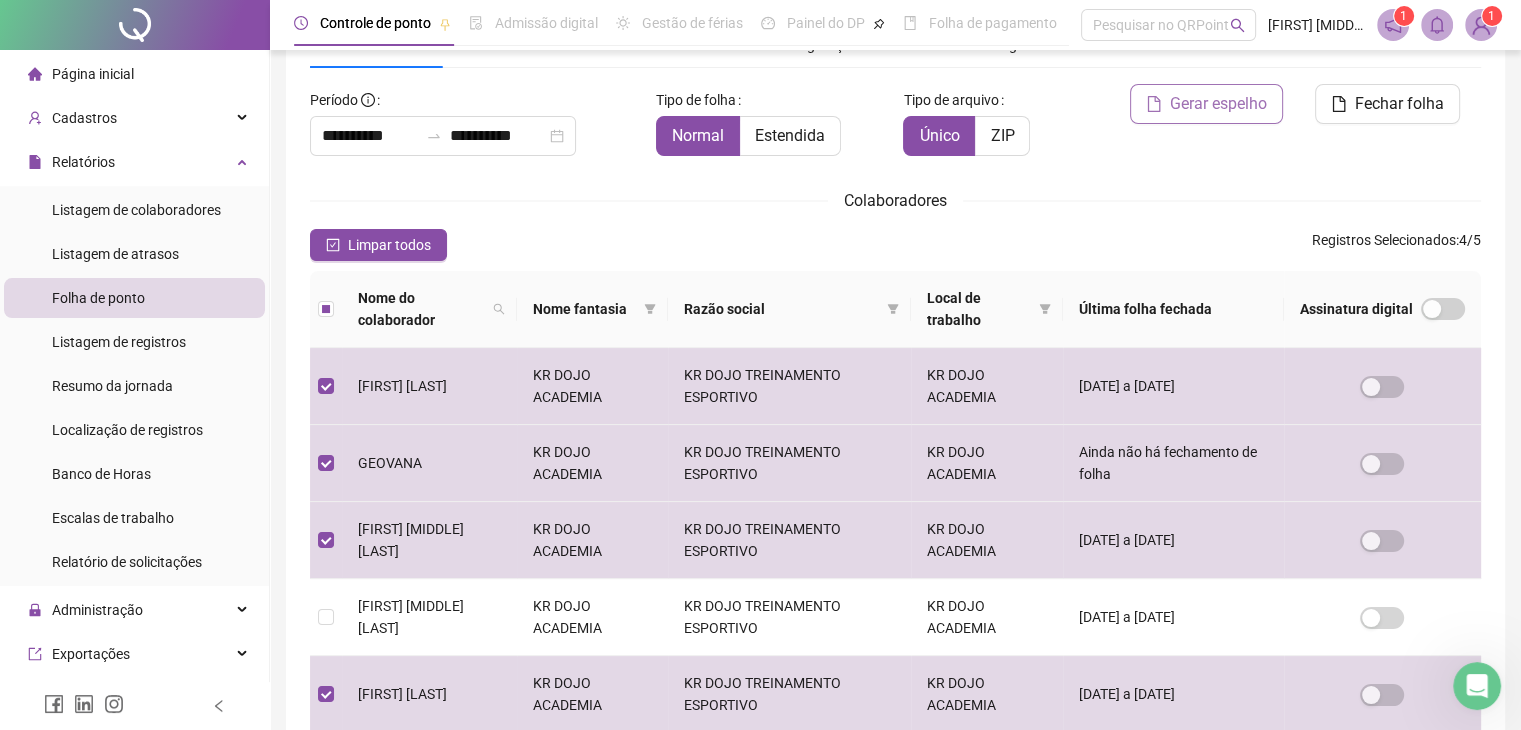 click on "Gerar espelho" at bounding box center (1218, 104) 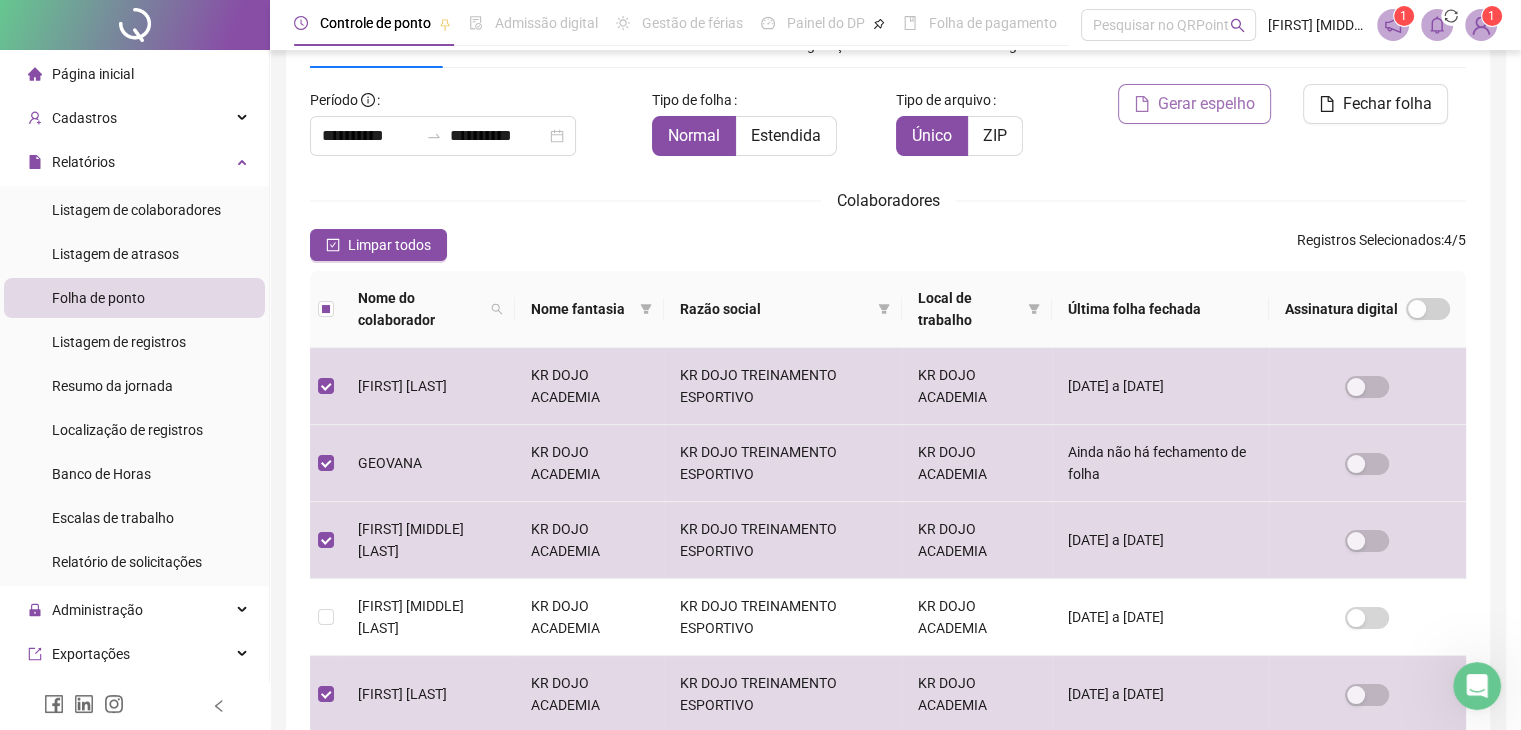 scroll, scrollTop: 44, scrollLeft: 0, axis: vertical 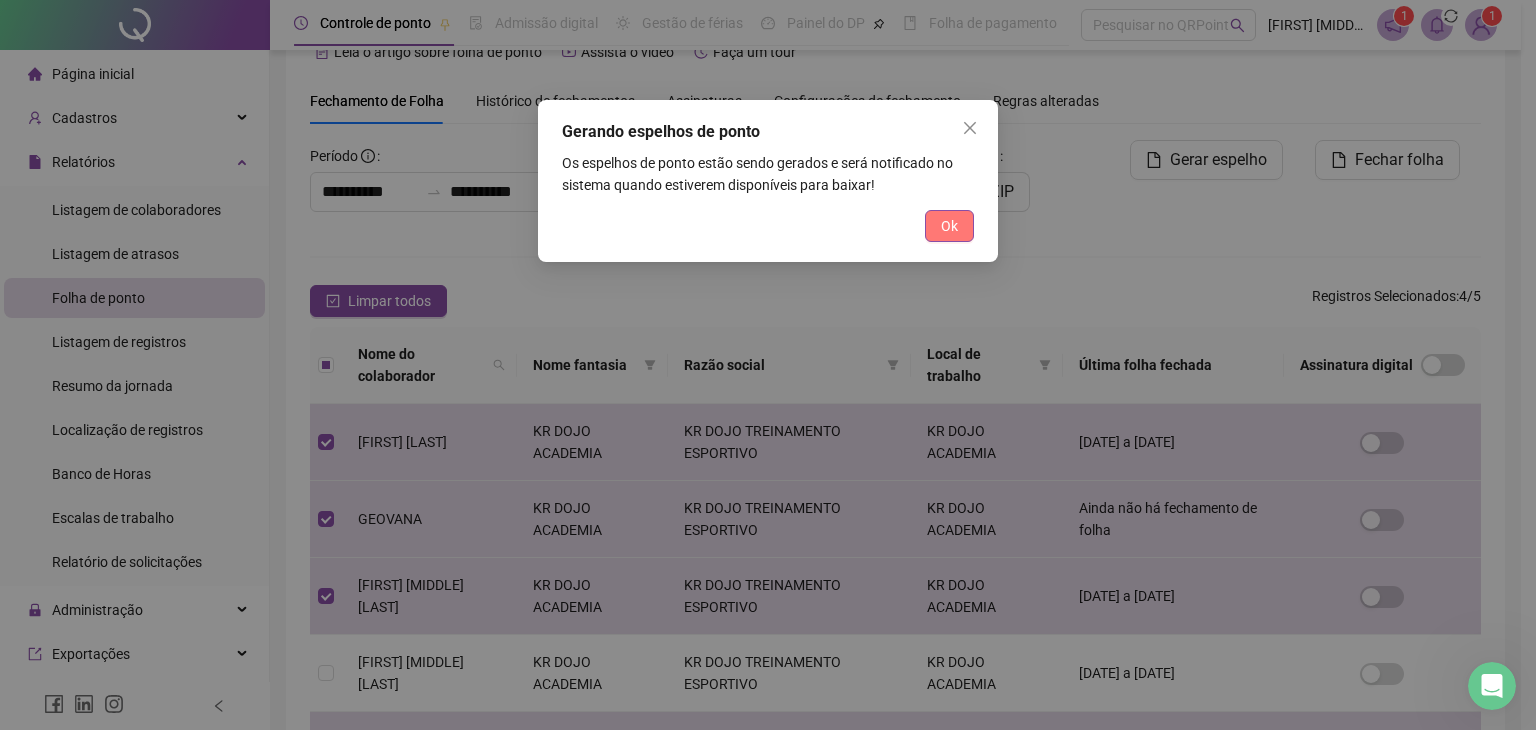 click on "Ok" at bounding box center [949, 226] 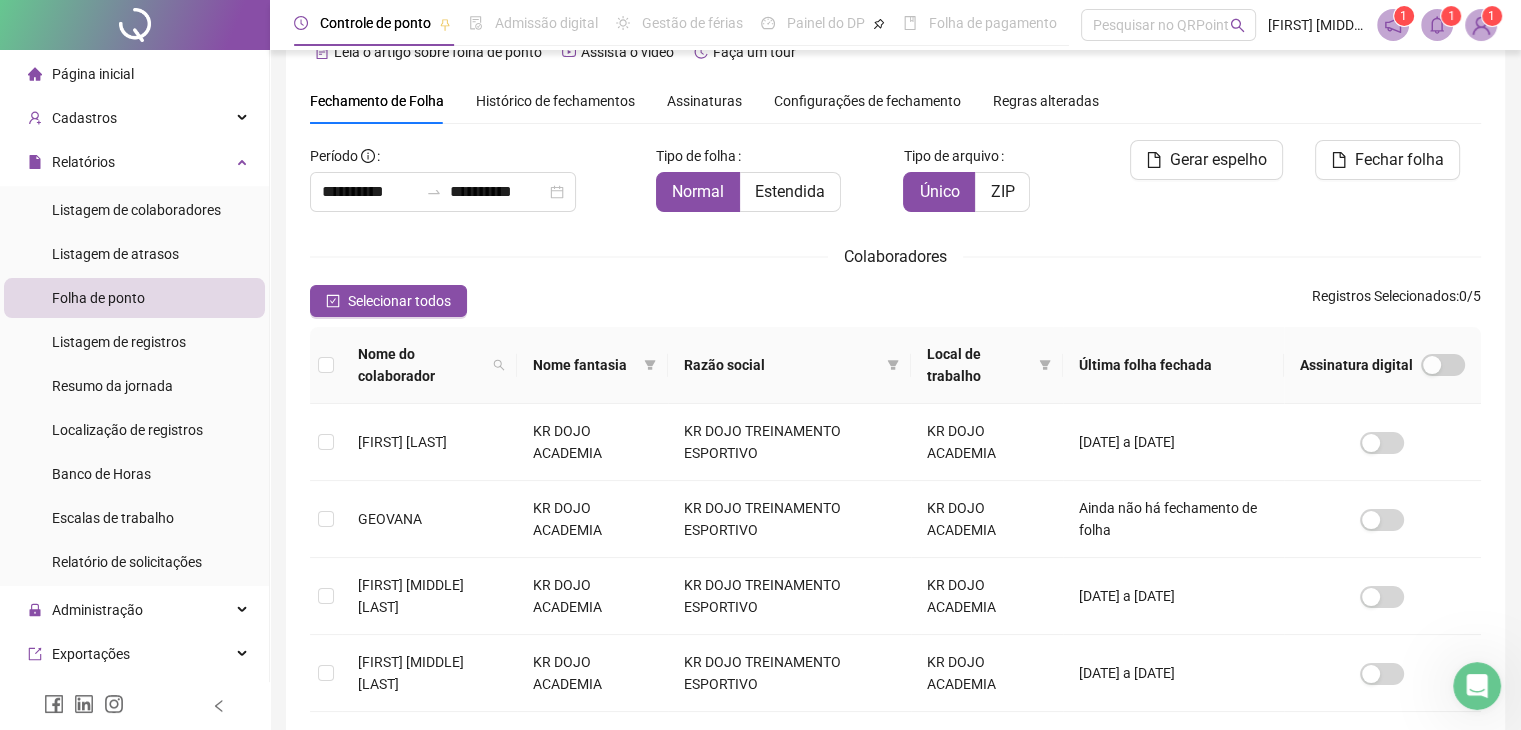 drag, startPoint x: 1461, startPoint y: 22, endPoint x: 1450, endPoint y: 24, distance: 11.18034 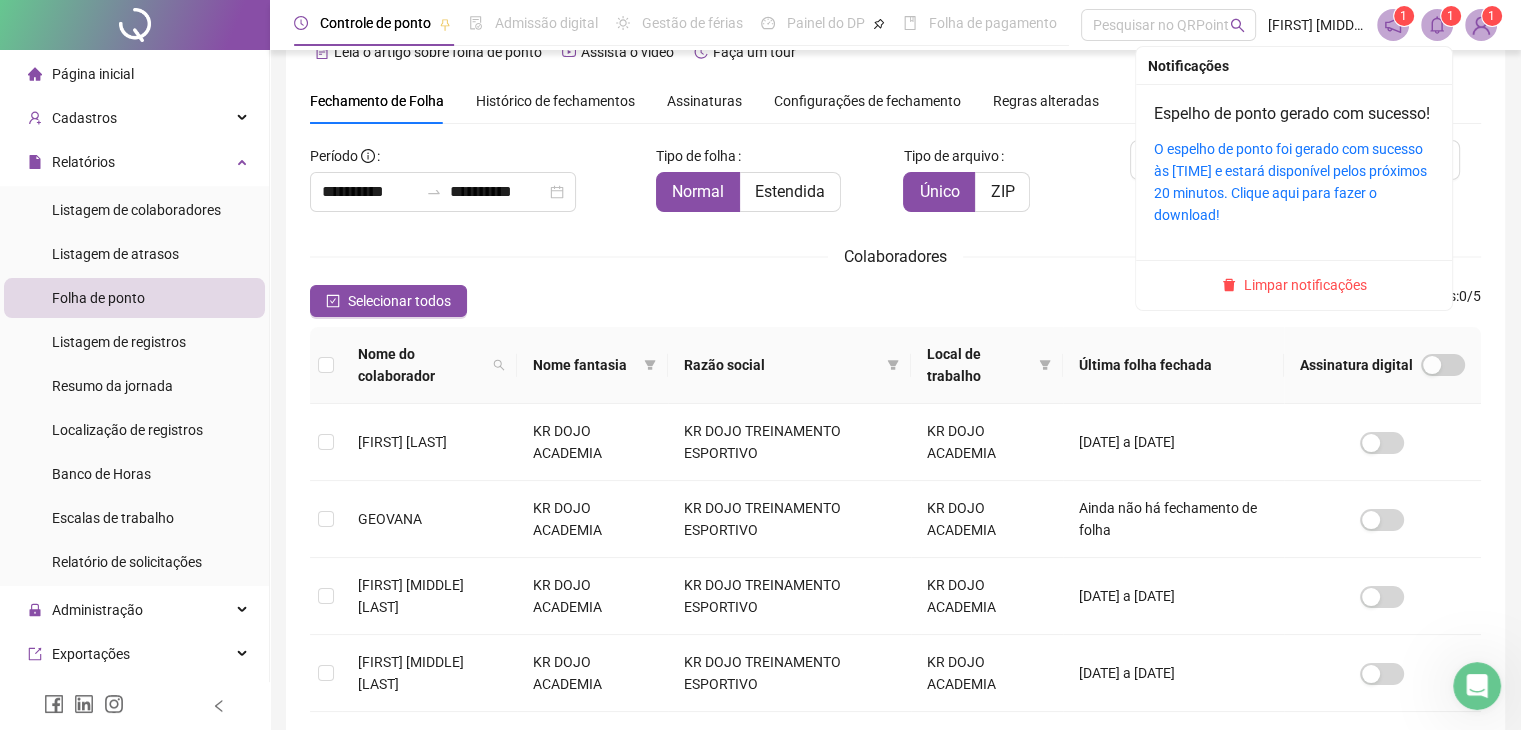 click on "1" at bounding box center (1450, 16) 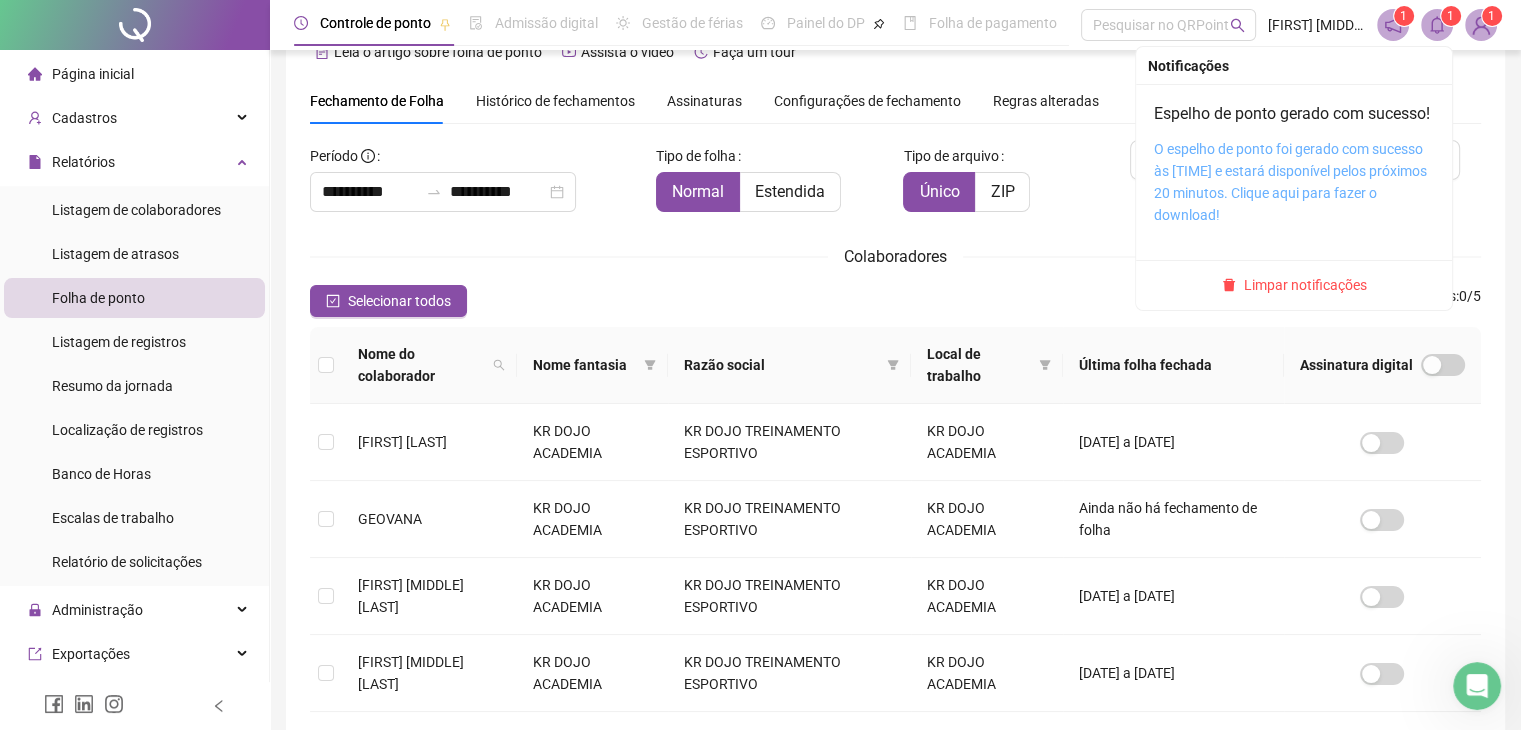 click on "O espelho de ponto foi gerado com sucesso às [TIME] e estará disponível pelos próximos 20 minutos.
Clique aqui para fazer o download!" at bounding box center [1290, 182] 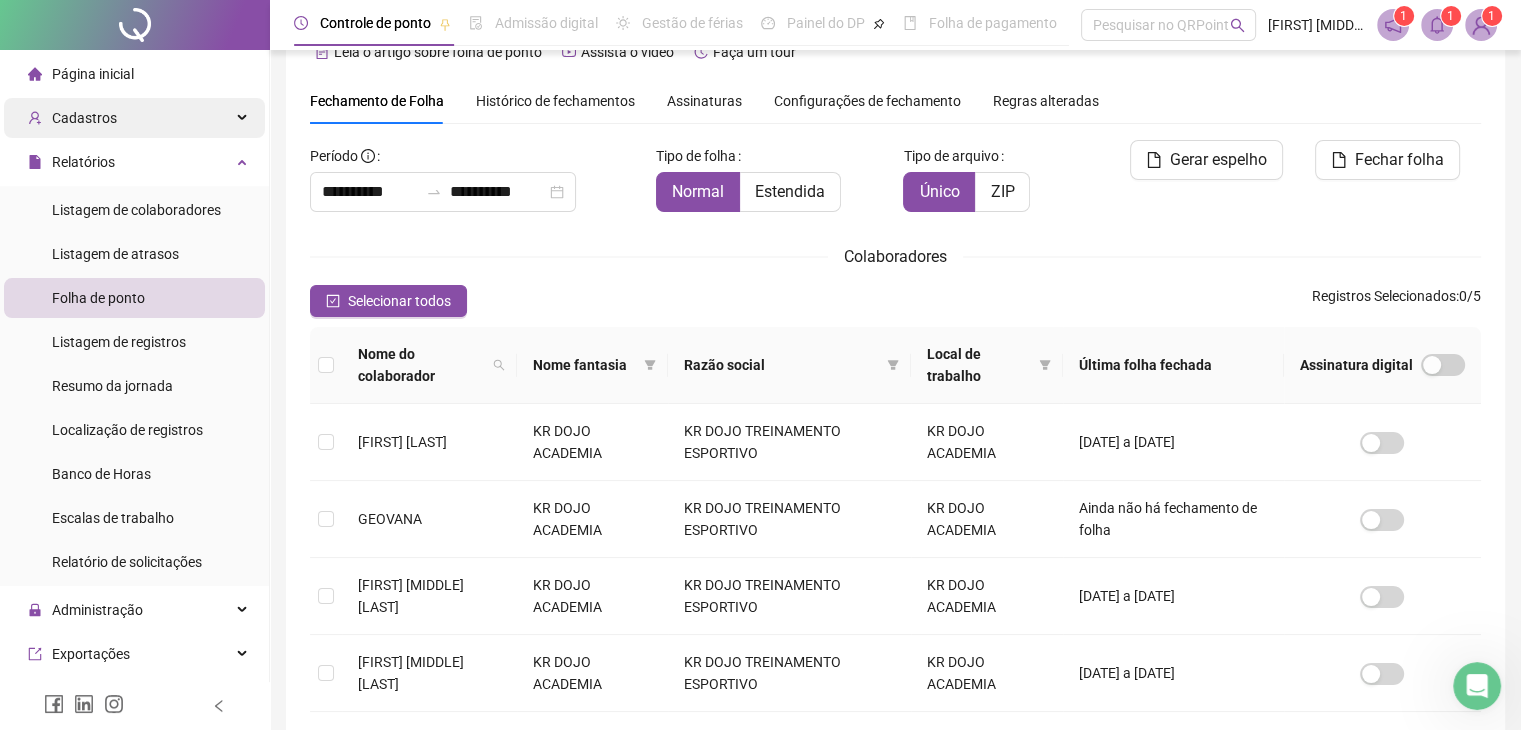 click on "Cadastros" at bounding box center [134, 118] 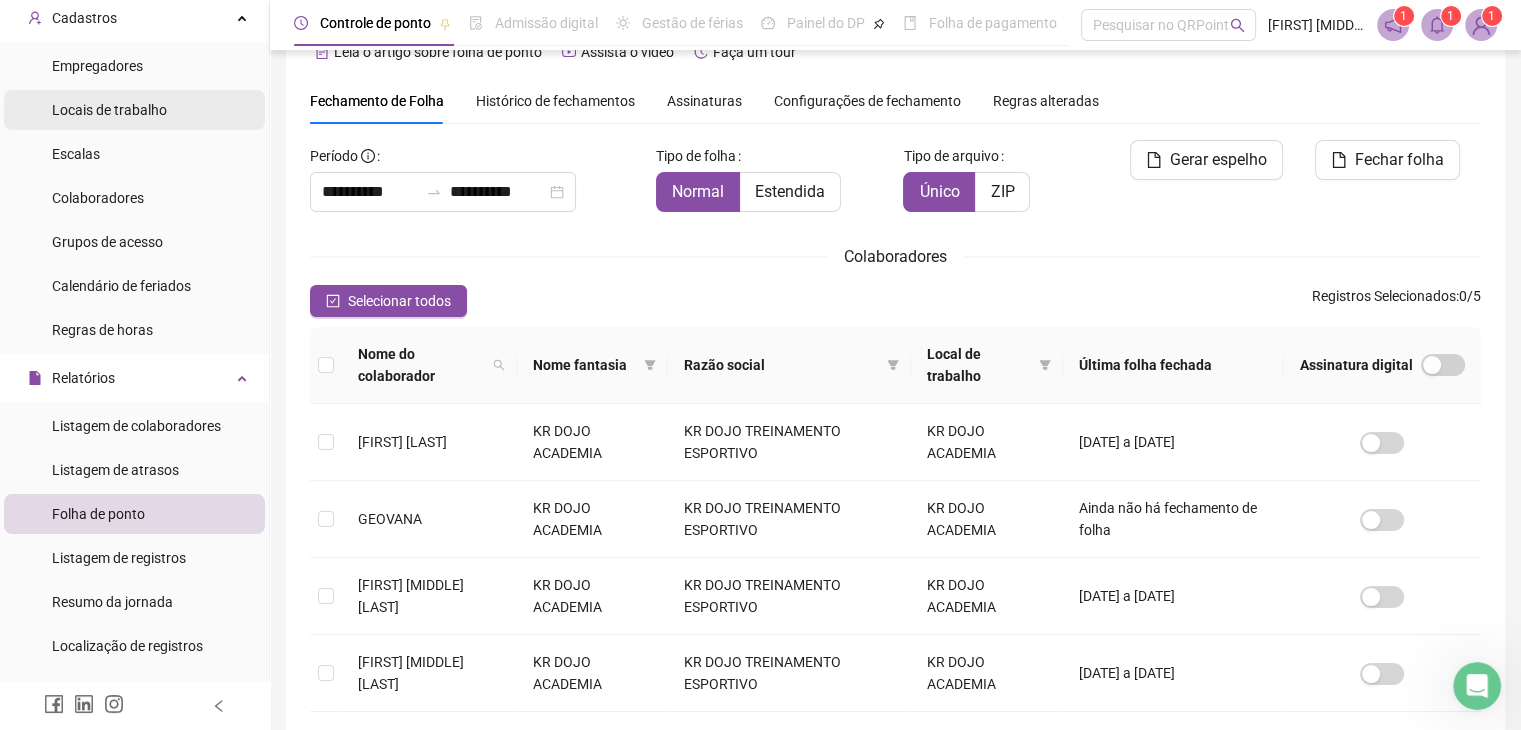 scroll, scrollTop: 0, scrollLeft: 0, axis: both 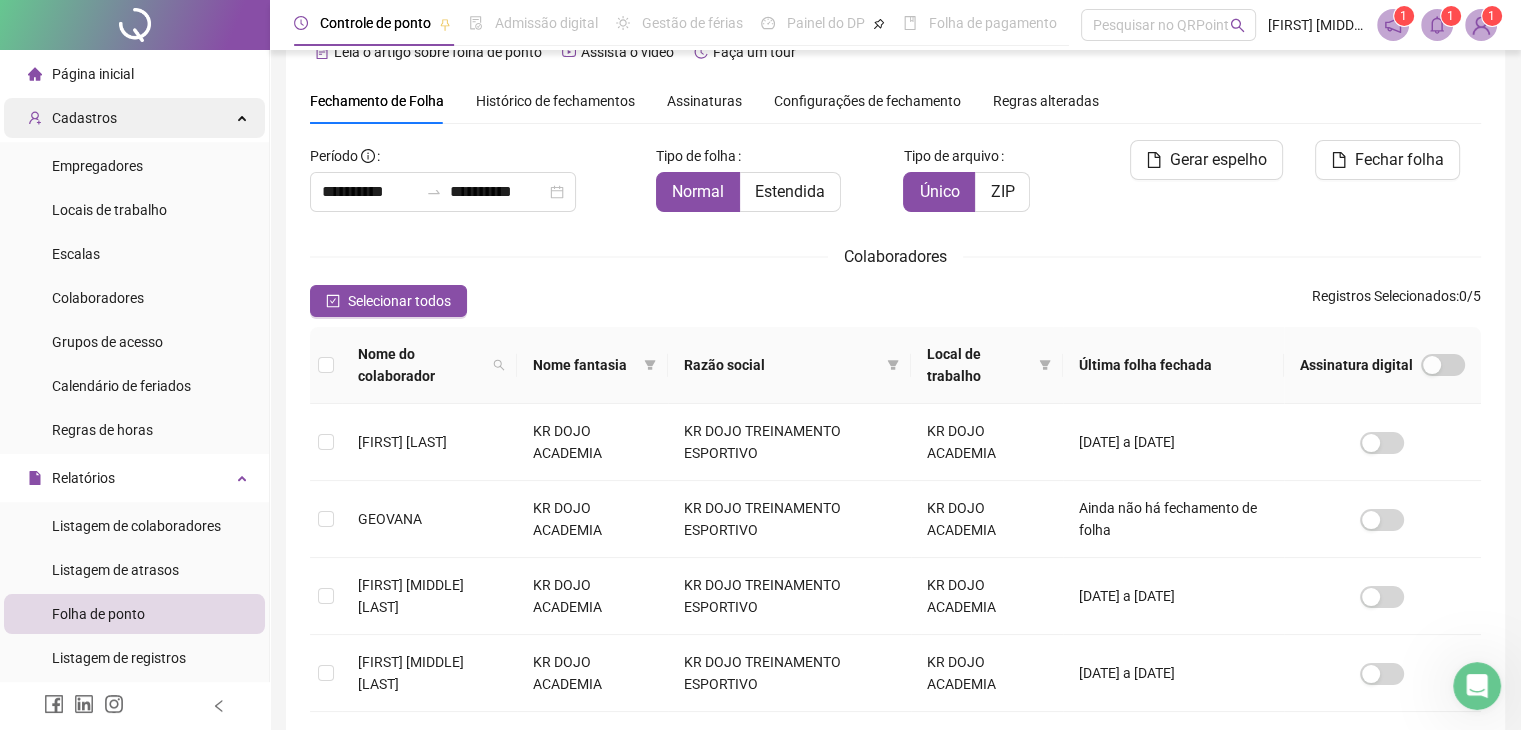 click on "Cadastros" at bounding box center [84, 118] 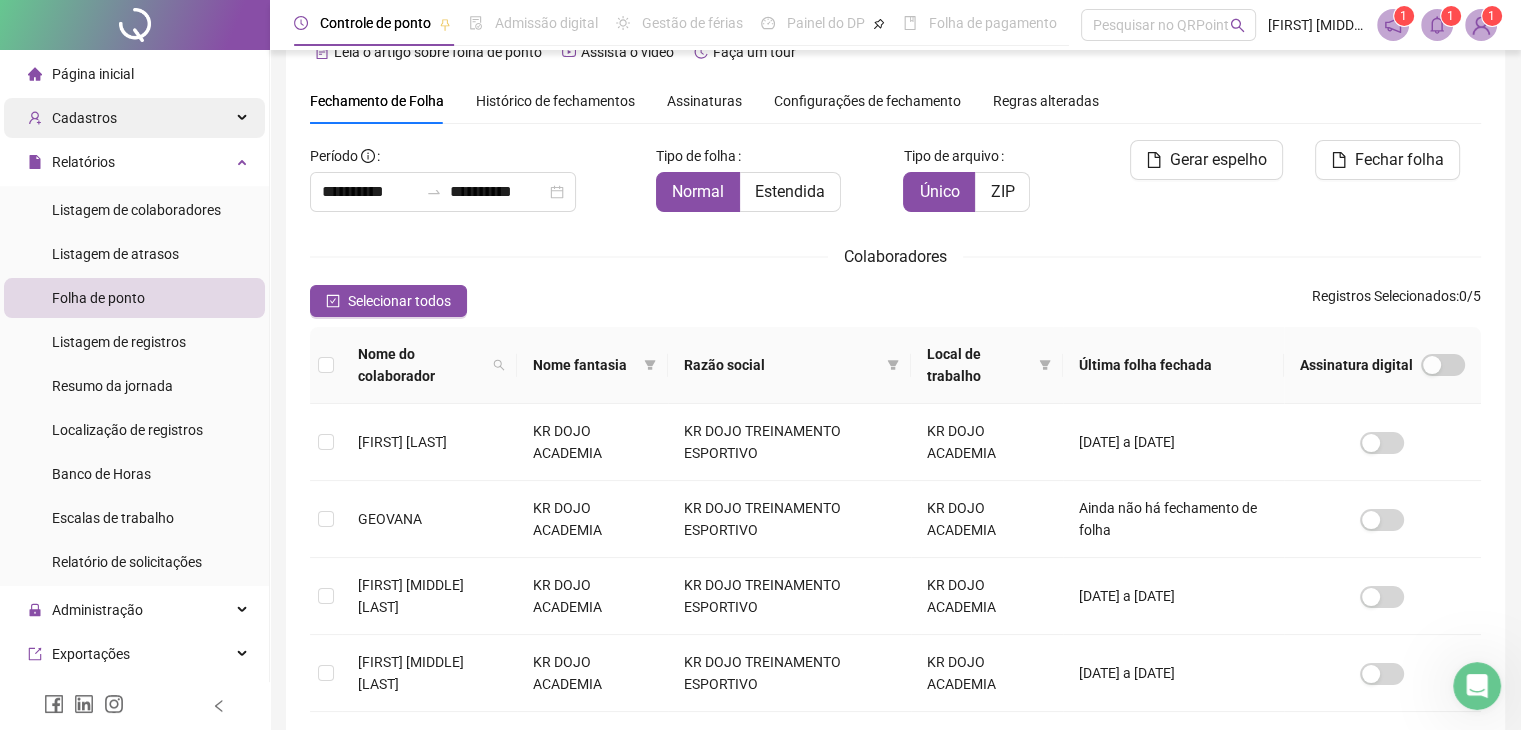 click on "Cadastros" at bounding box center [84, 118] 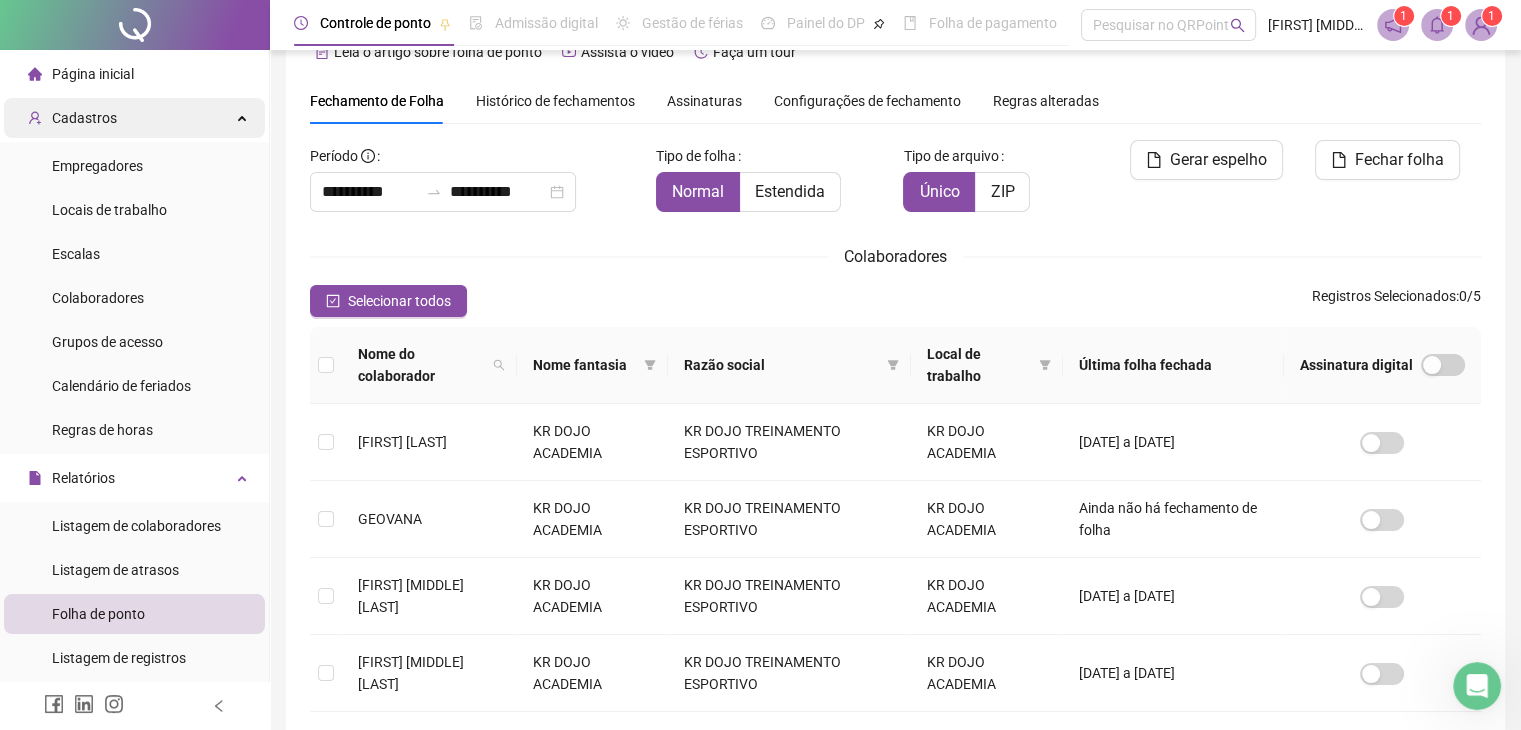 click on "Cadastros" at bounding box center (84, 118) 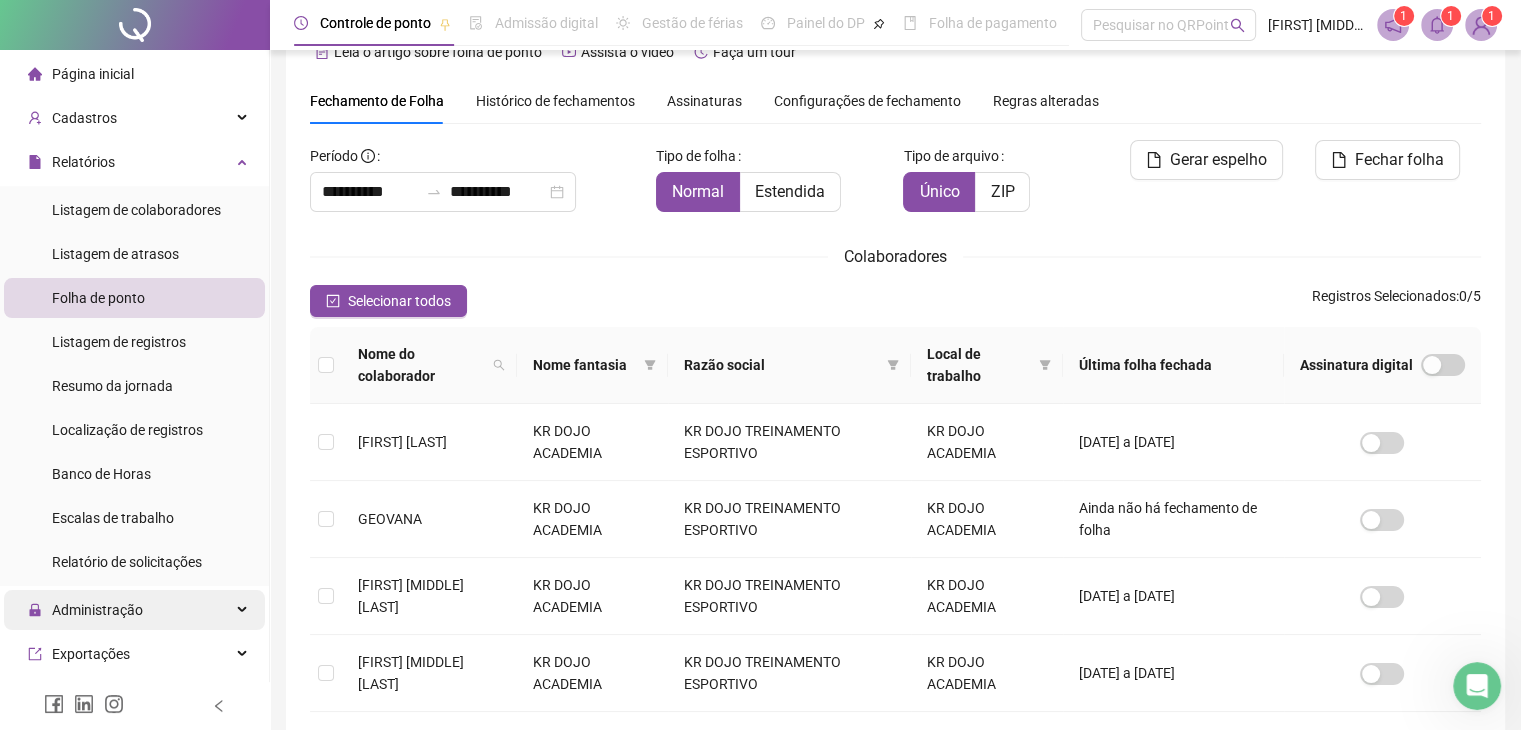 scroll, scrollTop: 256, scrollLeft: 0, axis: vertical 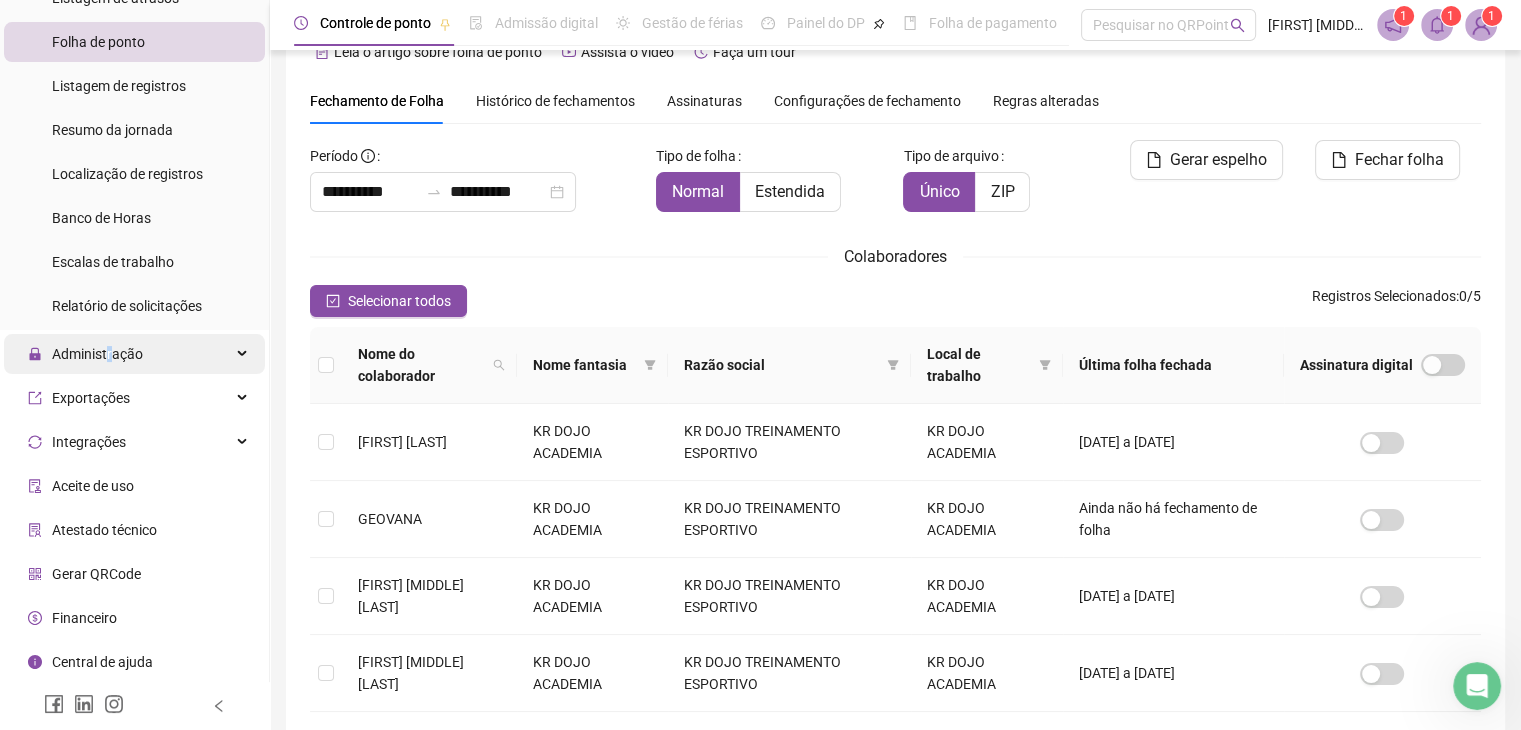 click on "Administração" at bounding box center [97, 354] 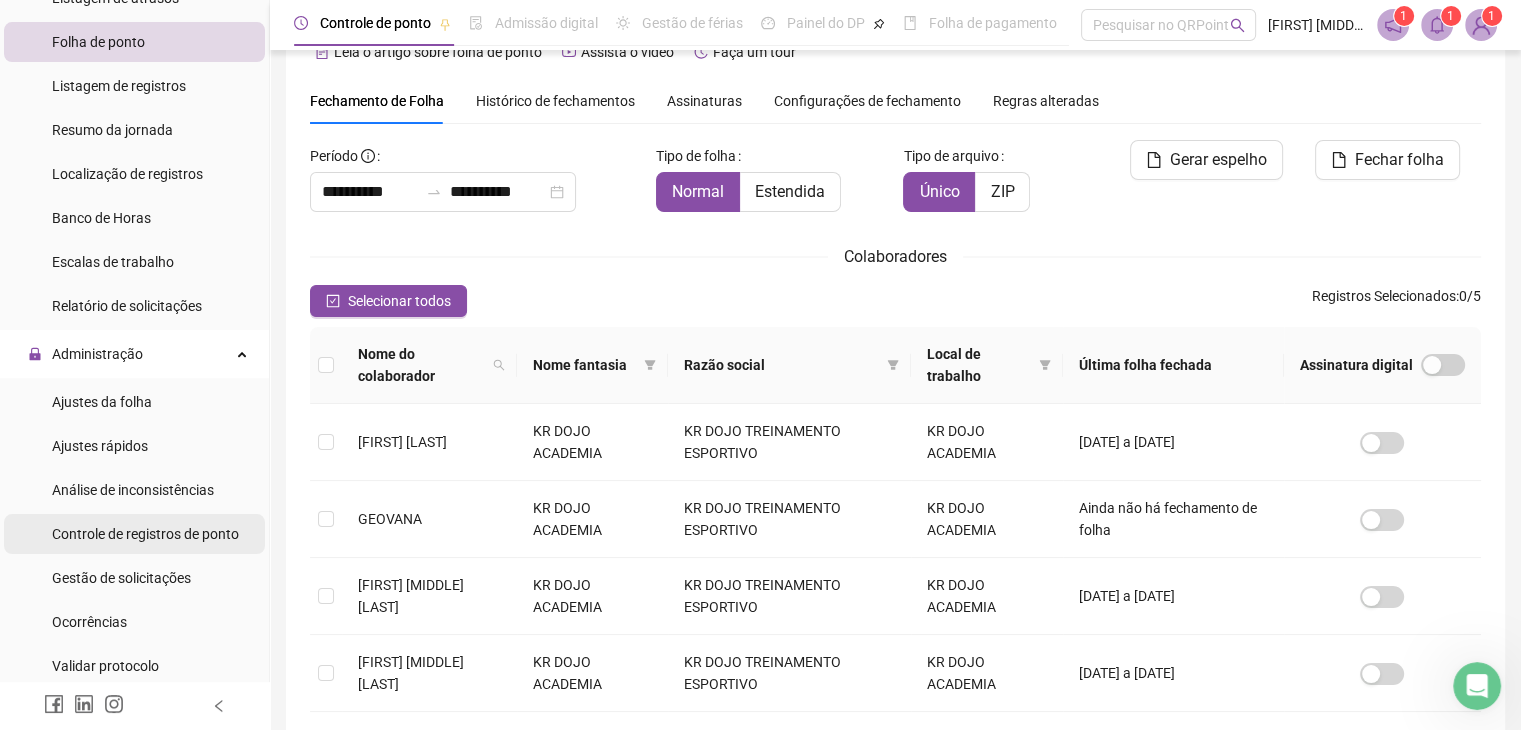 drag, startPoint x: 99, startPoint y: 546, endPoint x: 116, endPoint y: 536, distance: 19.723083 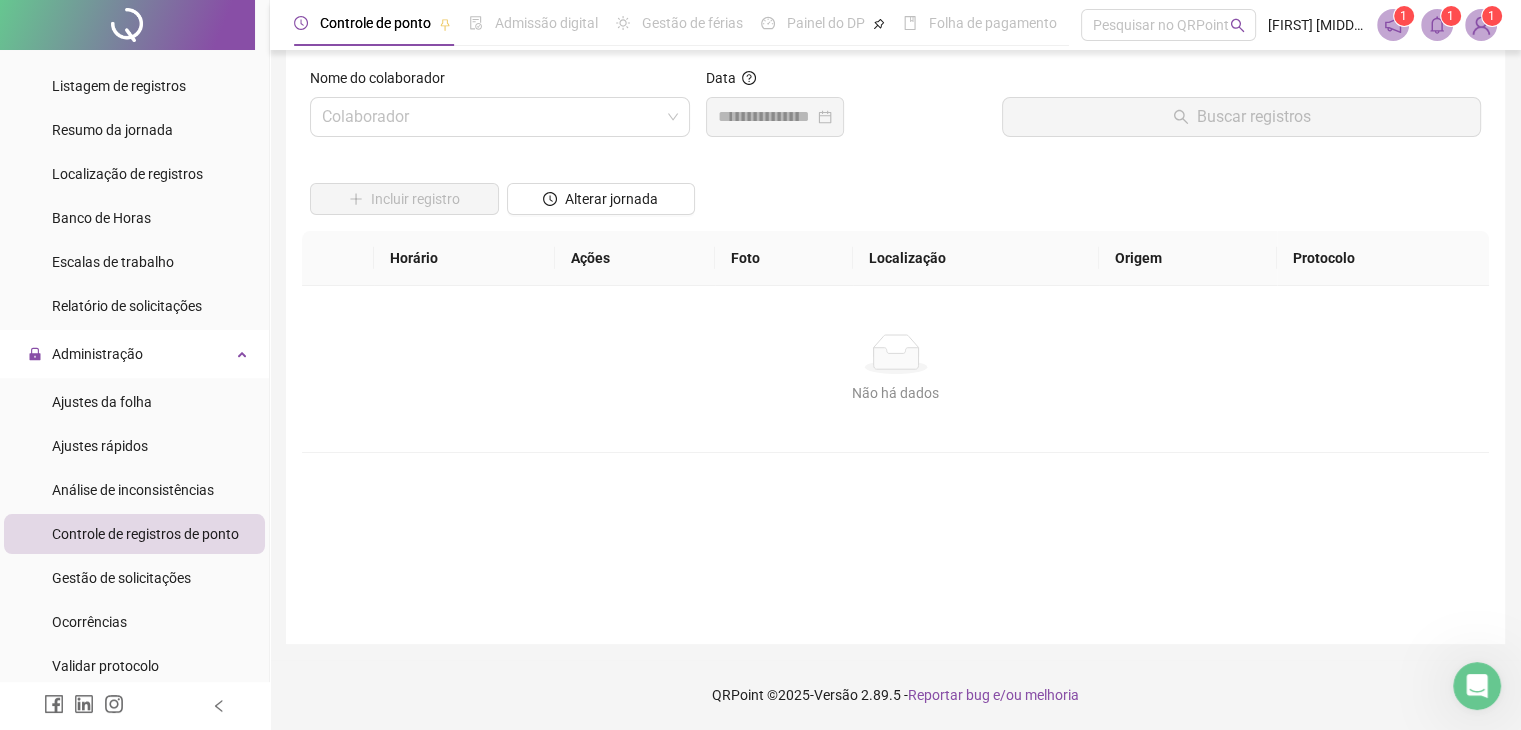 scroll, scrollTop: 23, scrollLeft: 0, axis: vertical 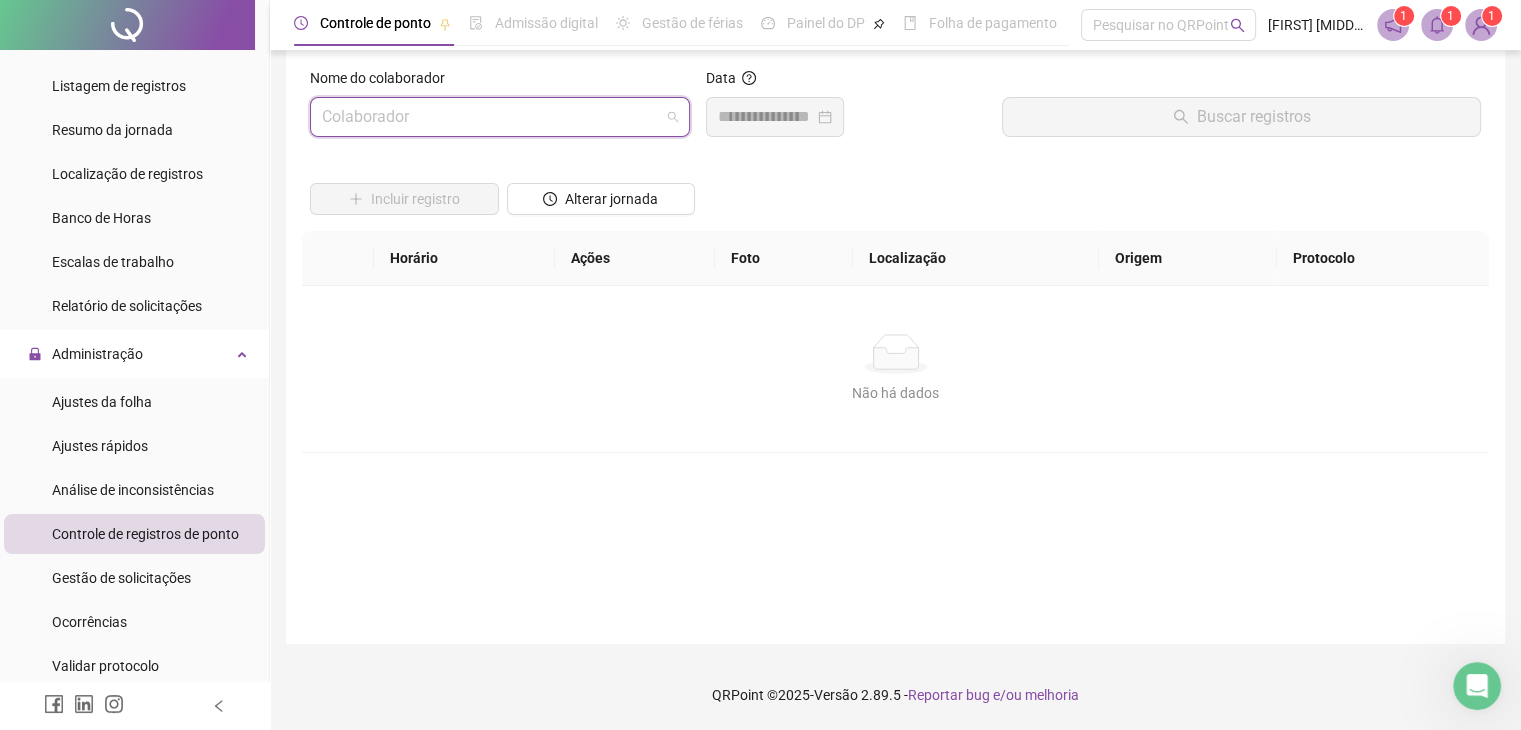 click at bounding box center (491, 117) 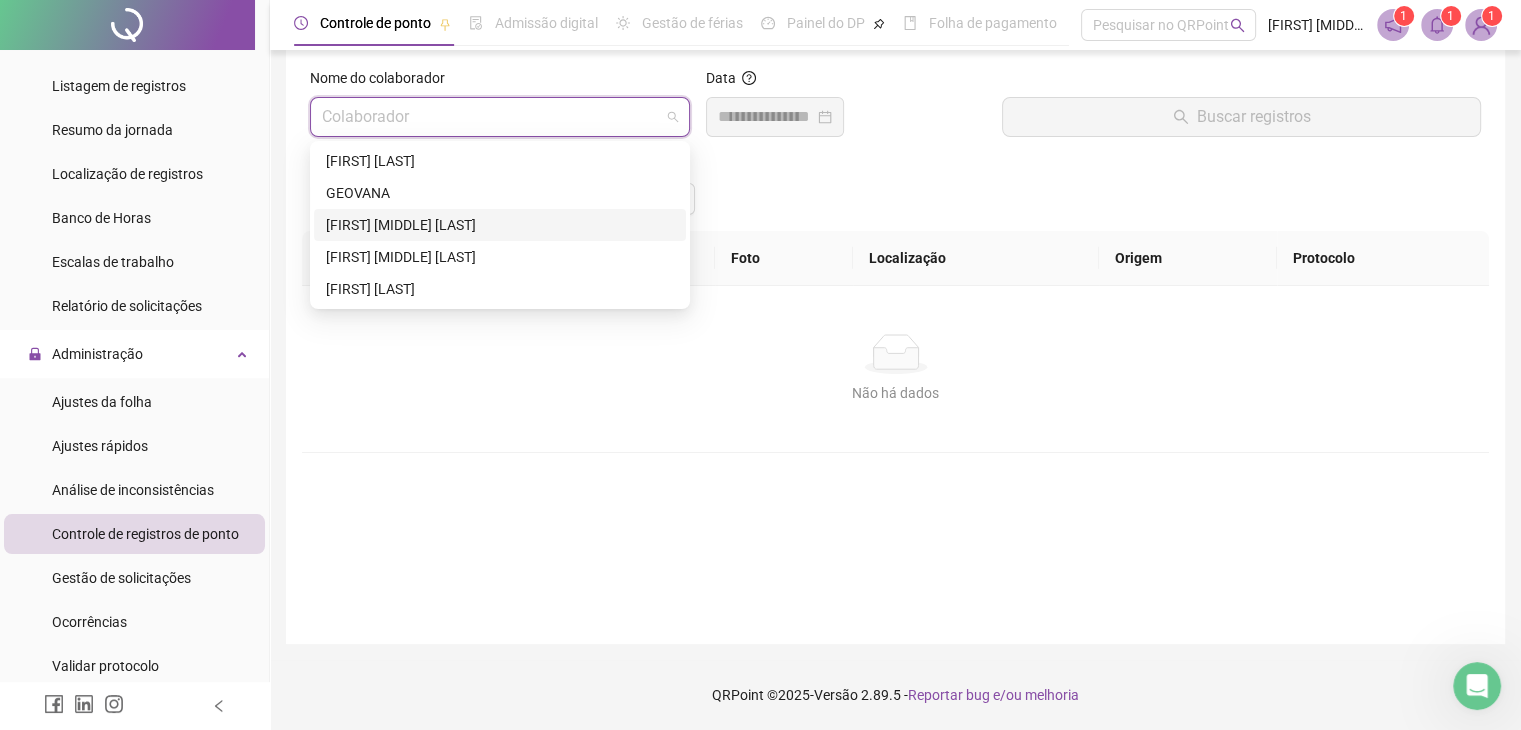 click on "[FIRST] [MIDDLE] [LAST]" at bounding box center (500, 225) 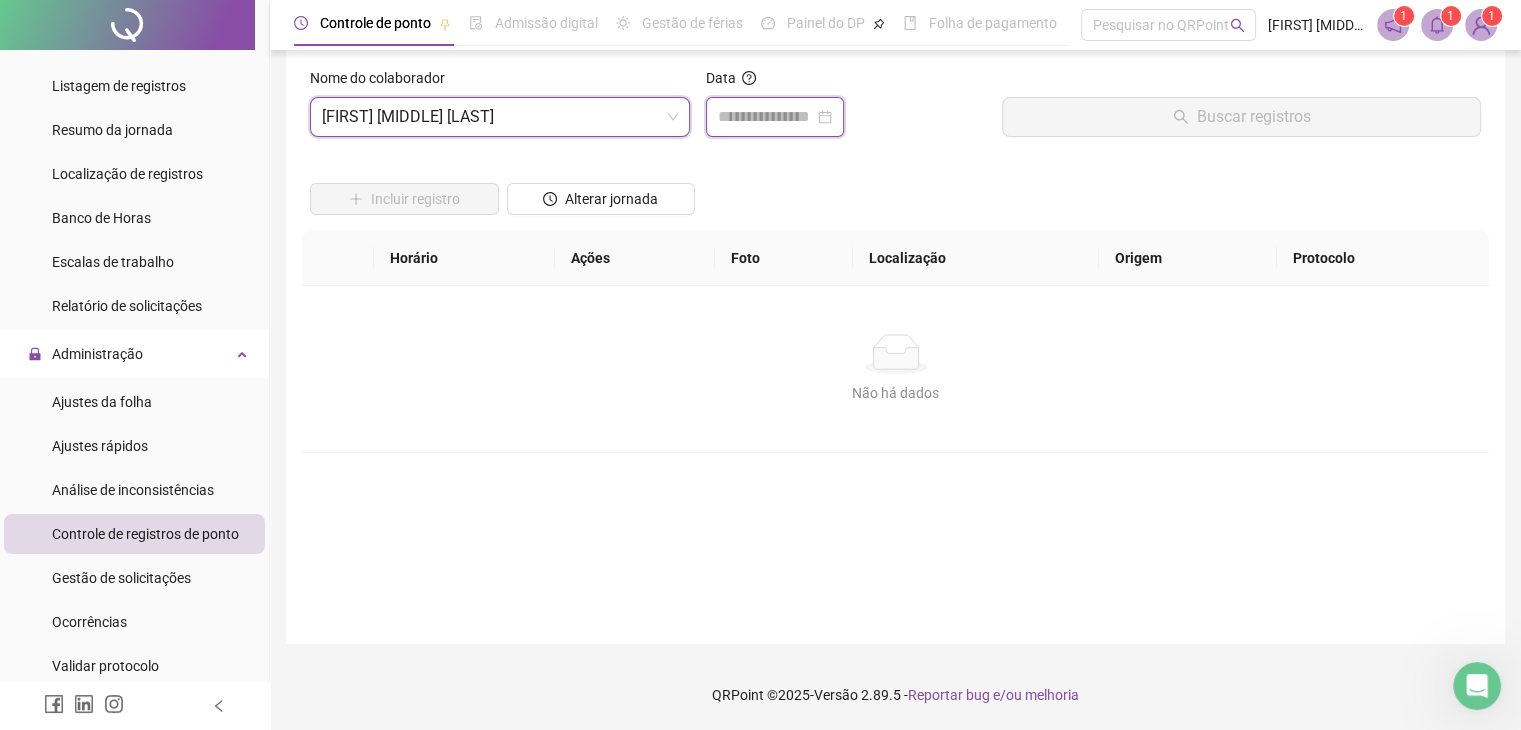 click at bounding box center (766, 117) 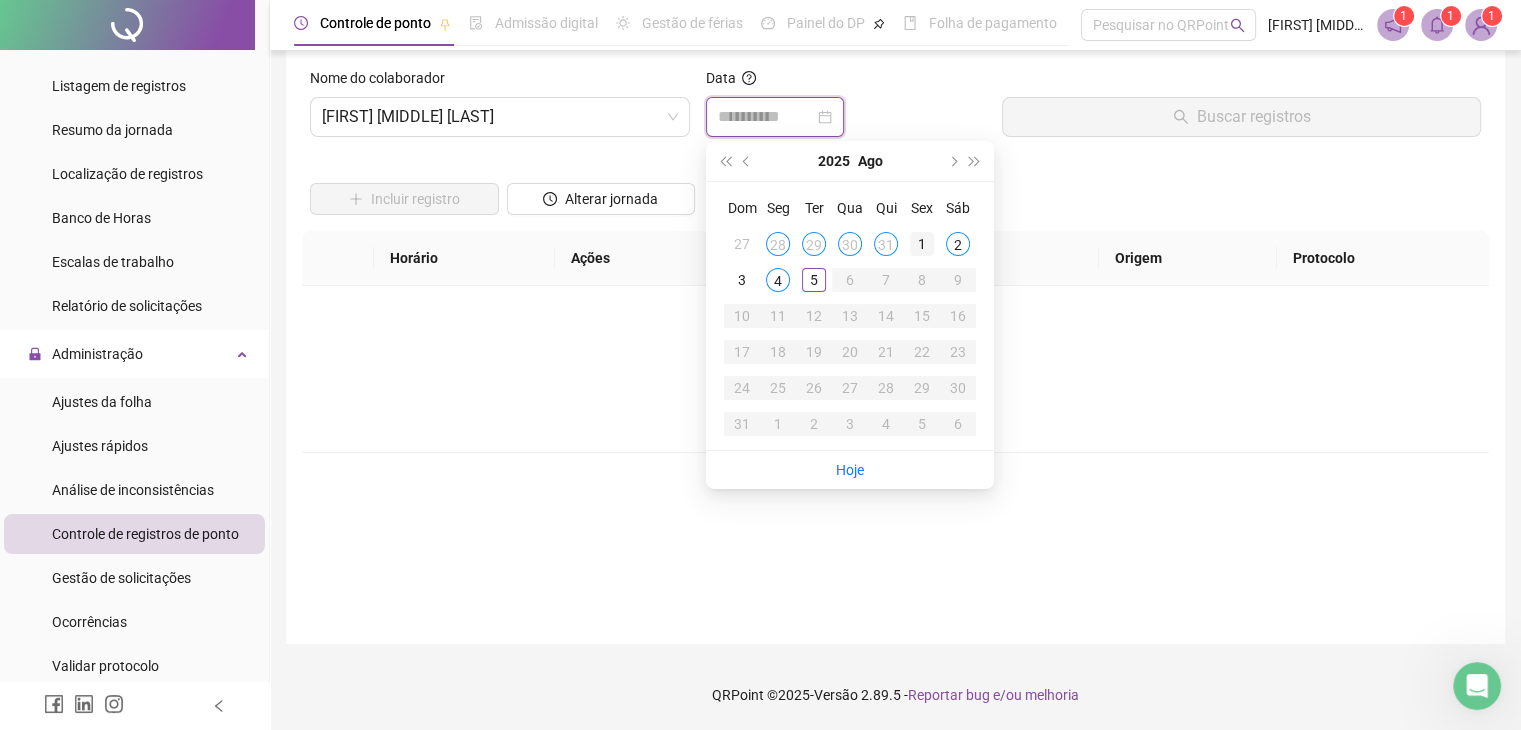 type on "**********" 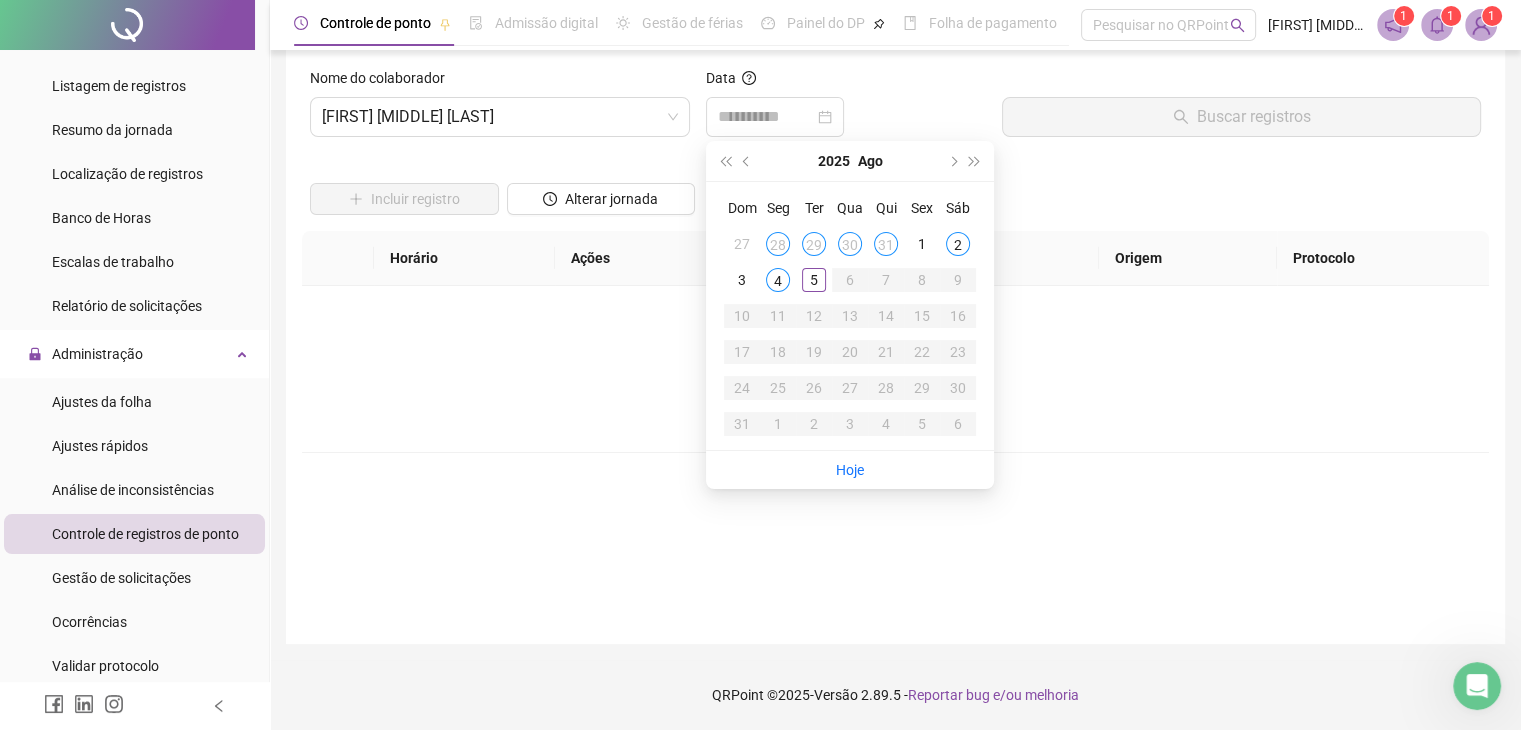 drag, startPoint x: 923, startPoint y: 240, endPoint x: 964, endPoint y: 199, distance: 57.982758 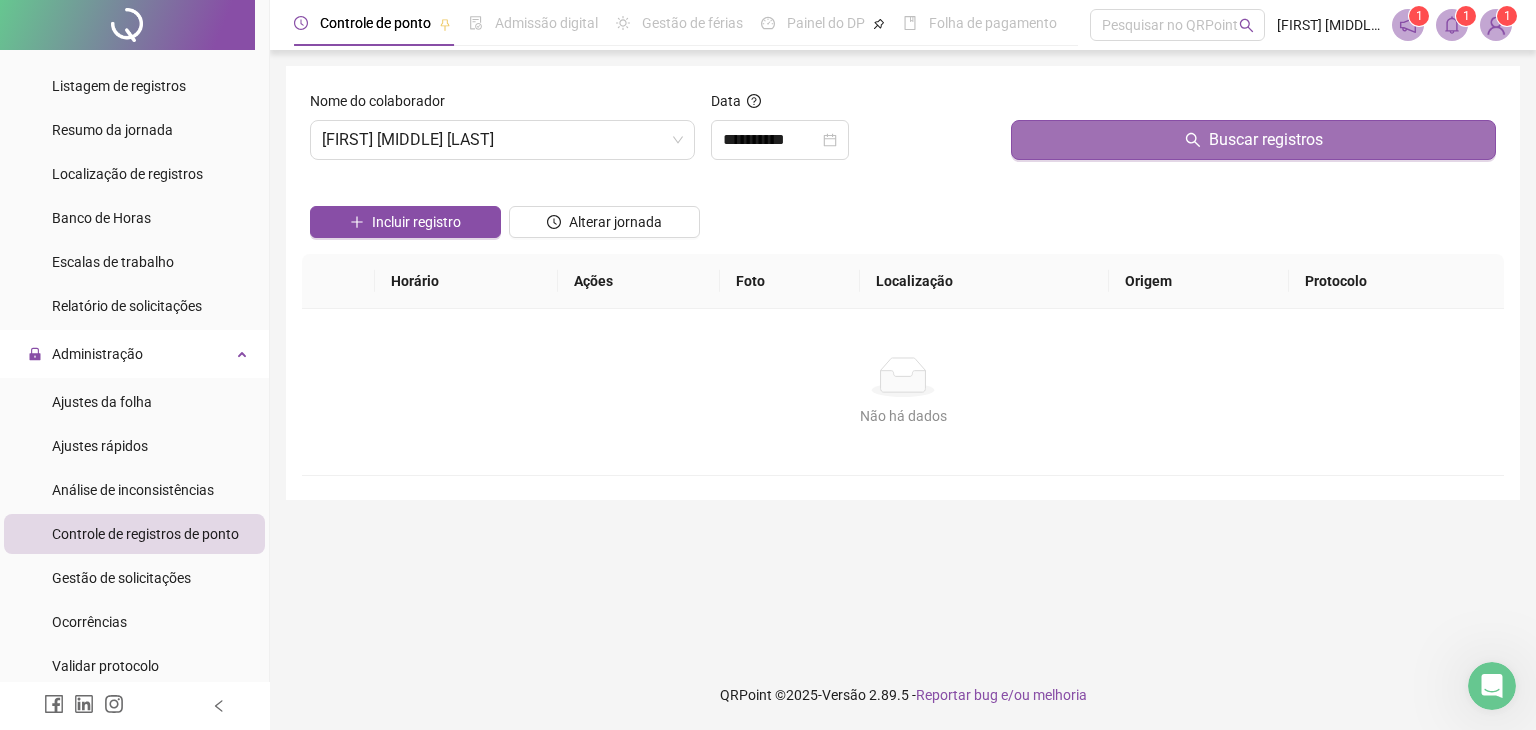 click on "Buscar registros" at bounding box center (1253, 140) 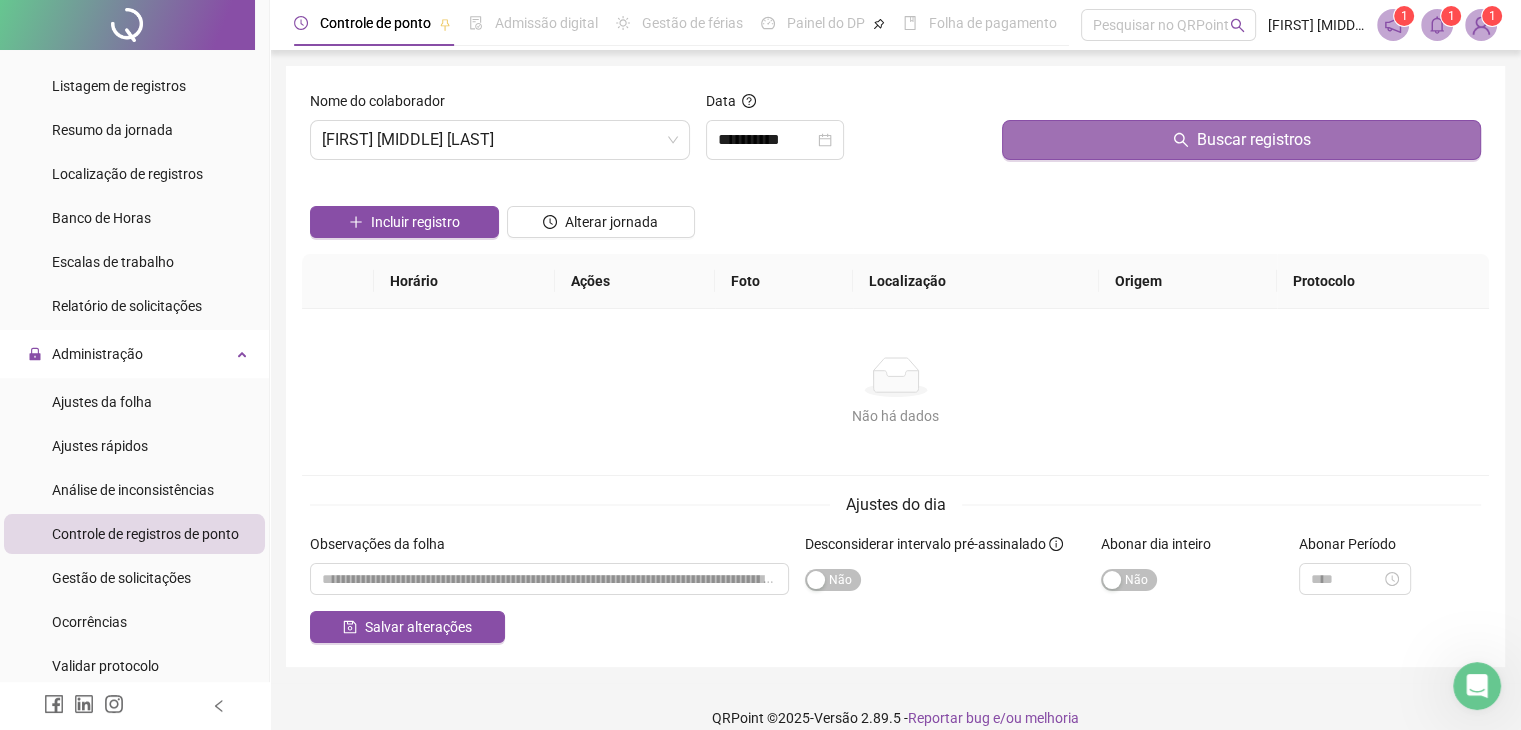 drag, startPoint x: 376, startPoint y: 228, endPoint x: 1130, endPoint y: 152, distance: 757.82056 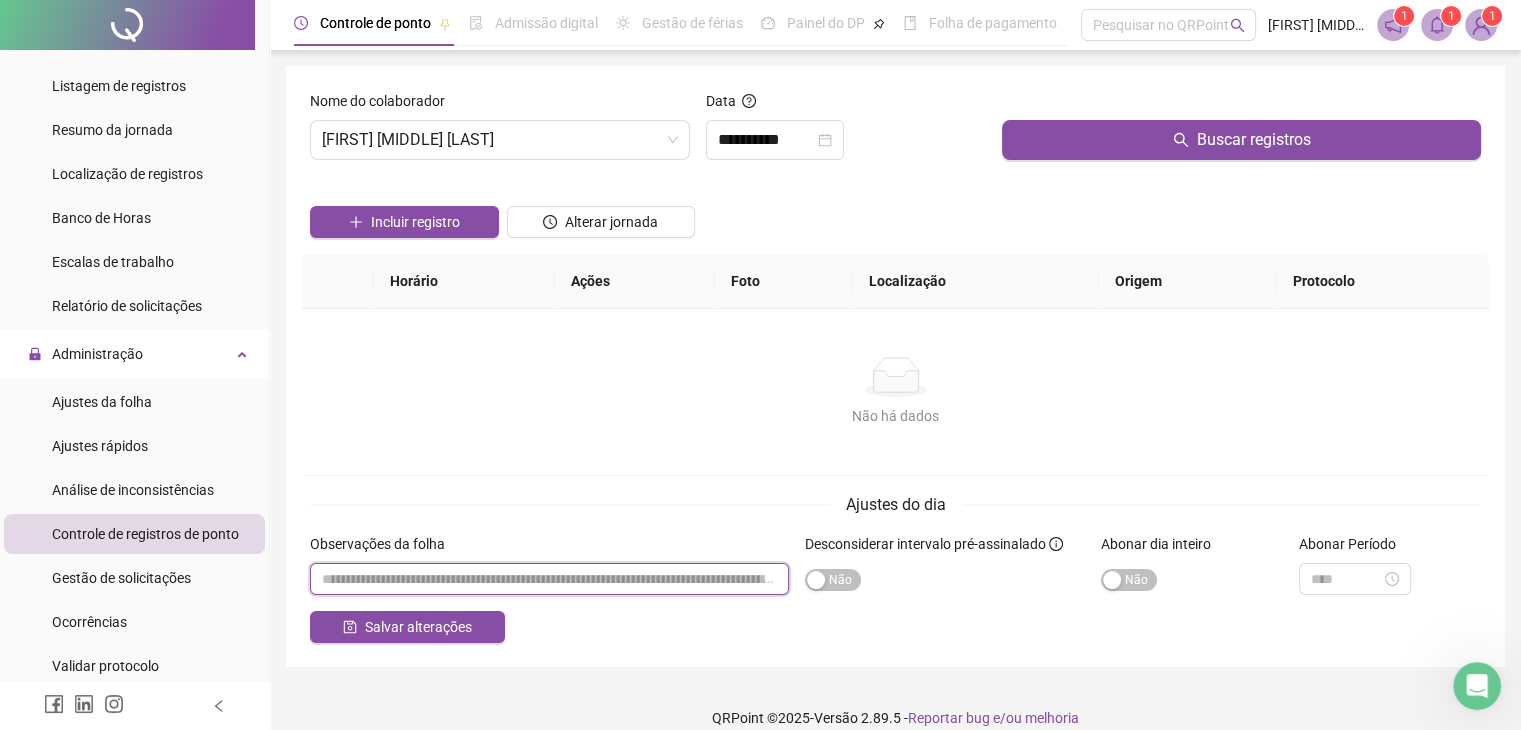 click at bounding box center [549, 579] 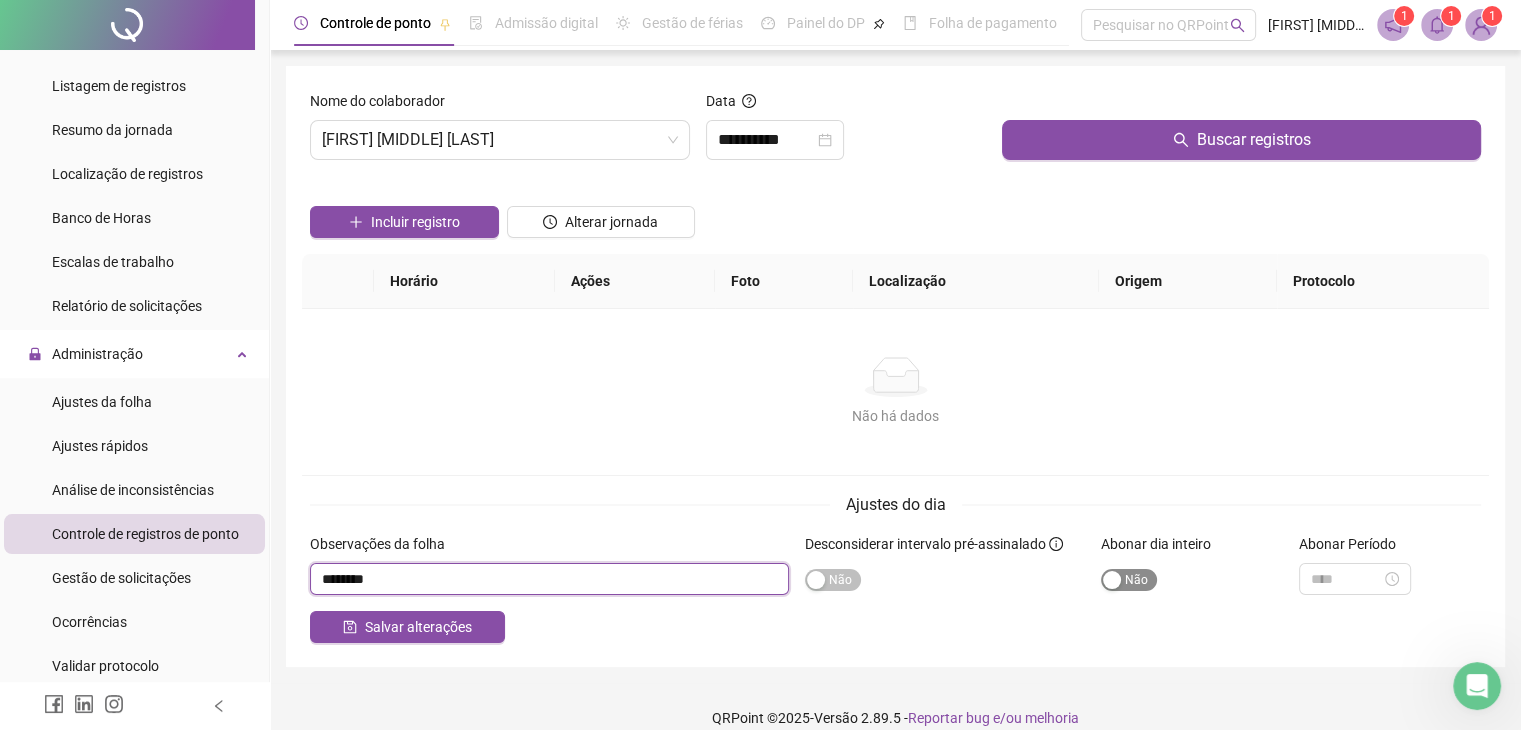 type on "********" 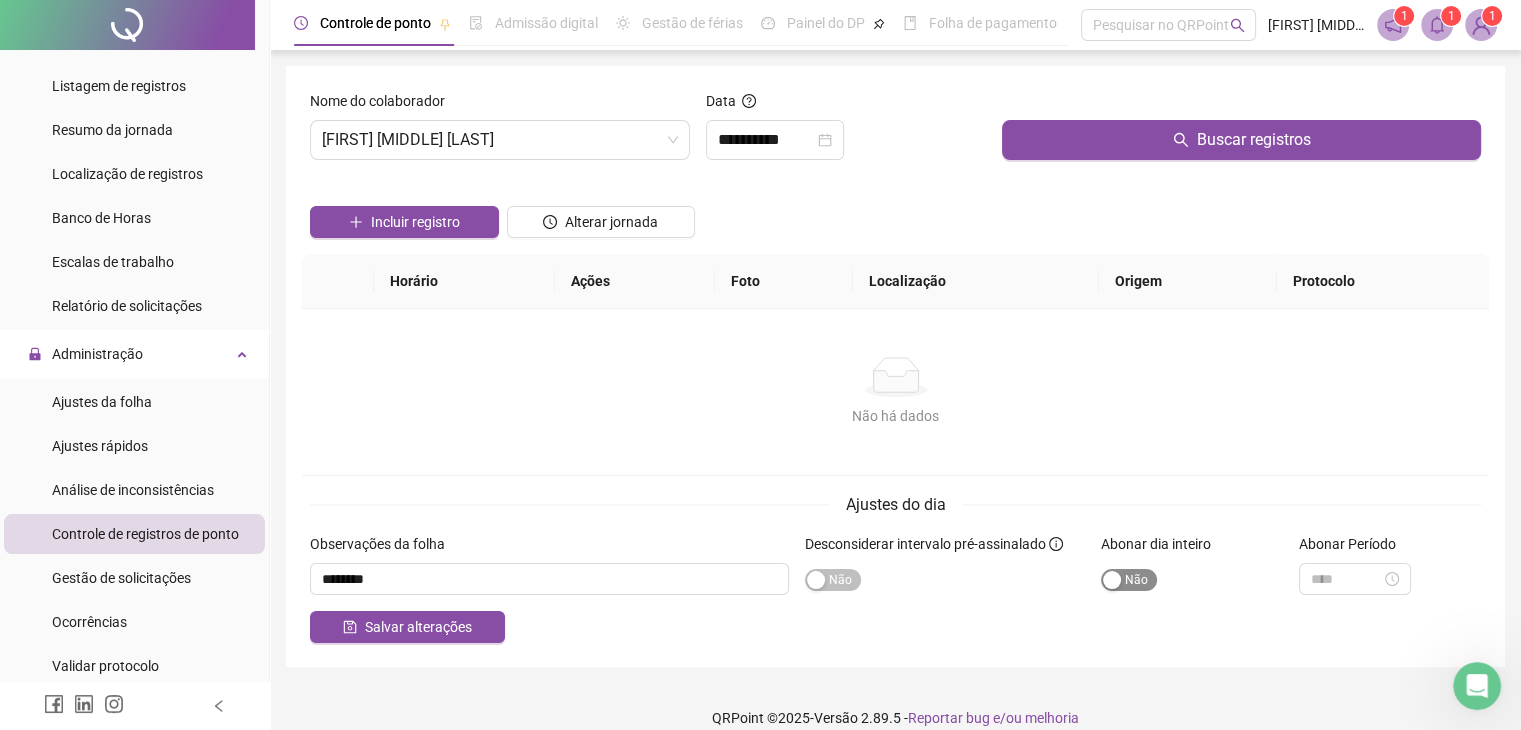 click on "Sim Não" at bounding box center (1129, 580) 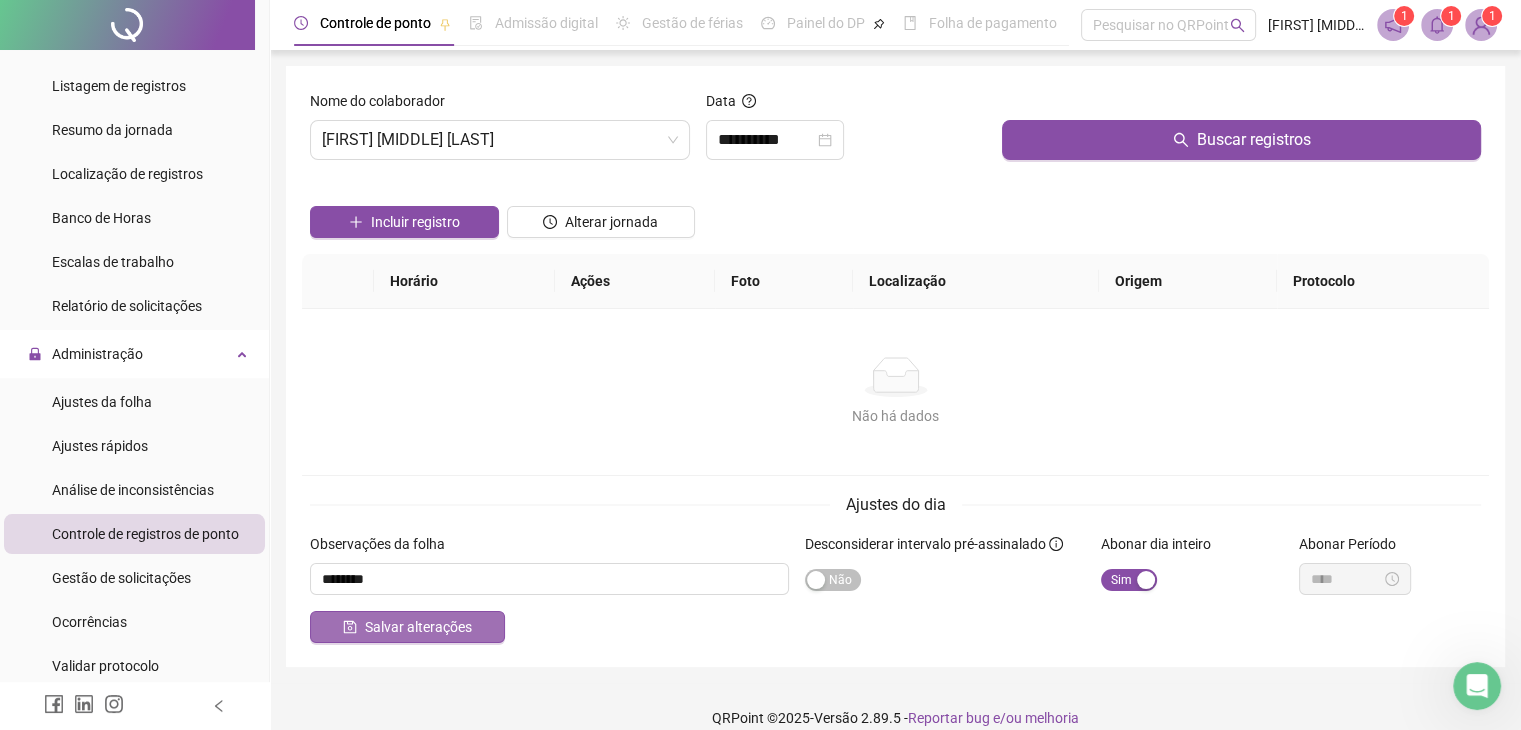 click on "Salvar alterações" at bounding box center (418, 627) 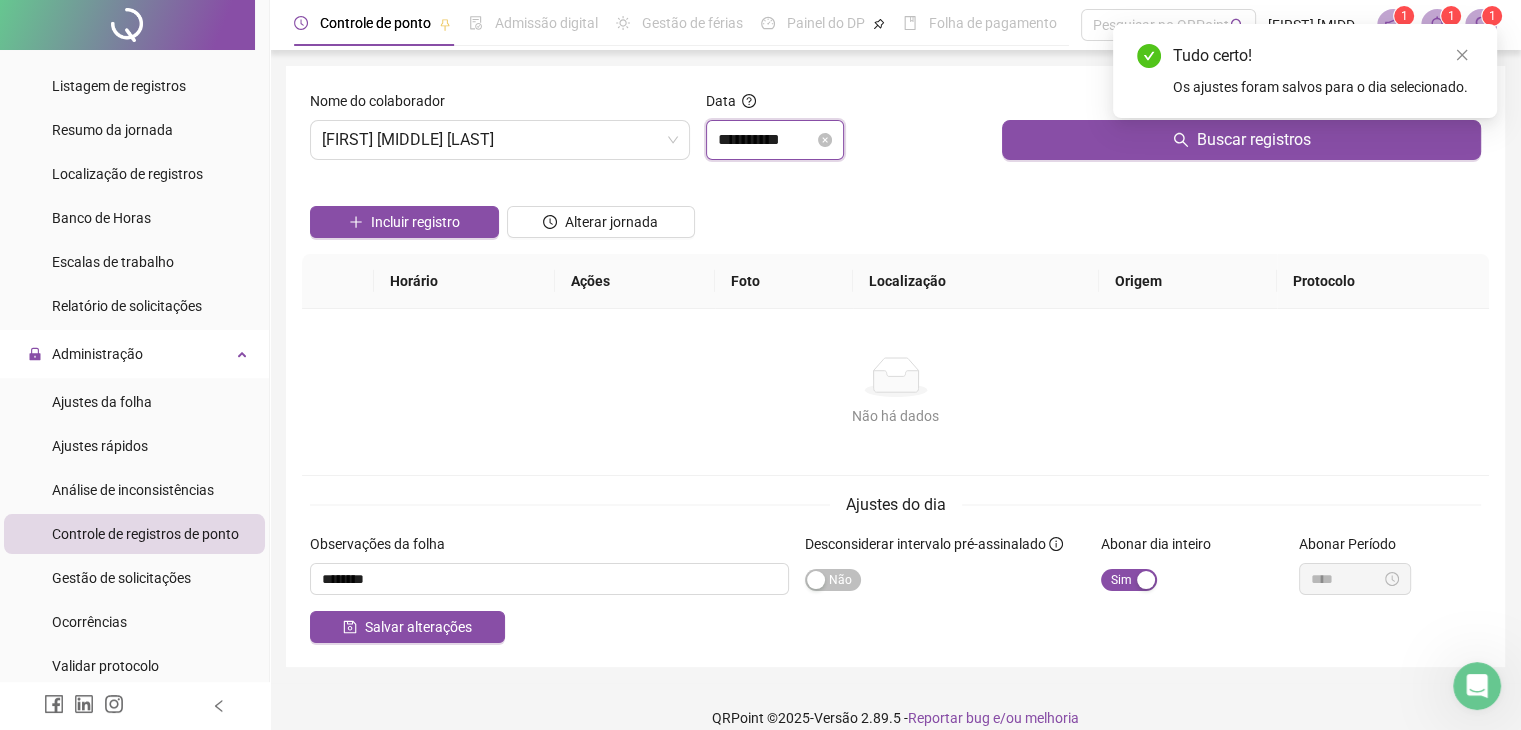 click on "**********" at bounding box center (766, 140) 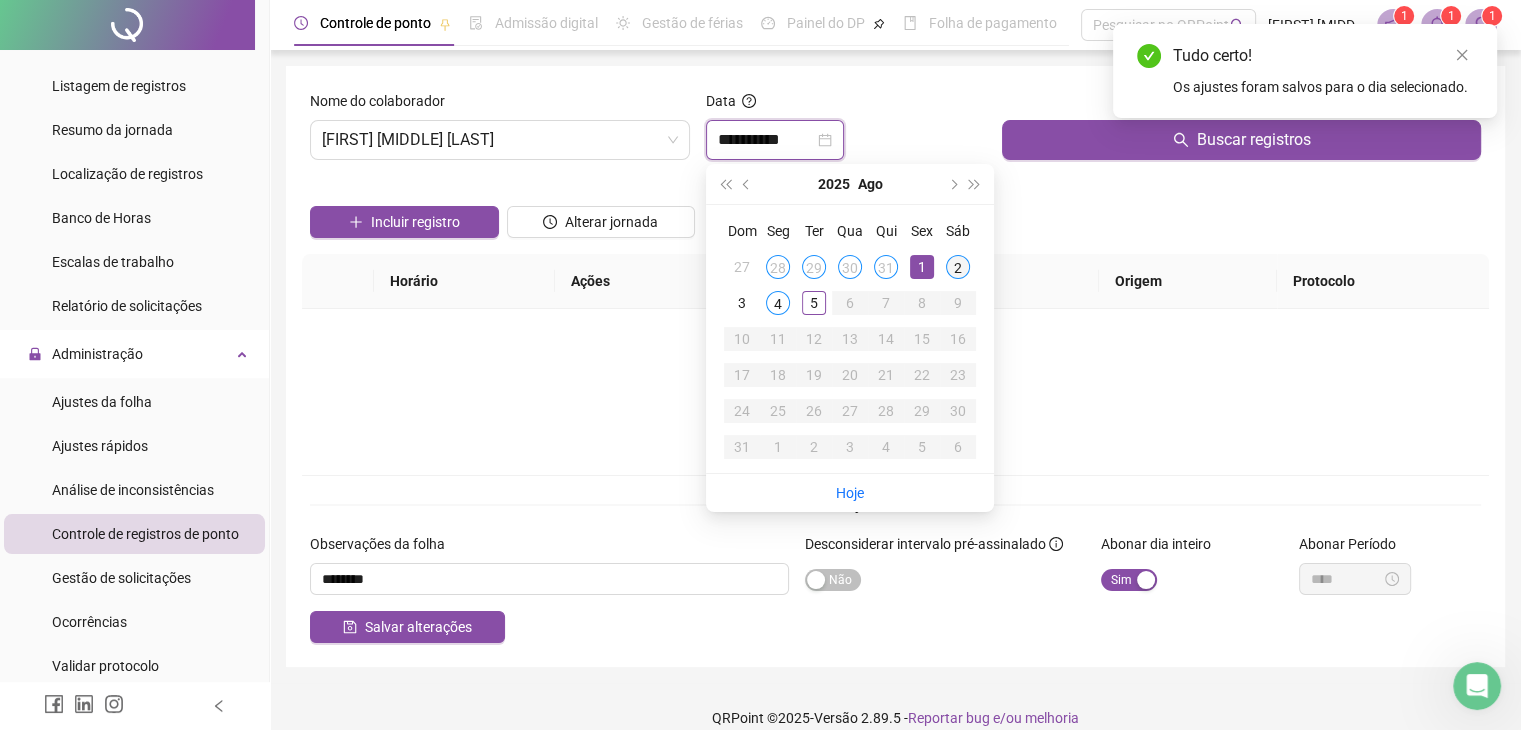 type on "**********" 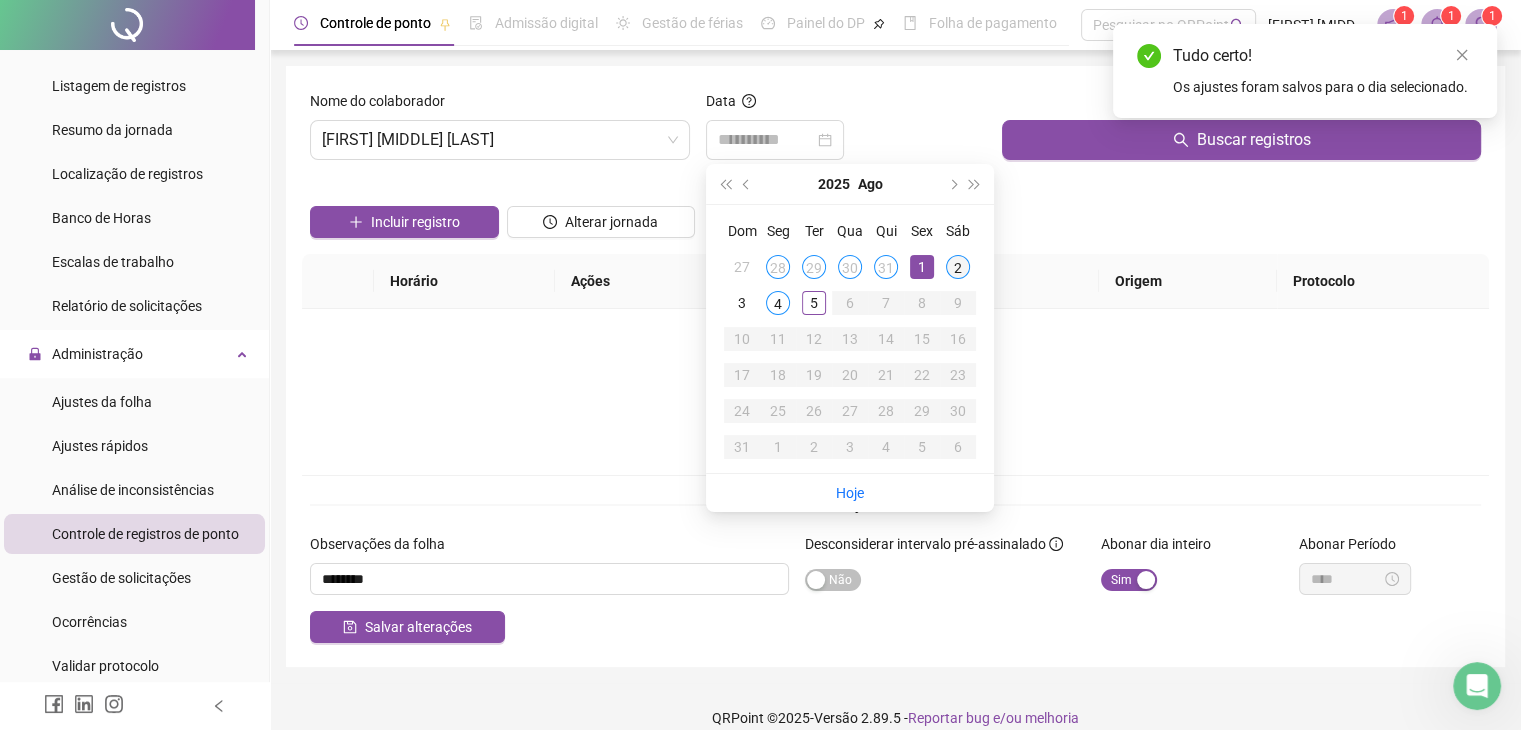 click on "2" at bounding box center [958, 267] 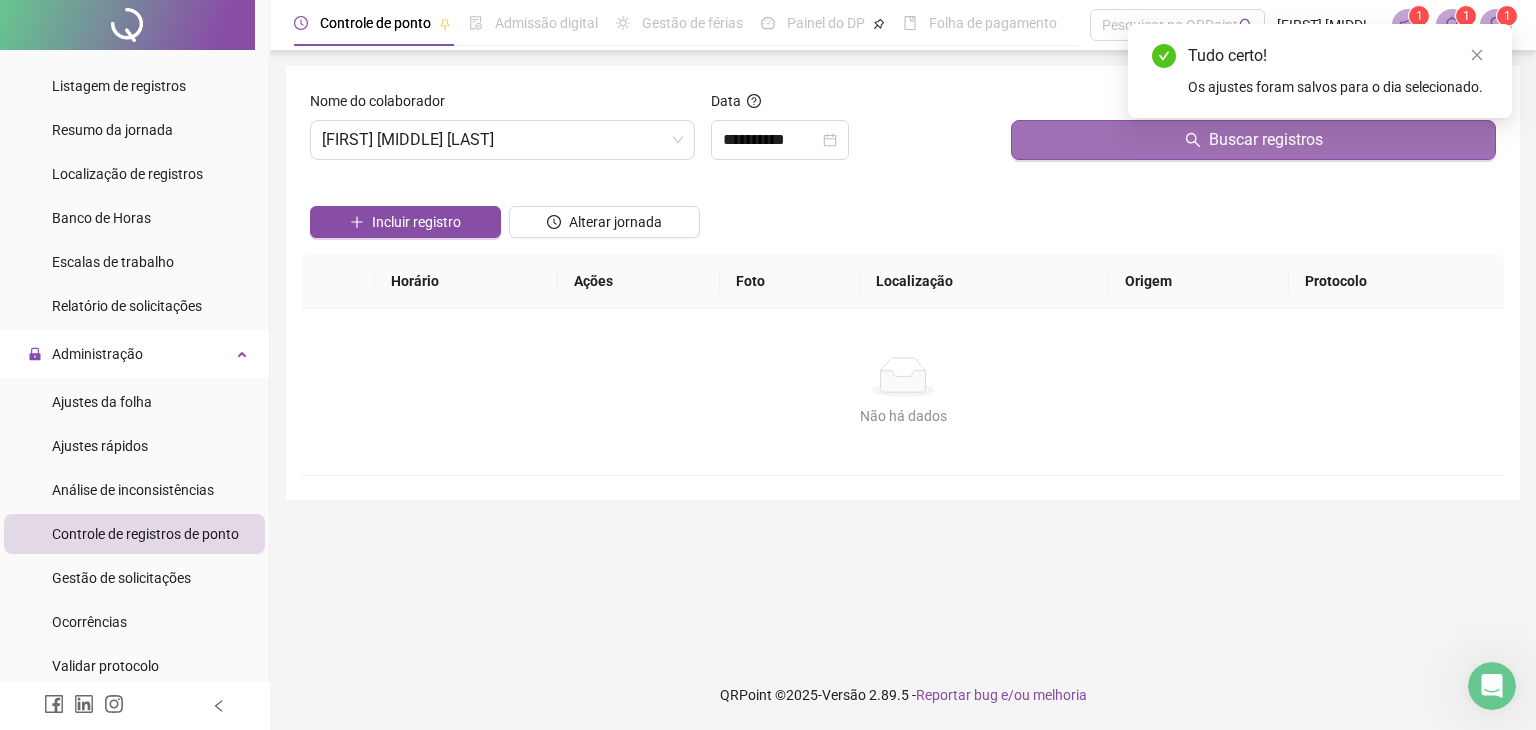 click on "Buscar registros" at bounding box center (1253, 140) 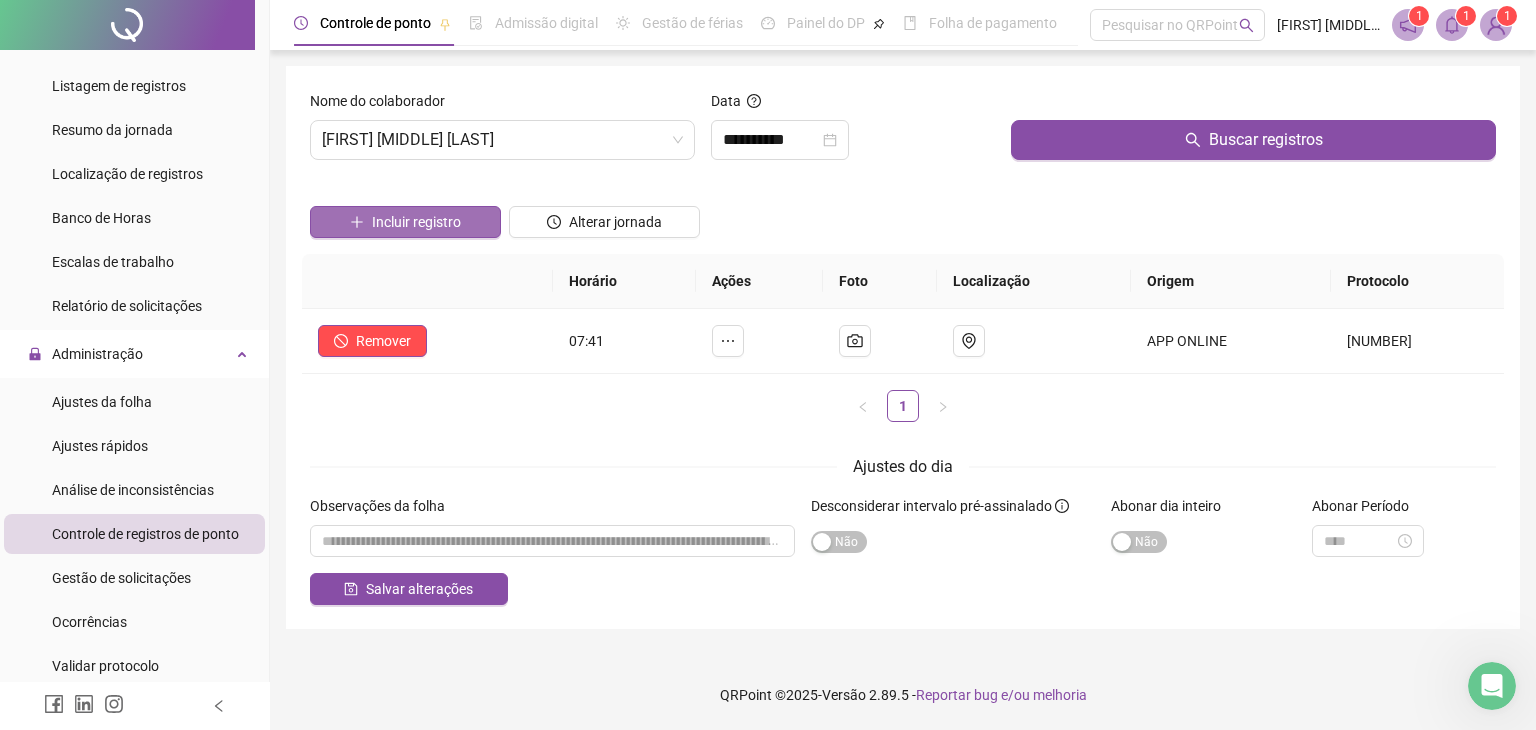 click on "Incluir registro" at bounding box center [416, 222] 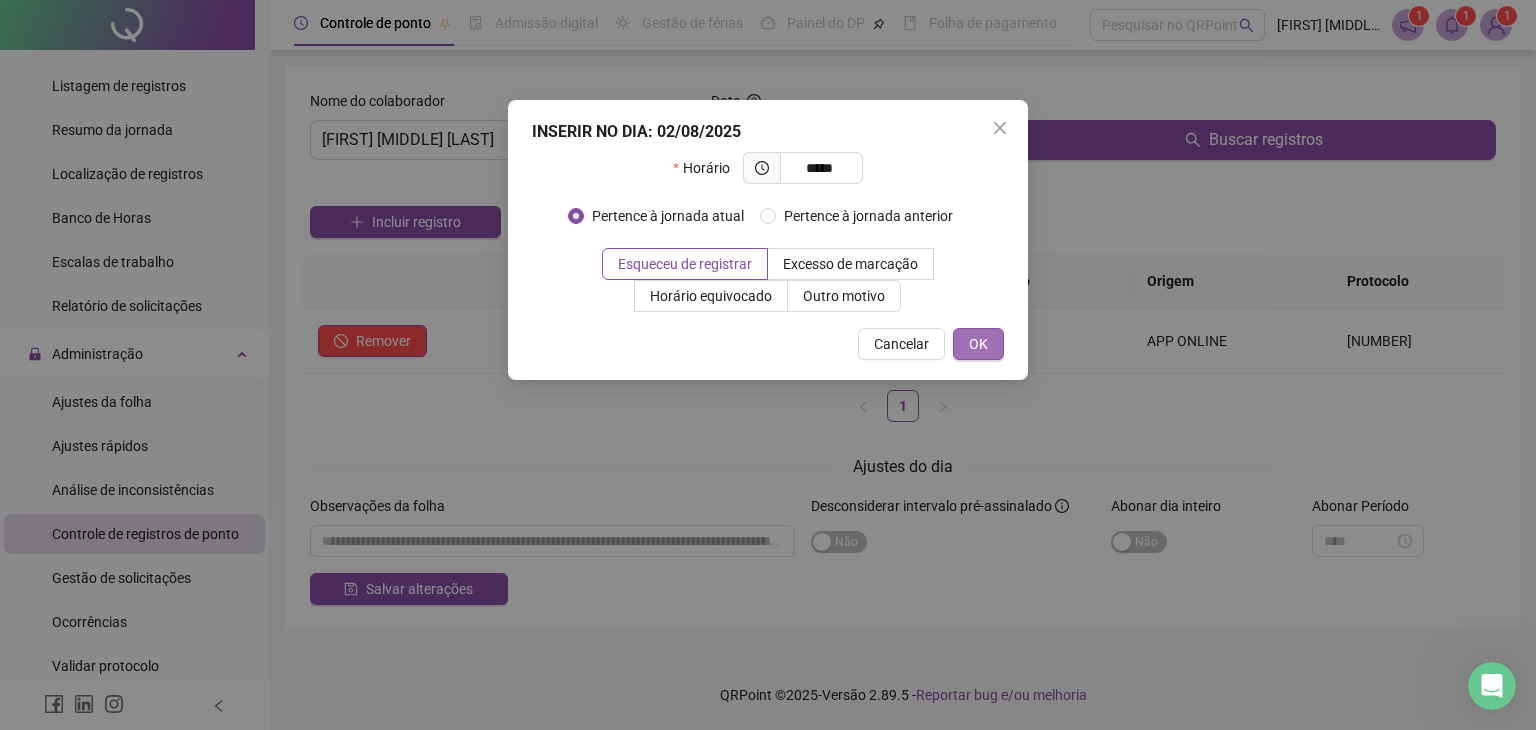 type on "*****" 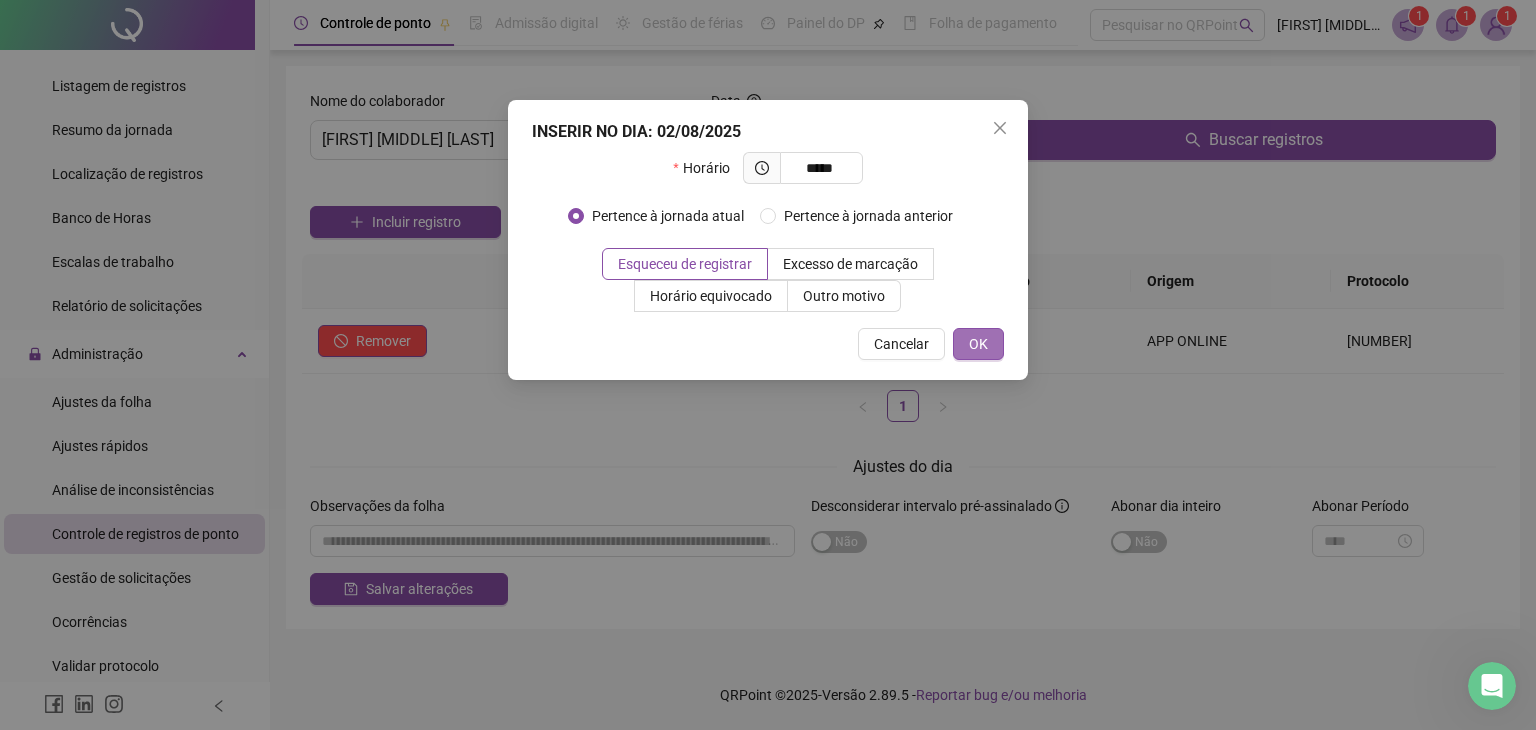 click on "OK" at bounding box center (978, 344) 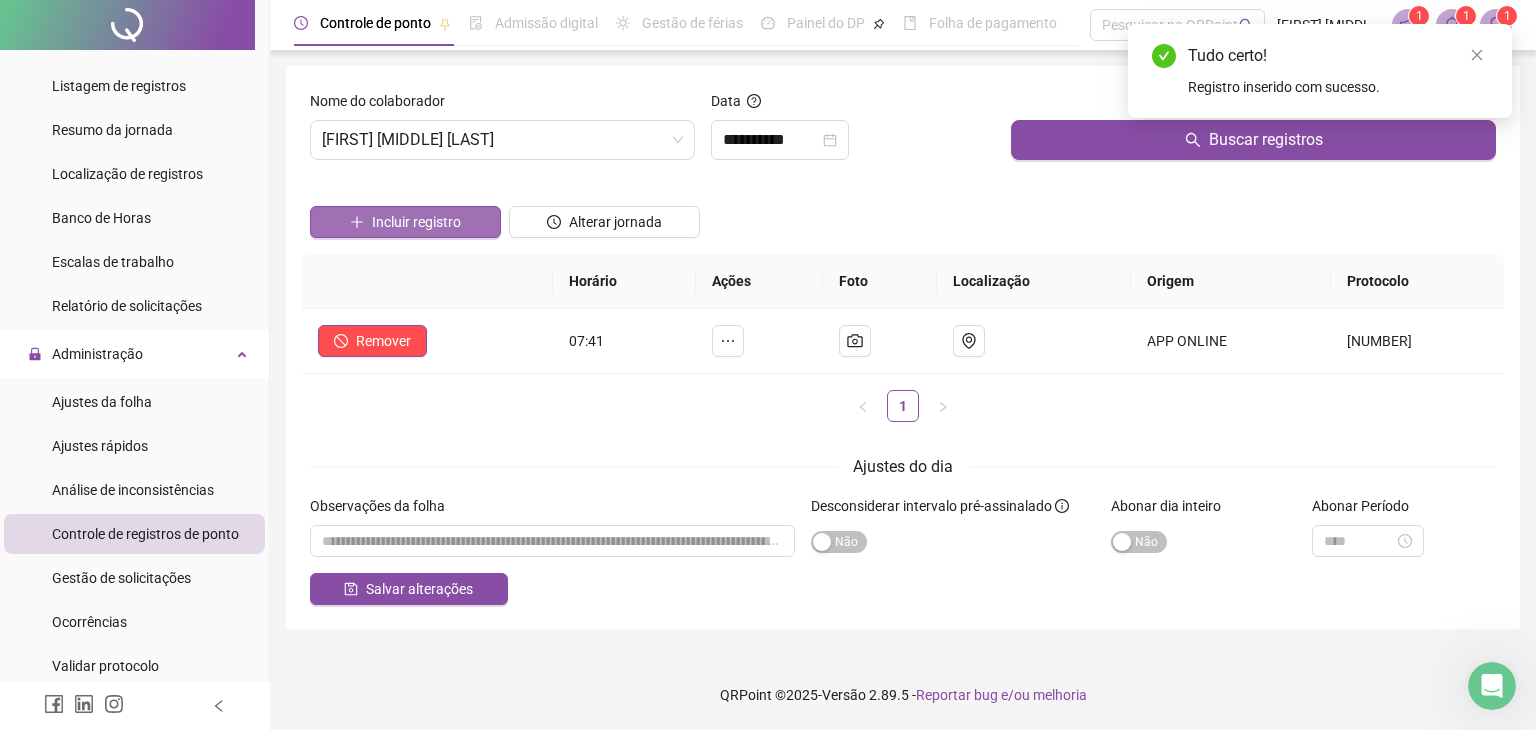 click on "Incluir registro" at bounding box center [416, 222] 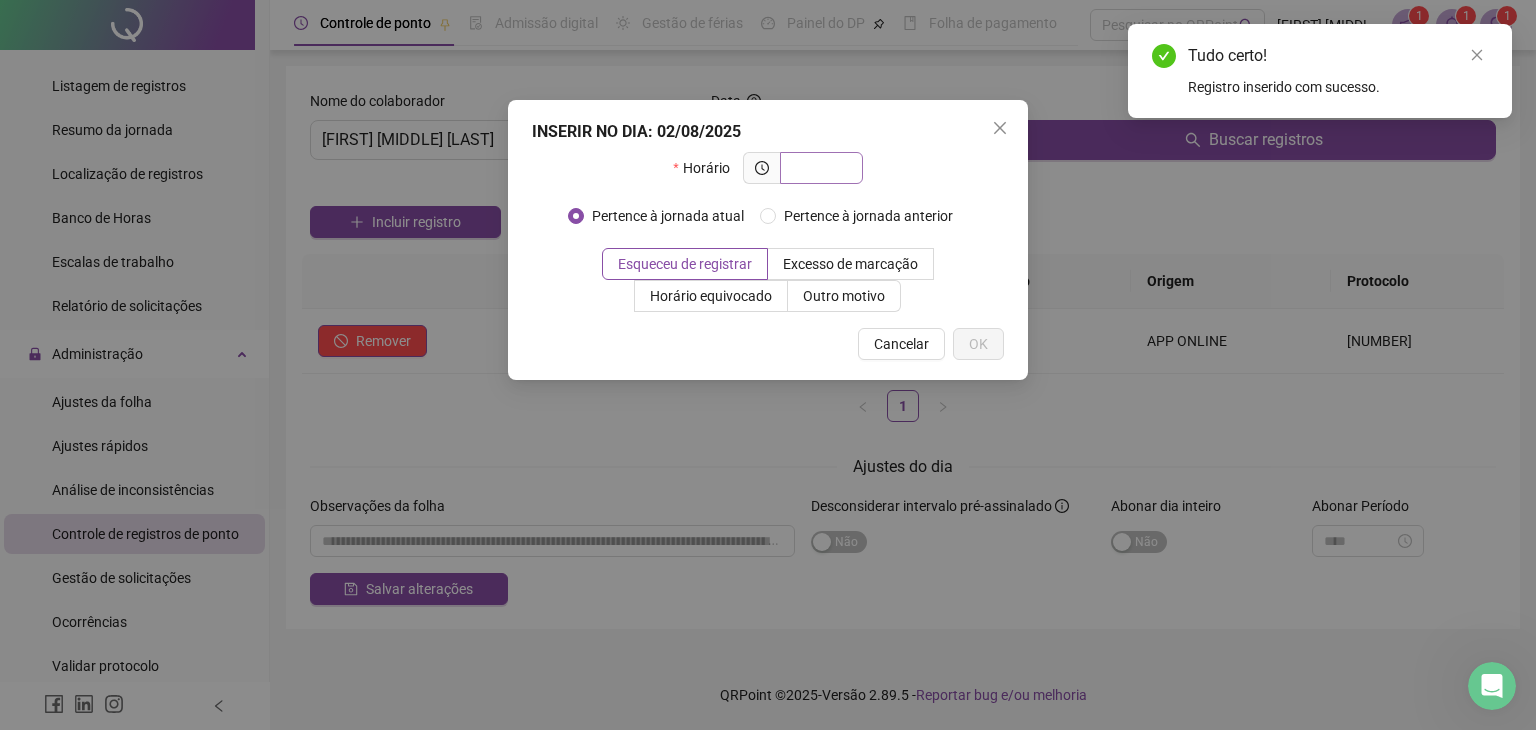 click at bounding box center (819, 168) 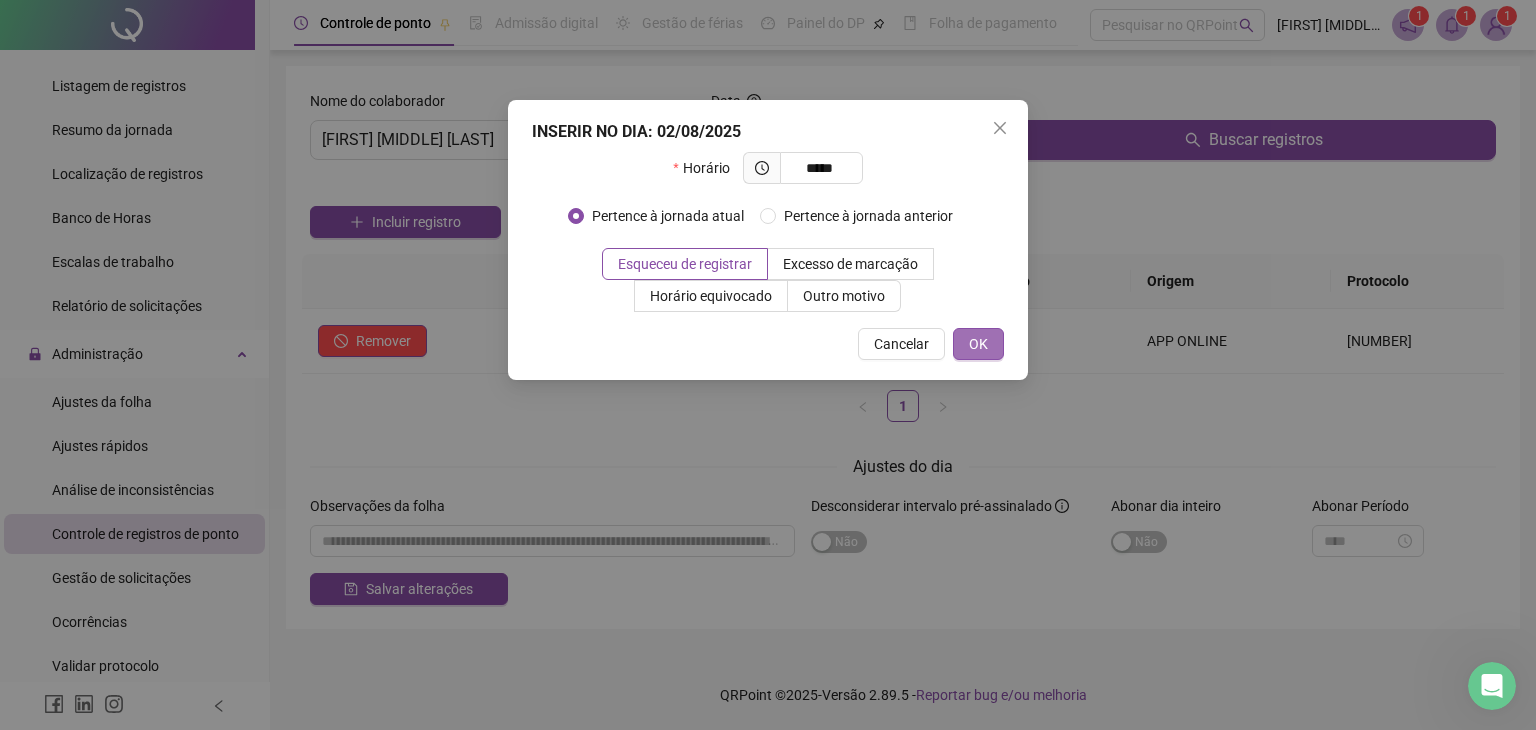 type on "*****" 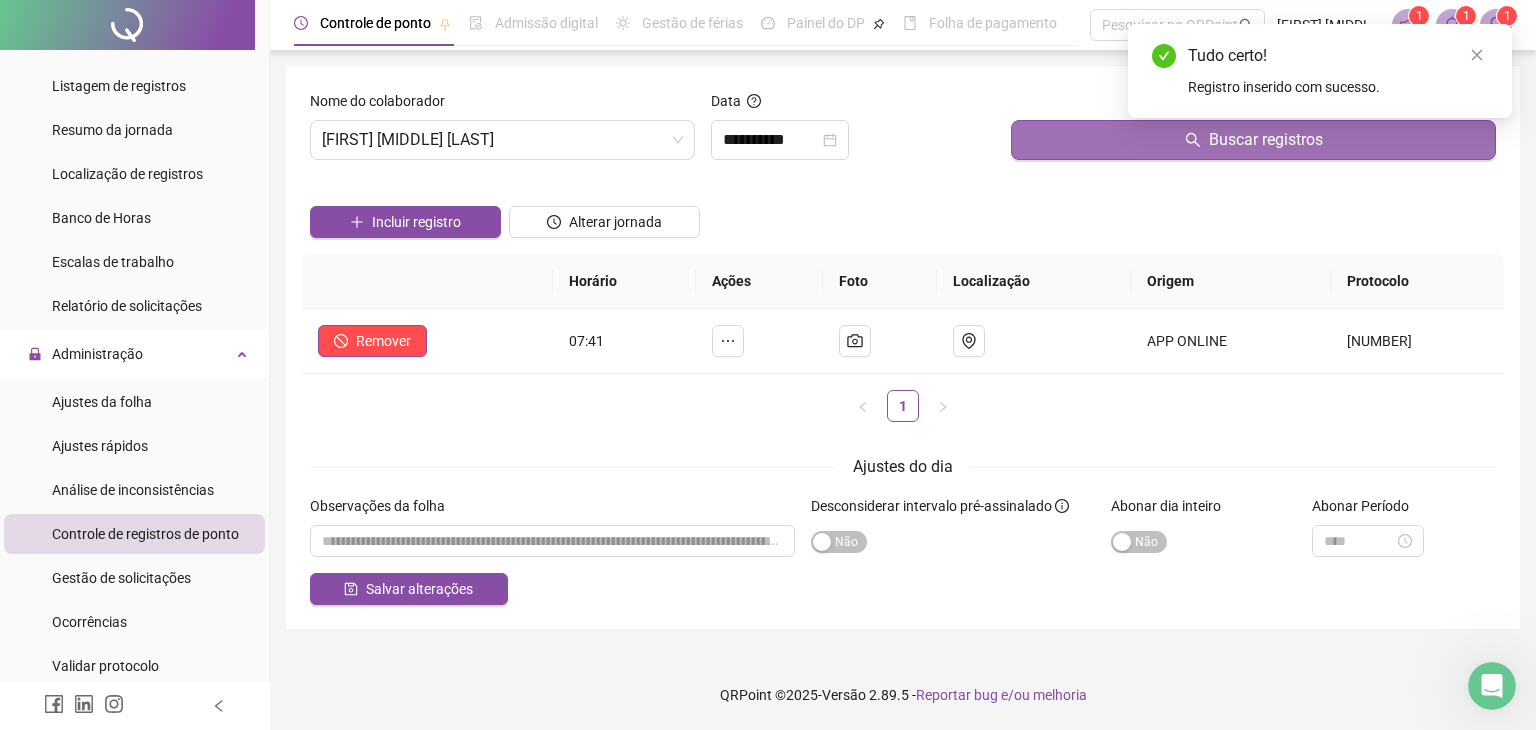 click on "Buscar registros" at bounding box center [1253, 140] 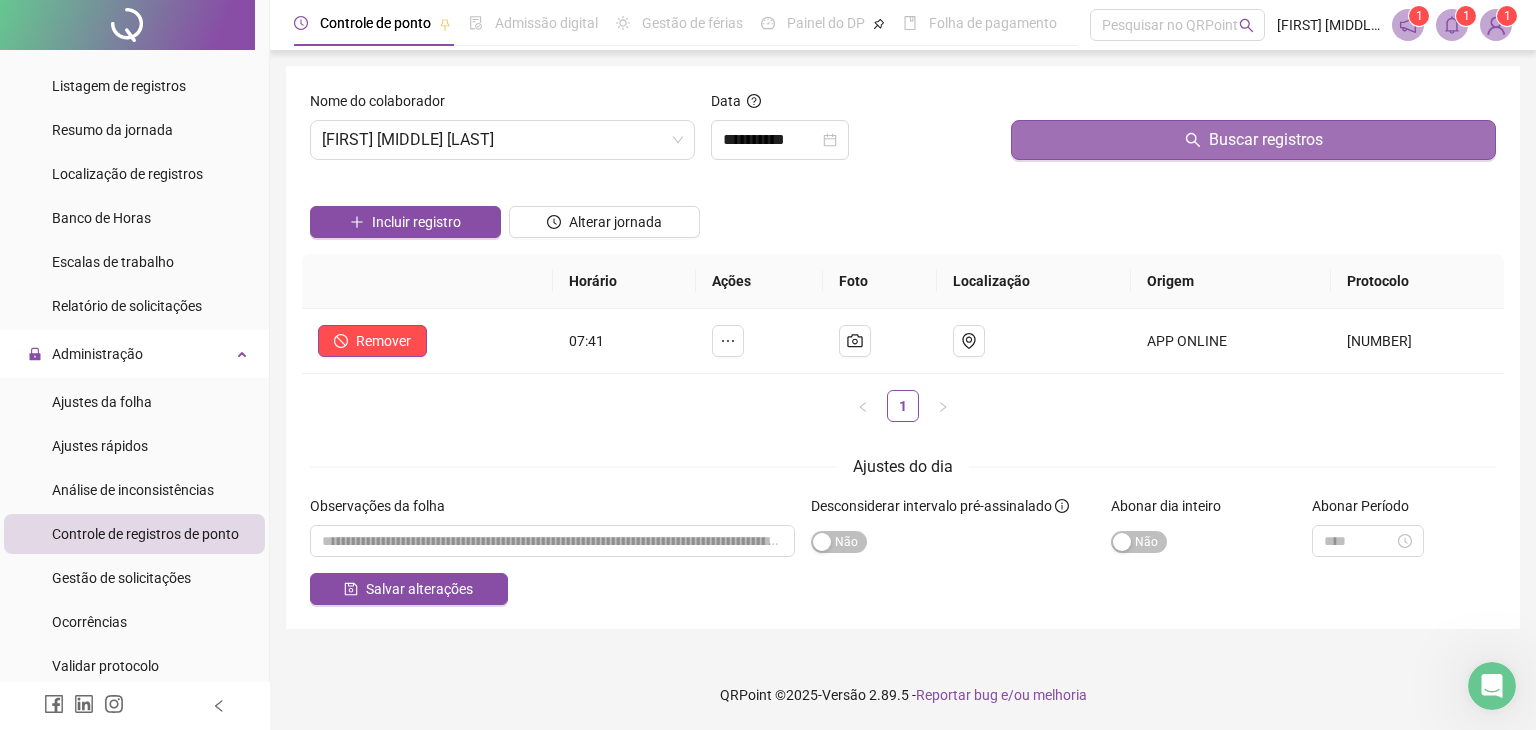 click on "Buscar registros" at bounding box center [1253, 140] 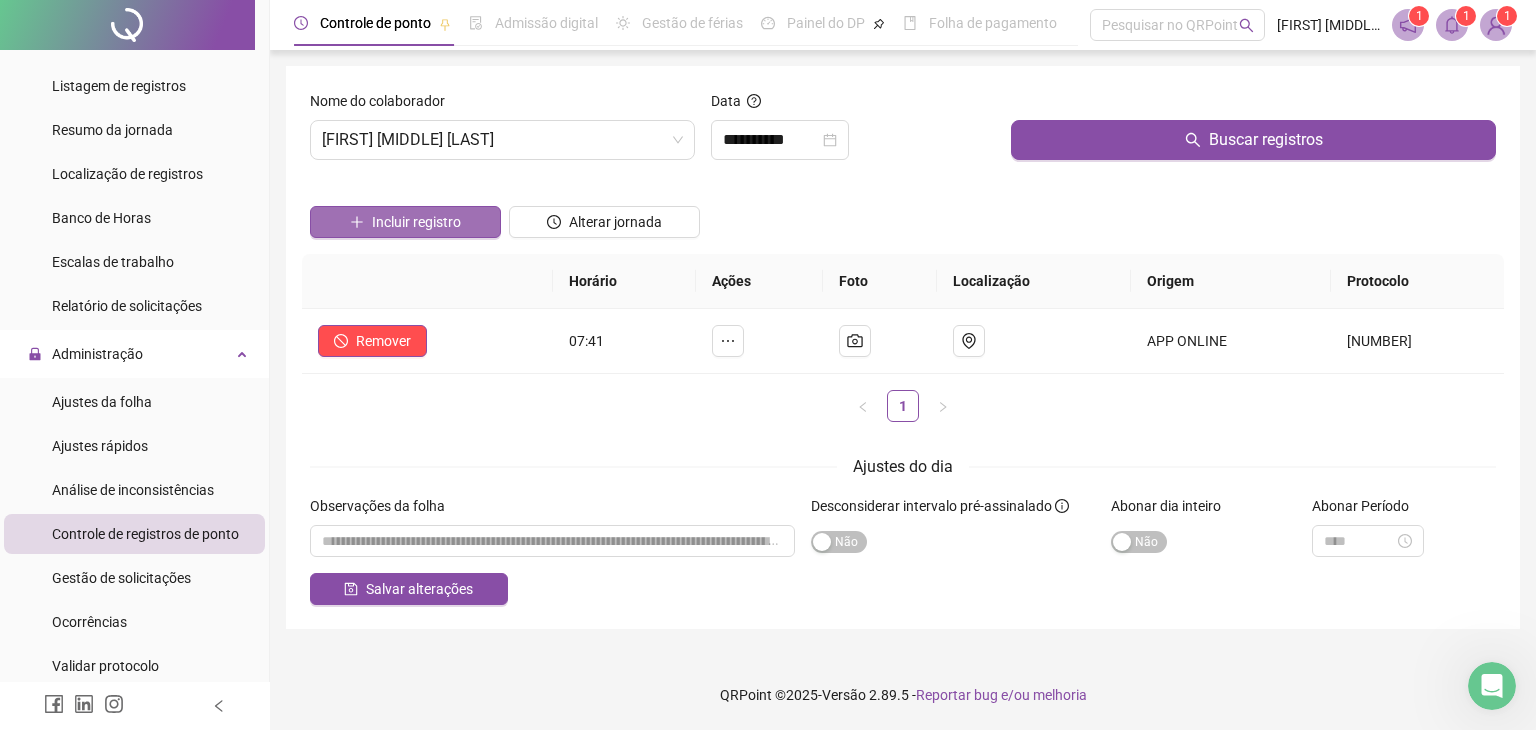 click on "Incluir registro" at bounding box center [416, 222] 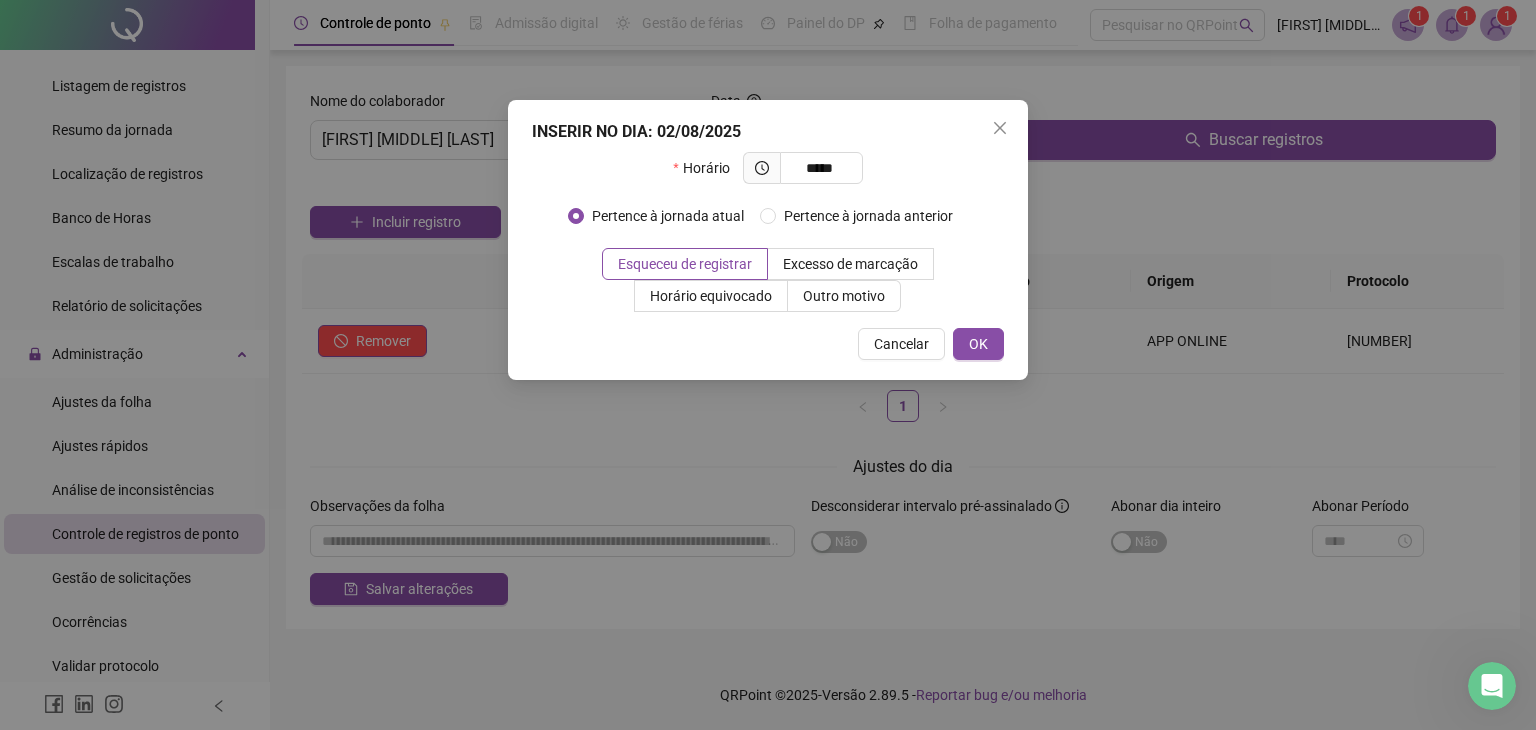 type on "*****" 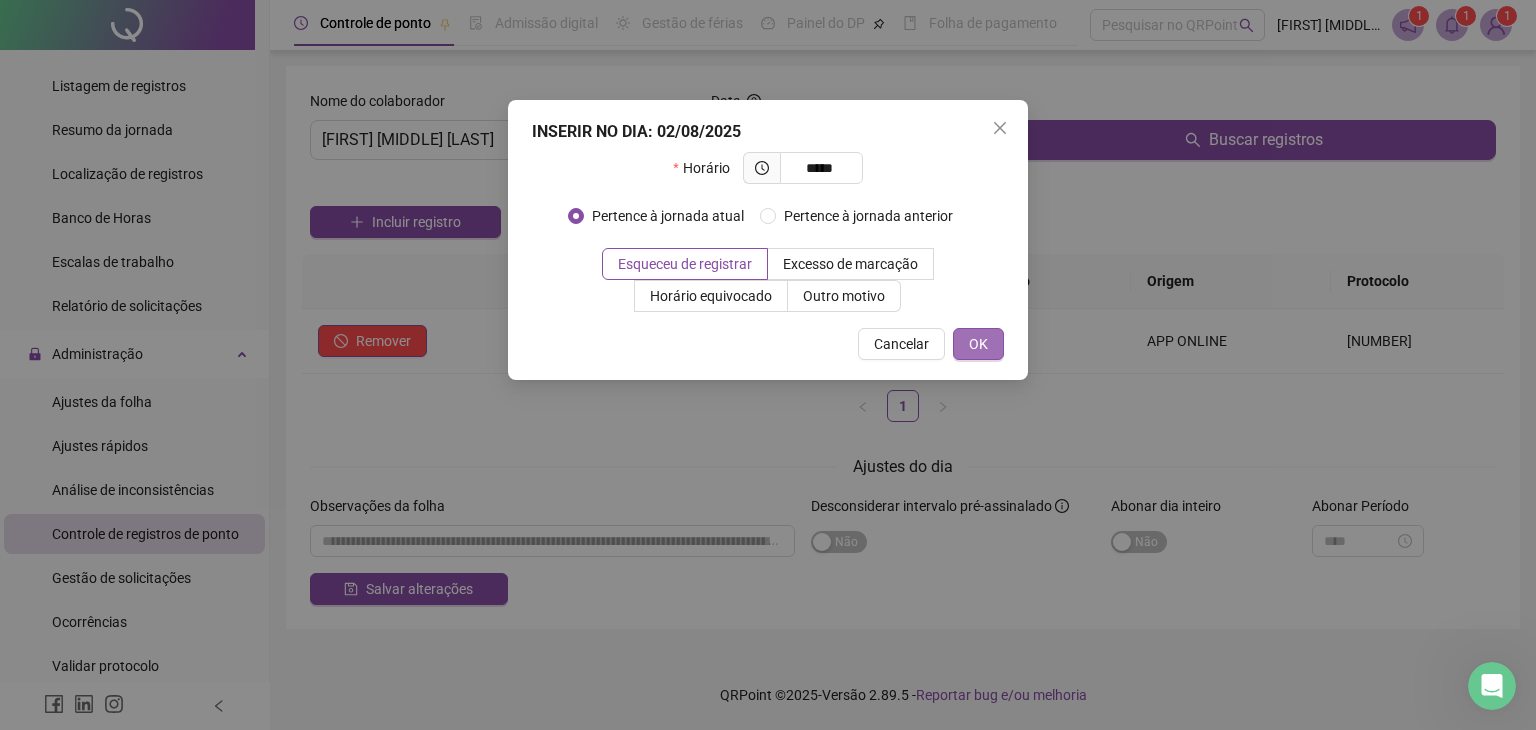 drag, startPoint x: 973, startPoint y: 325, endPoint x: 987, endPoint y: 338, distance: 19.104973 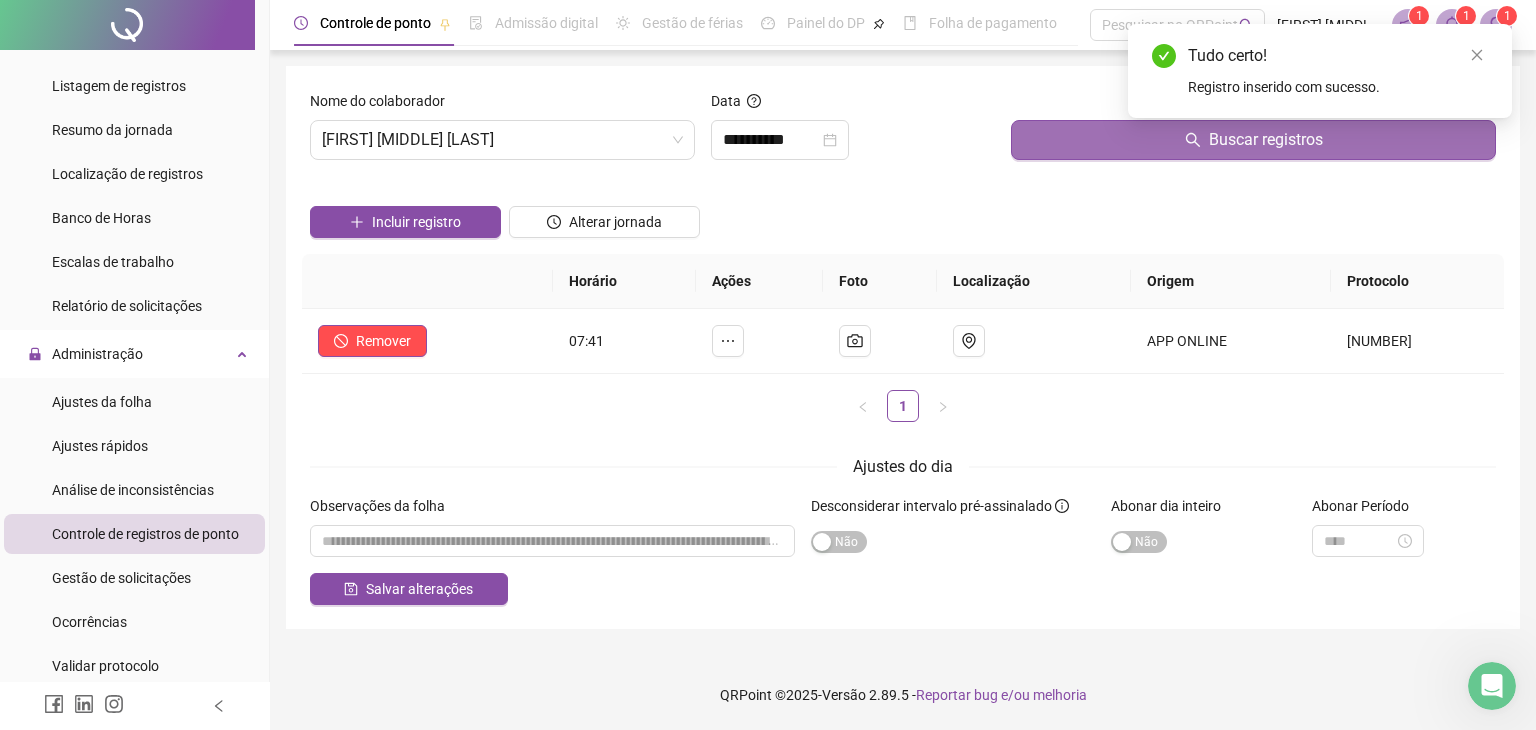 click on "Buscar registros" at bounding box center [1253, 140] 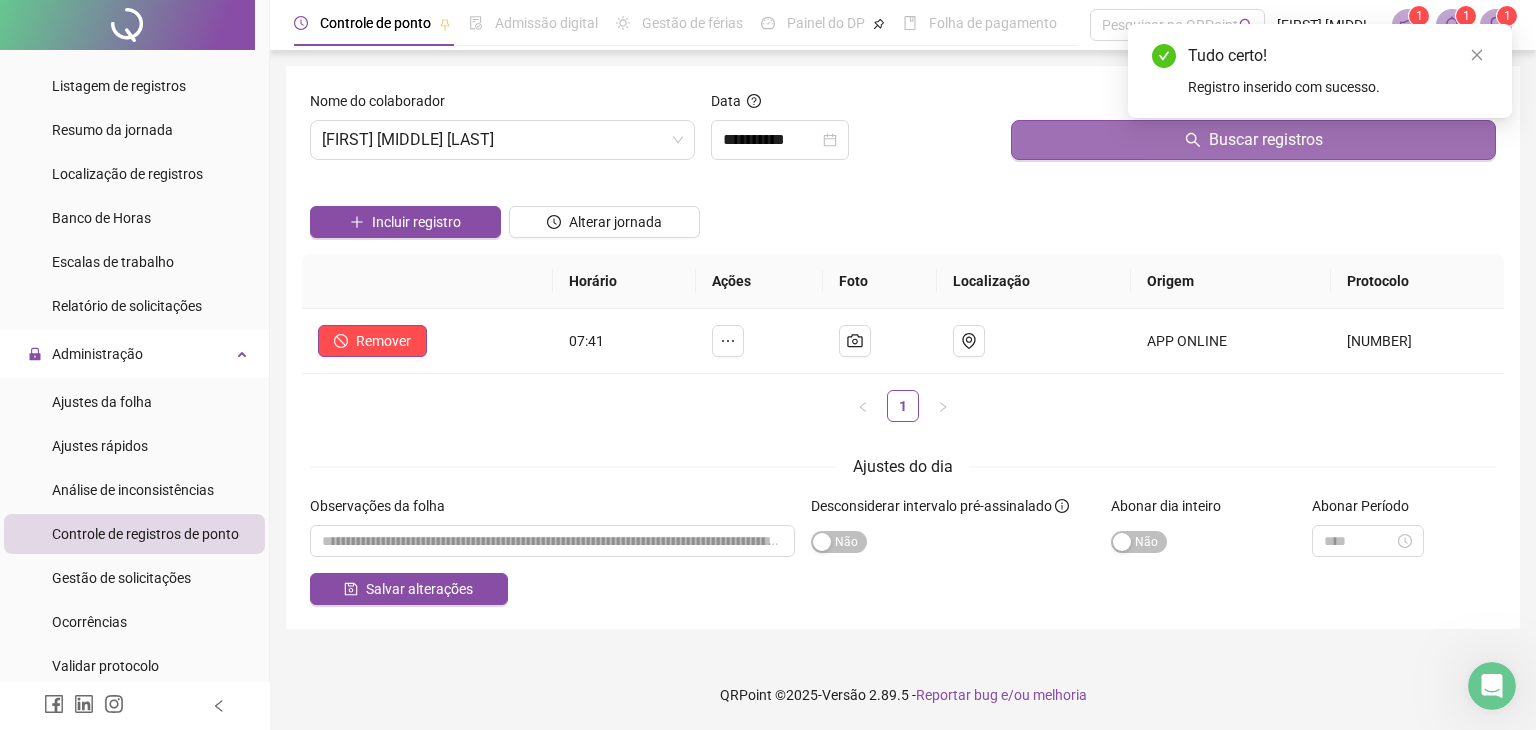click on "Buscar registros" at bounding box center [1253, 140] 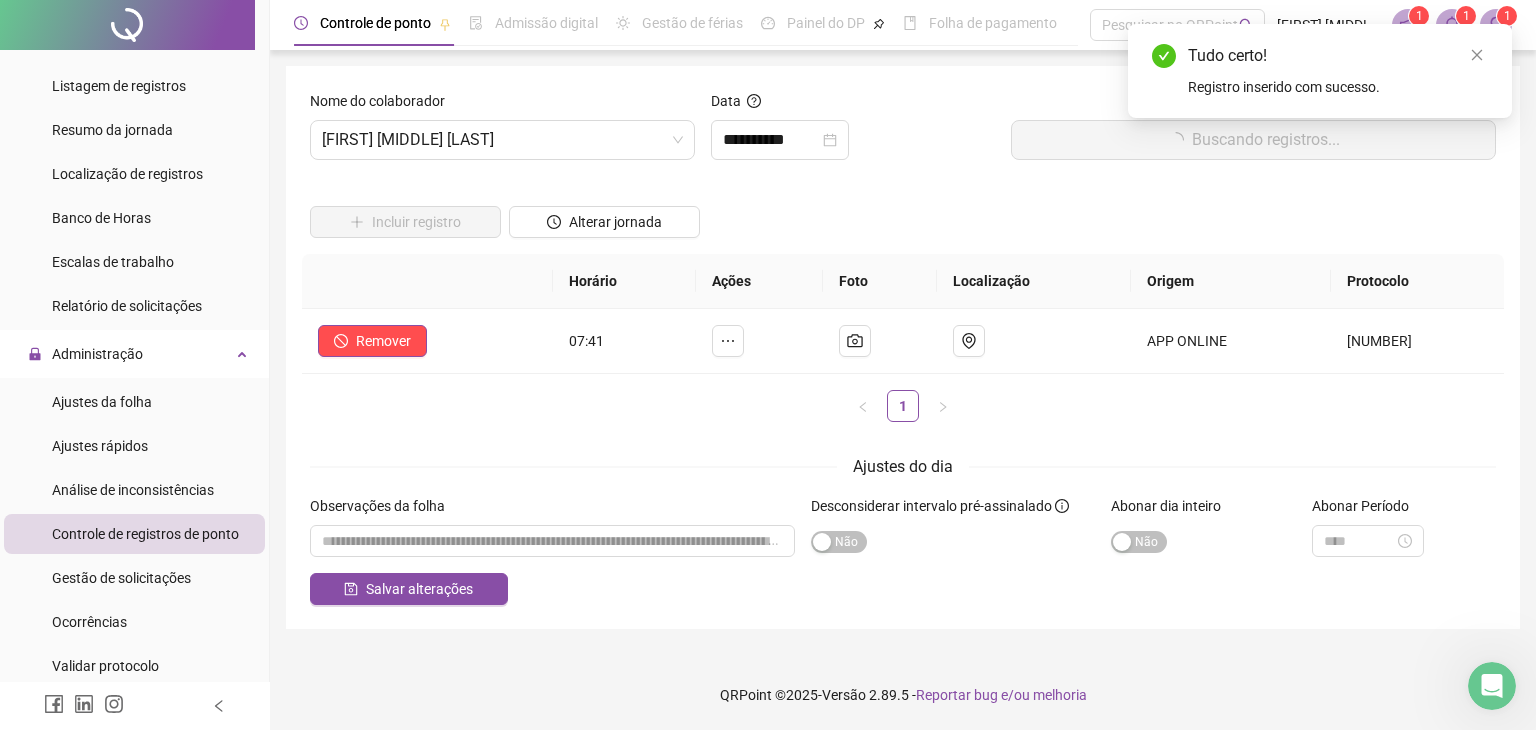 click on "Buscando registros..." at bounding box center [1253, 140] 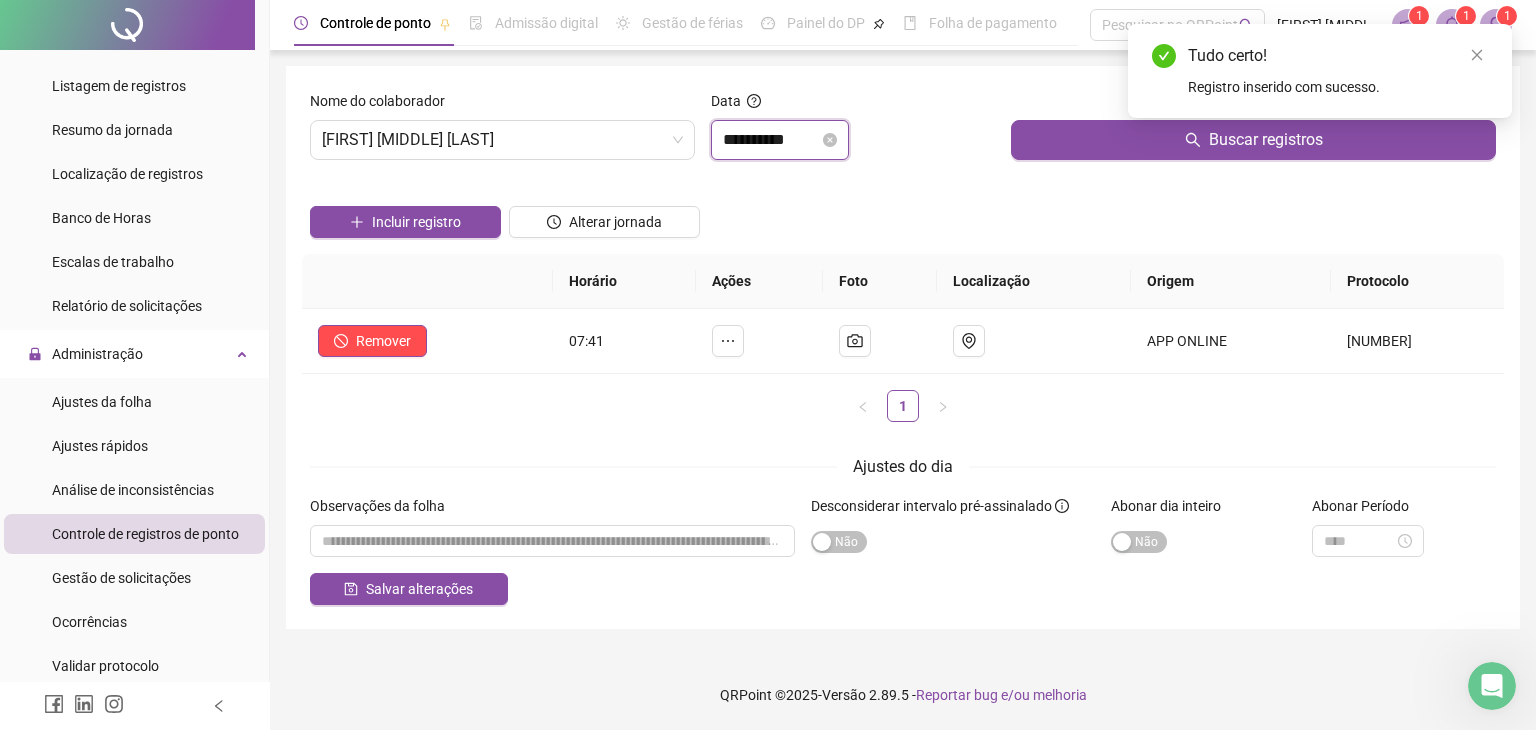 drag, startPoint x: 760, startPoint y: 134, endPoint x: 776, endPoint y: 136, distance: 16.124516 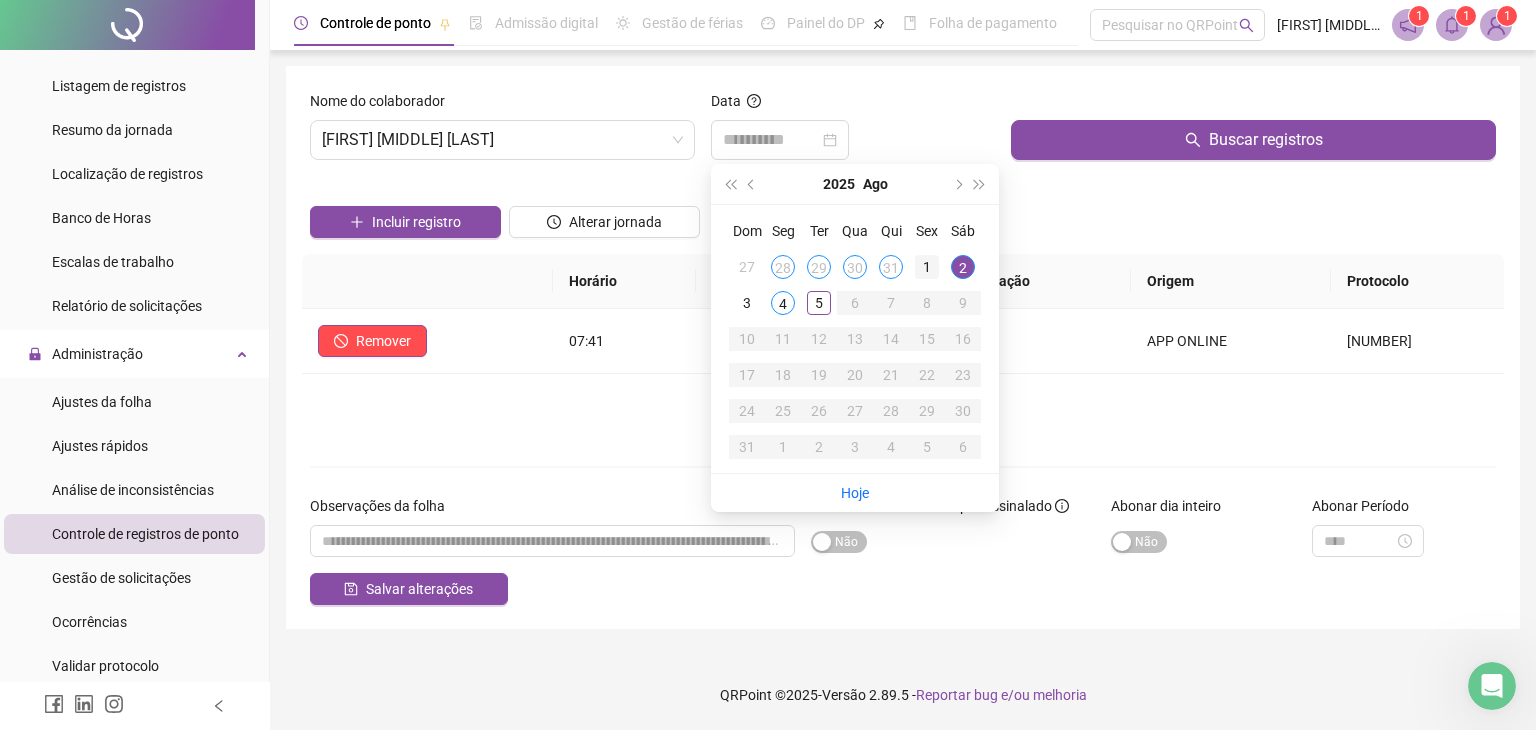 click on "1" at bounding box center [927, 267] 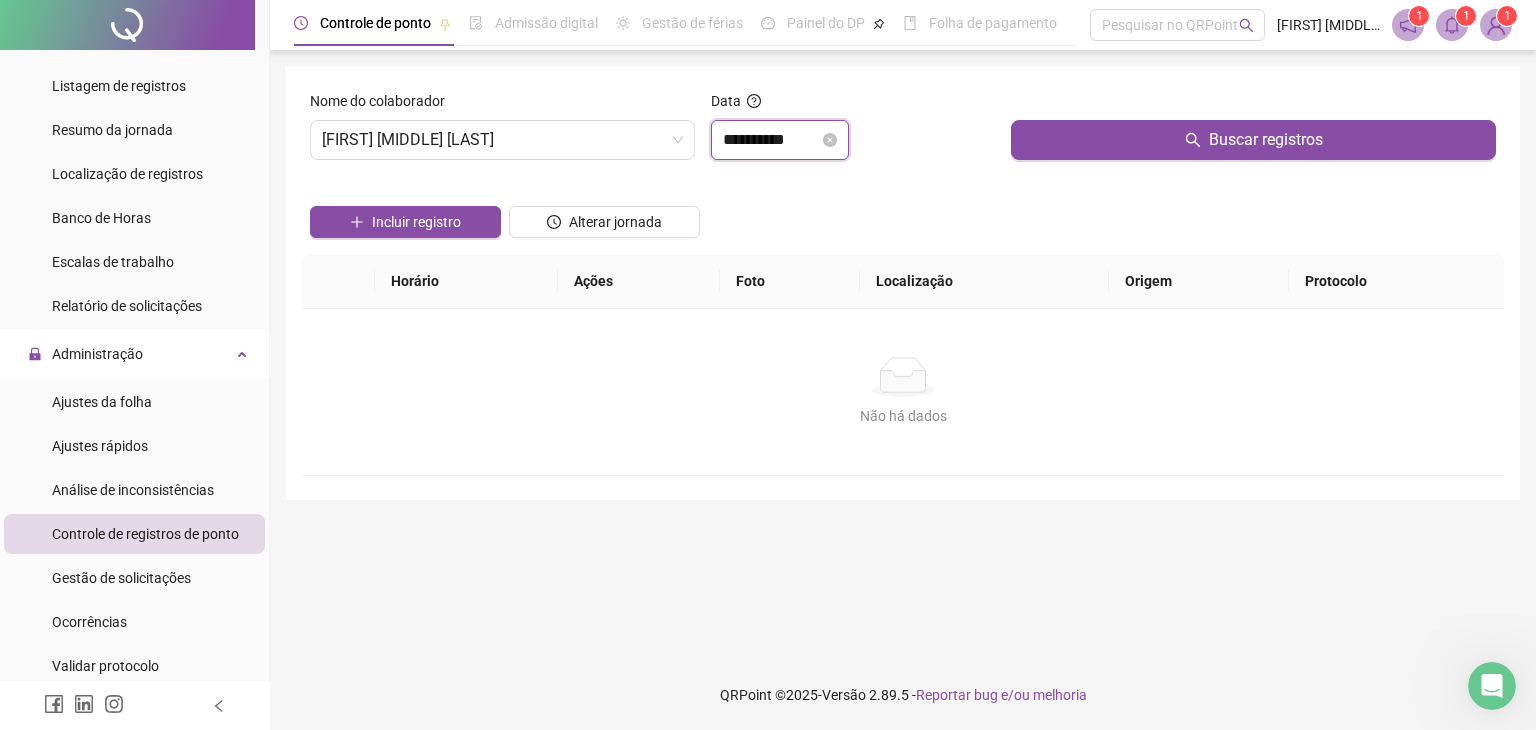 drag, startPoint x: 792, startPoint y: 135, endPoint x: 814, endPoint y: 145, distance: 24.166092 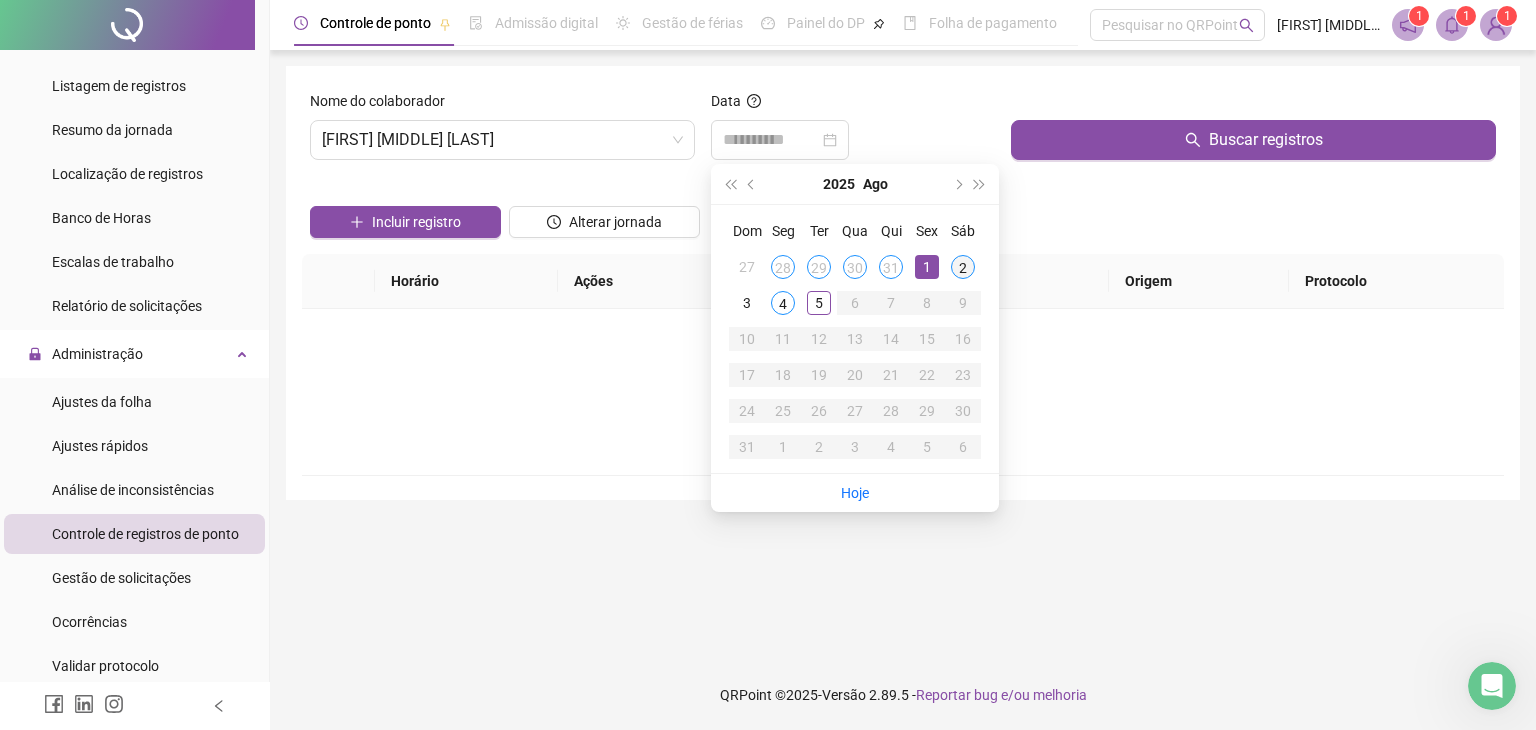 click on "2" at bounding box center (963, 267) 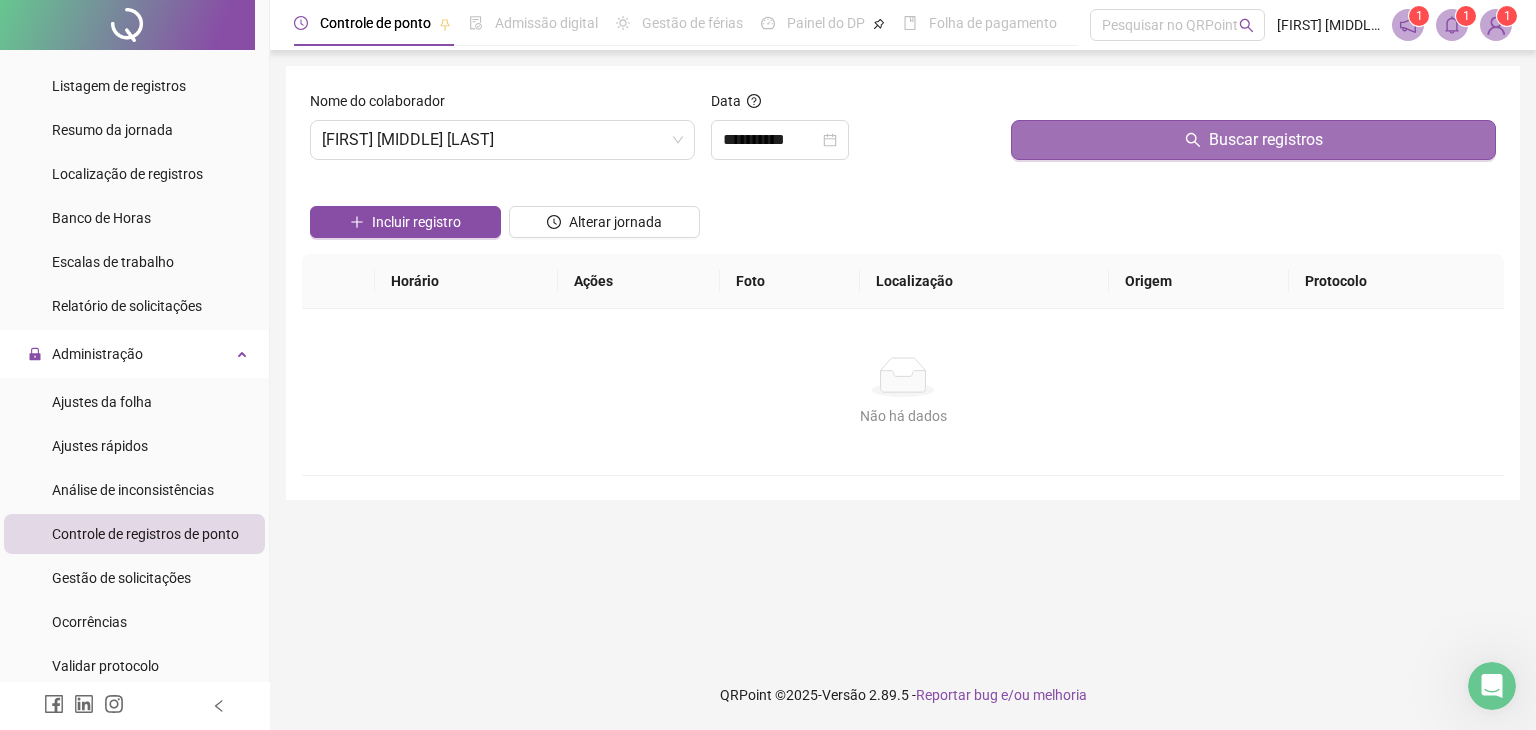 click on "Buscar registros" at bounding box center (1253, 140) 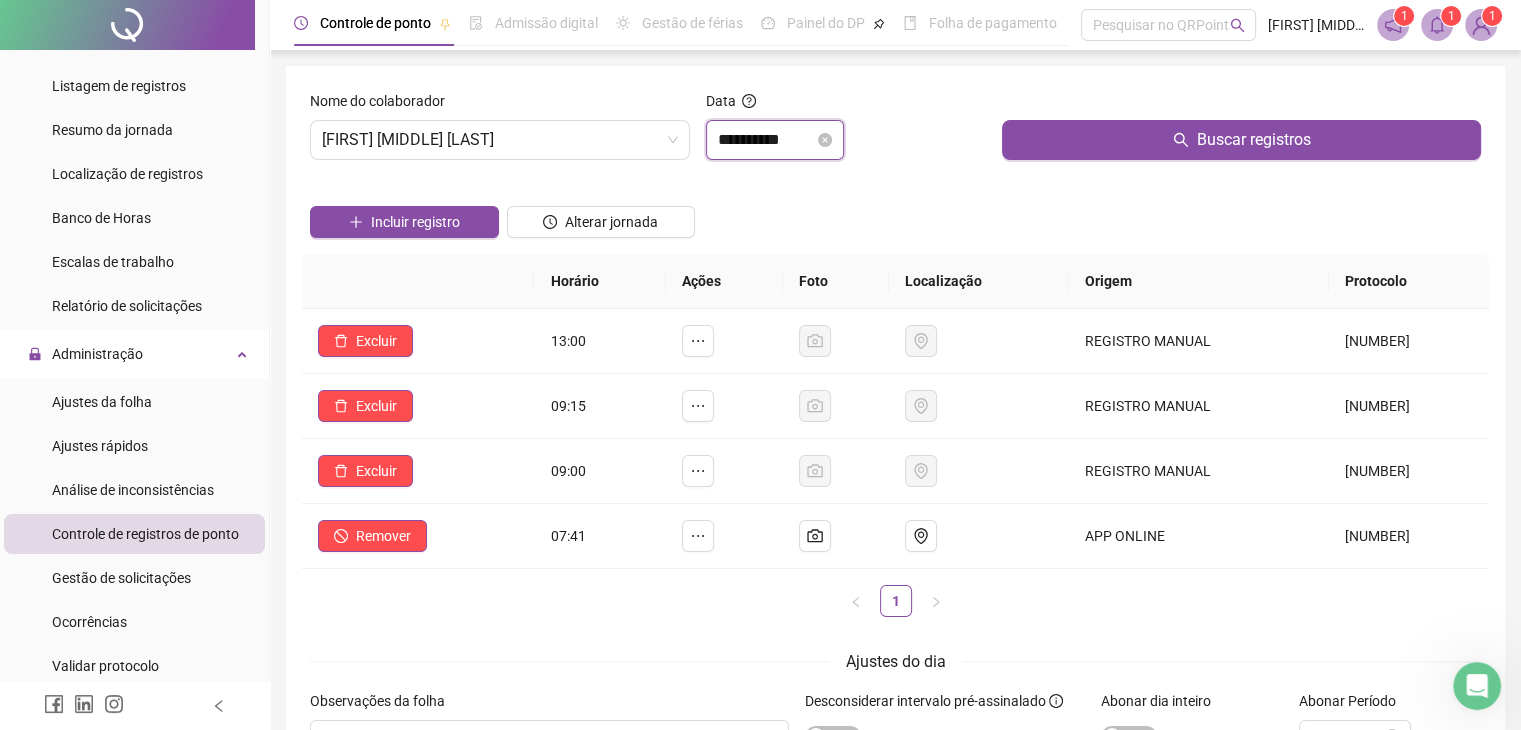 click on "**********" at bounding box center (766, 140) 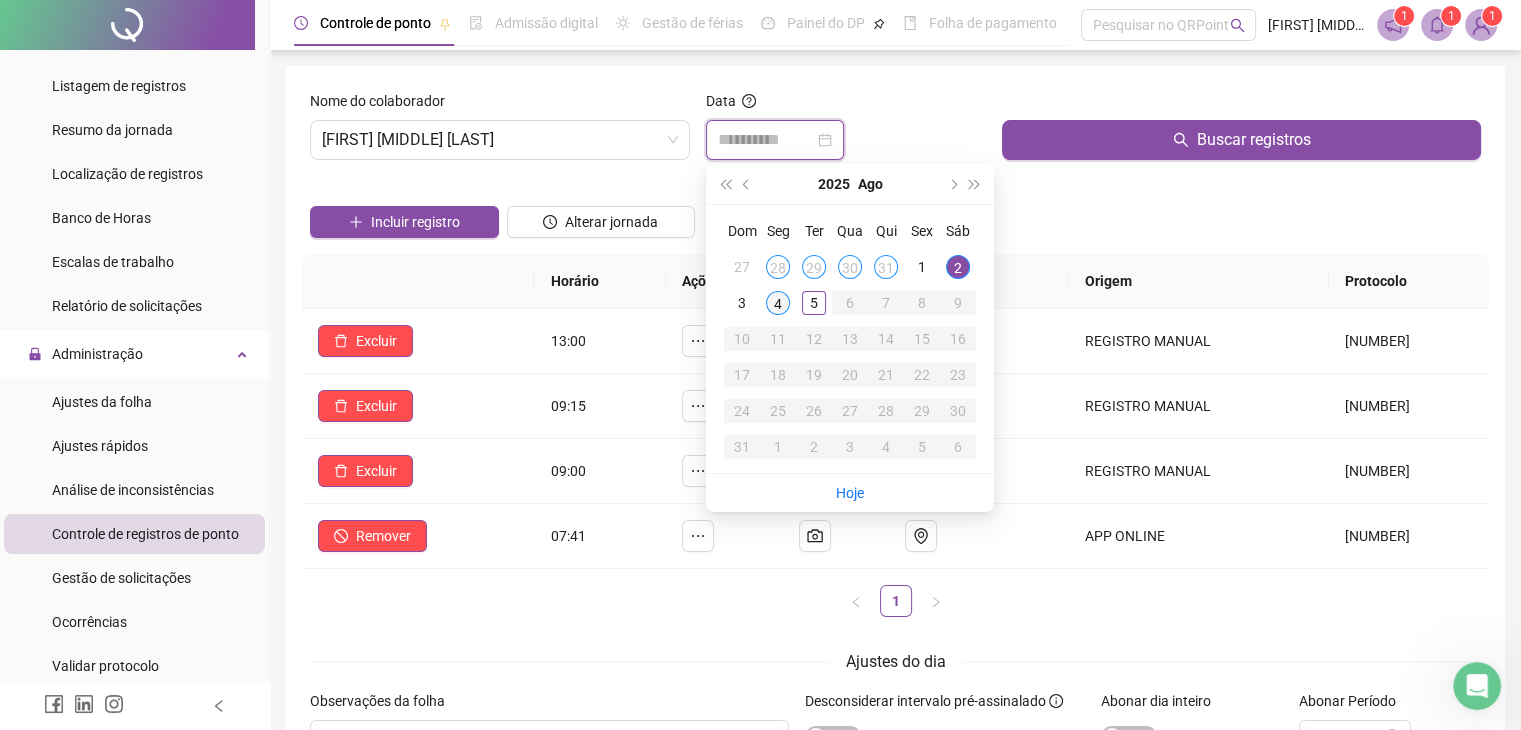 type on "**********" 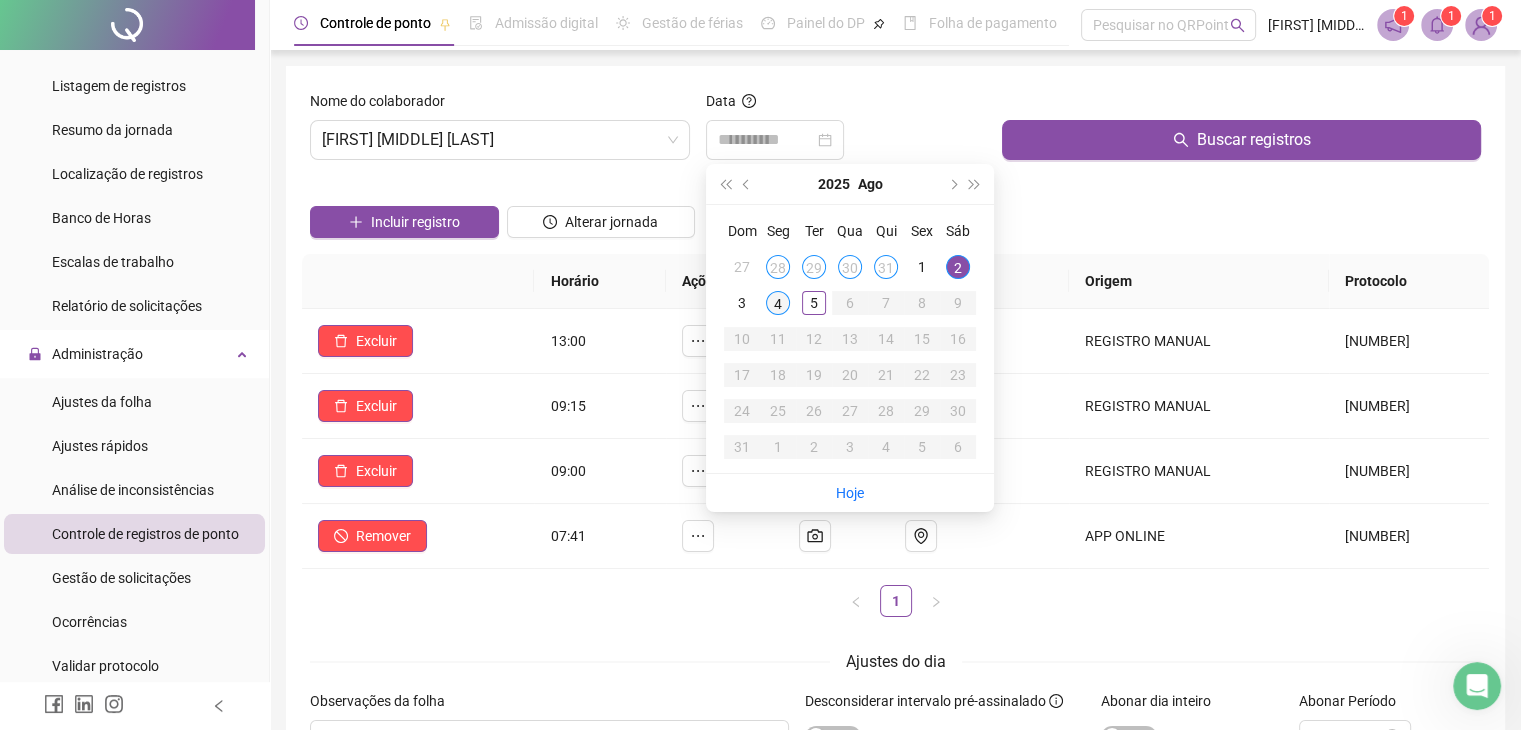 click on "4" at bounding box center (778, 303) 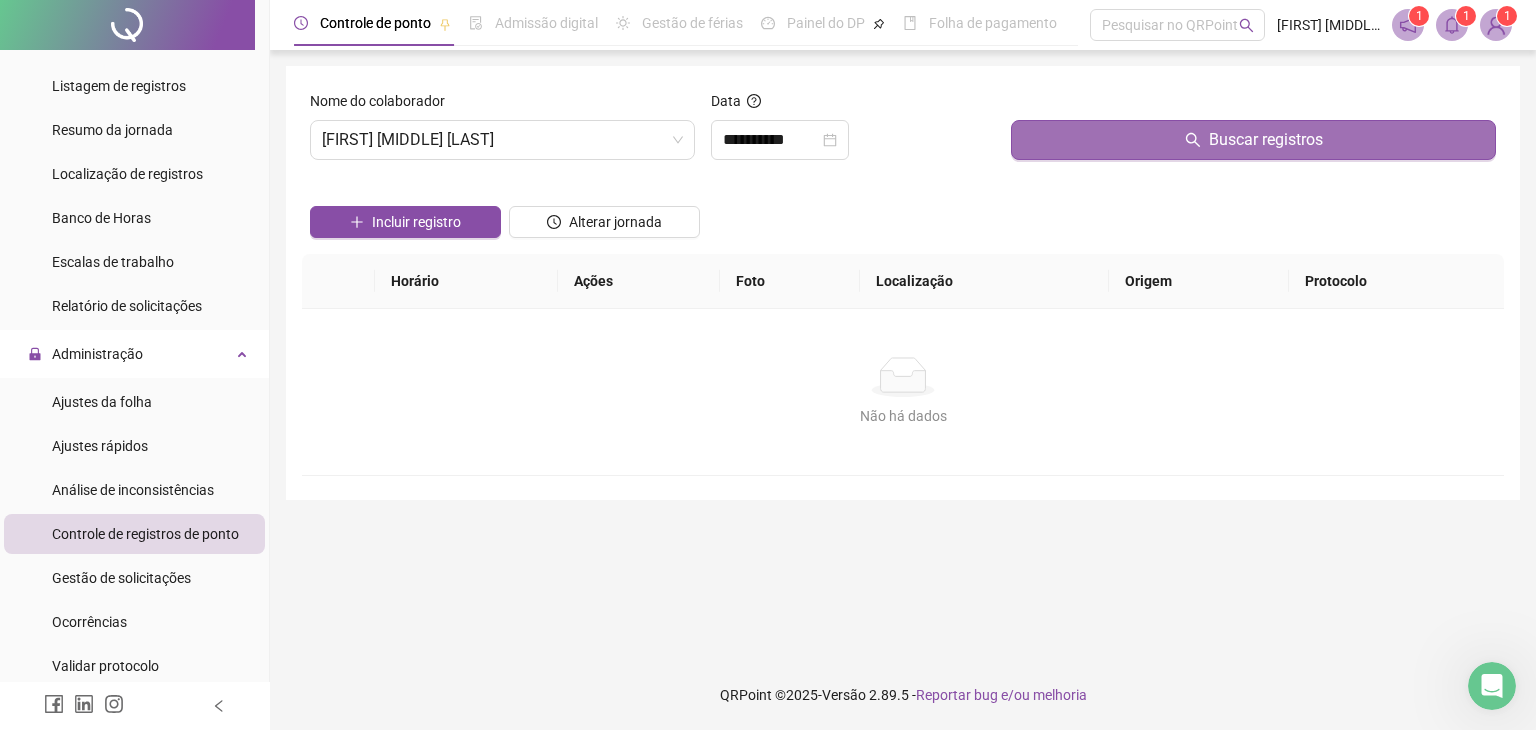 click on "Buscar registros" at bounding box center (1253, 140) 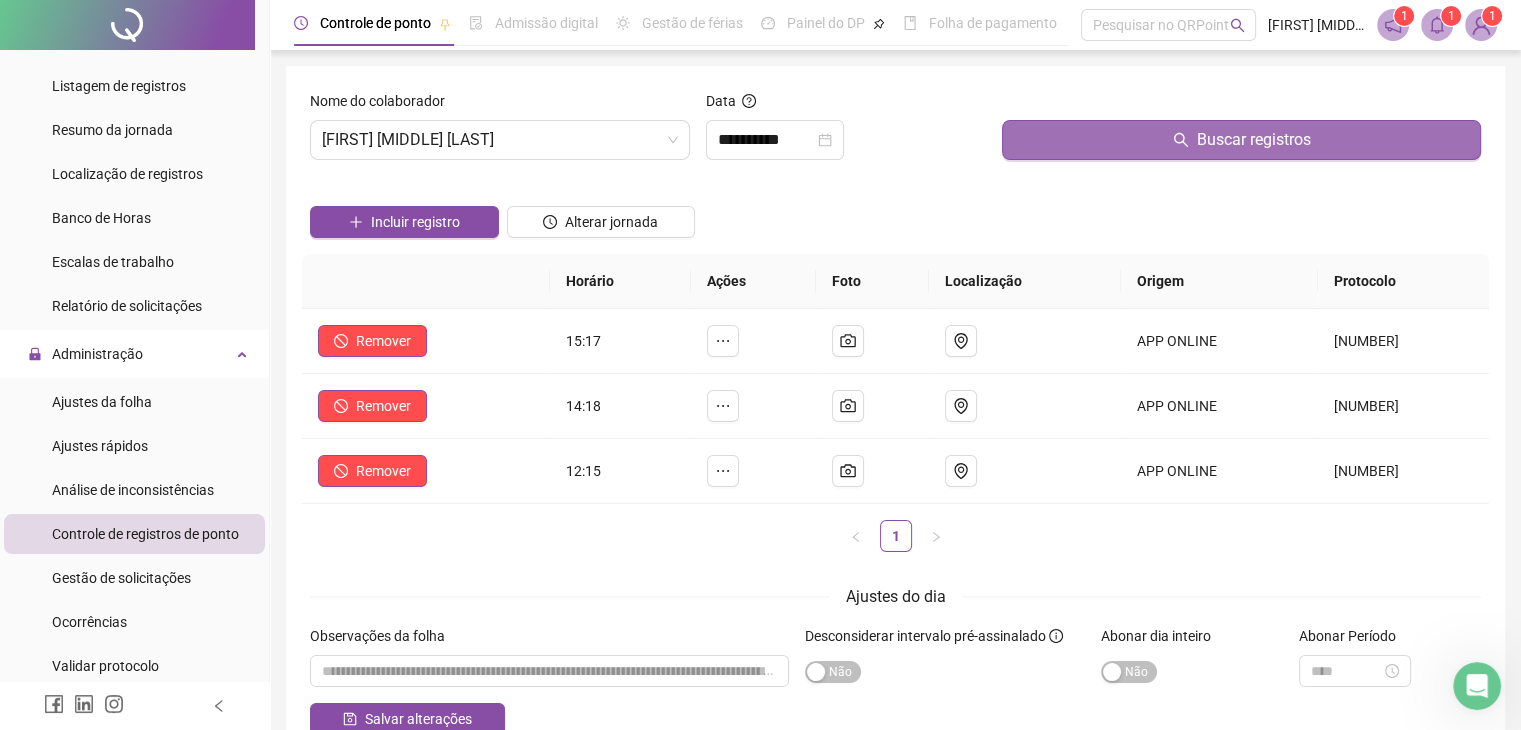 click on "Buscar registros" at bounding box center (1241, 140) 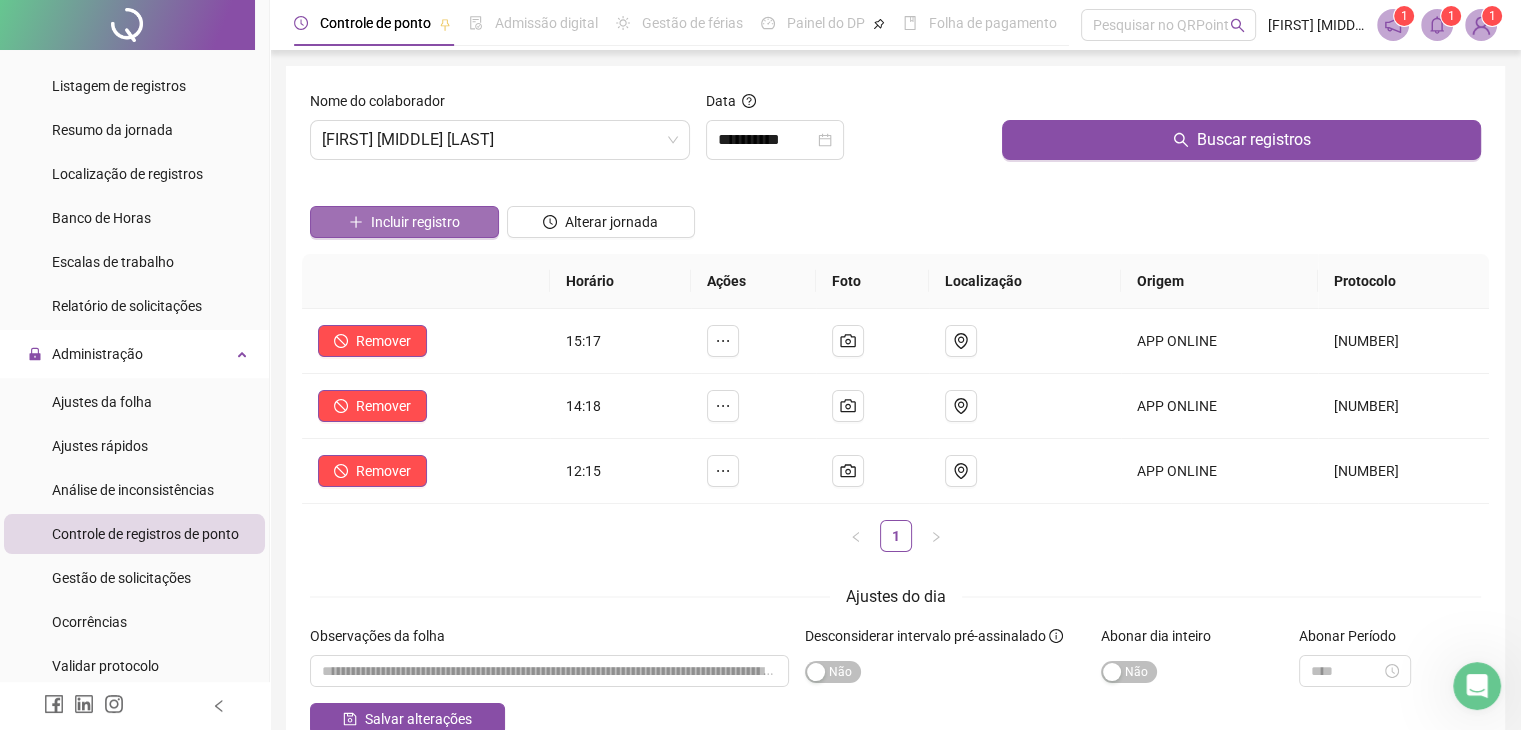 click on "Incluir registro" at bounding box center [415, 222] 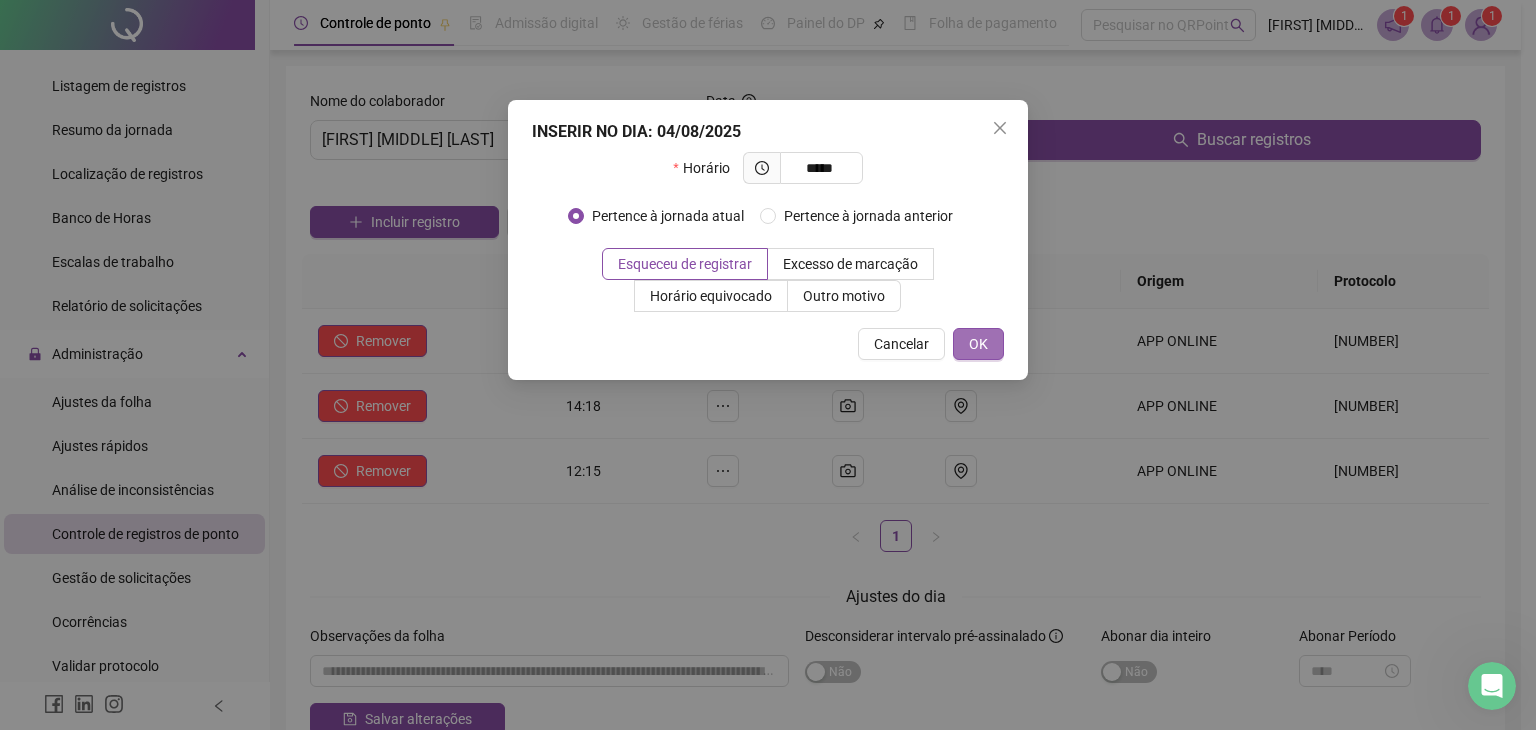 type on "*****" 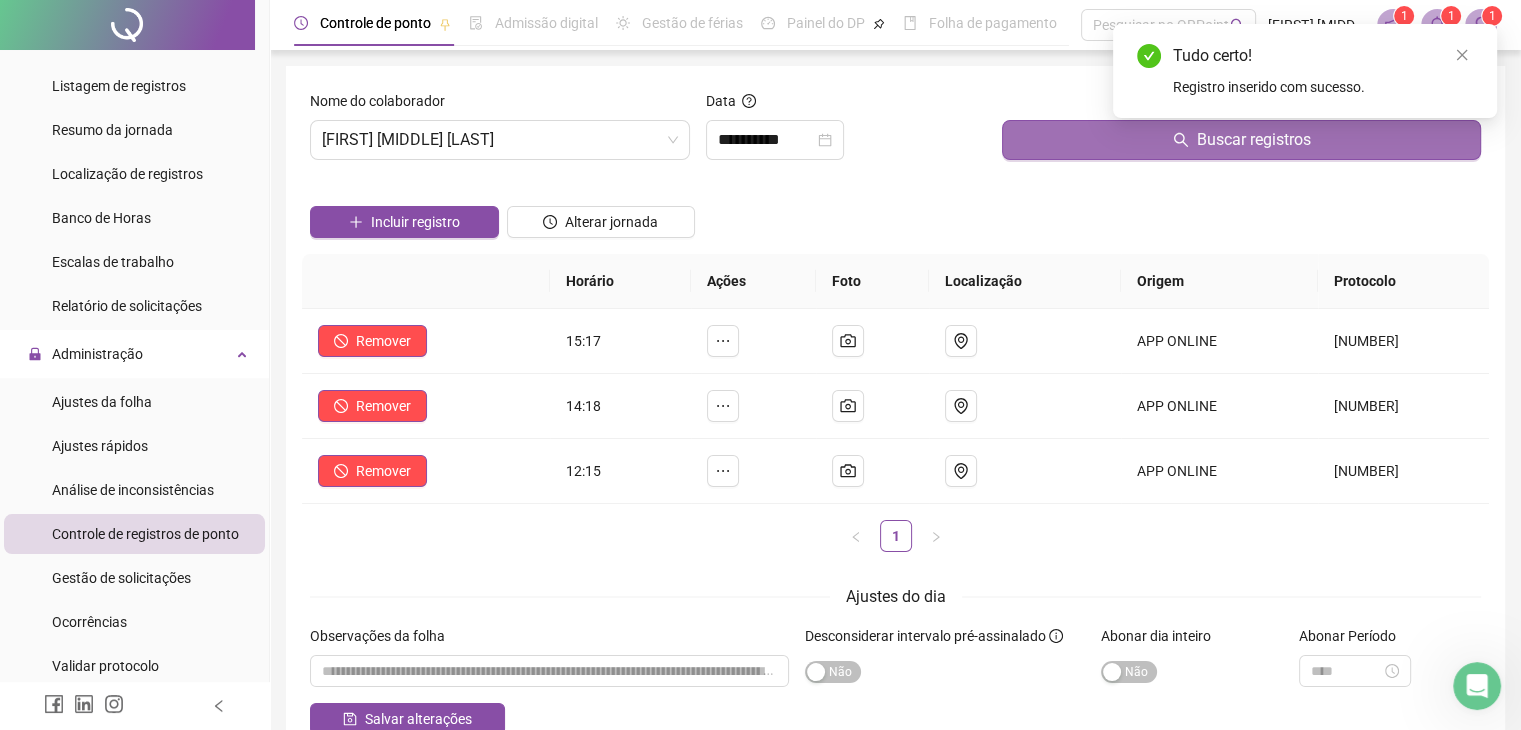click on "Buscar registros" at bounding box center [1241, 140] 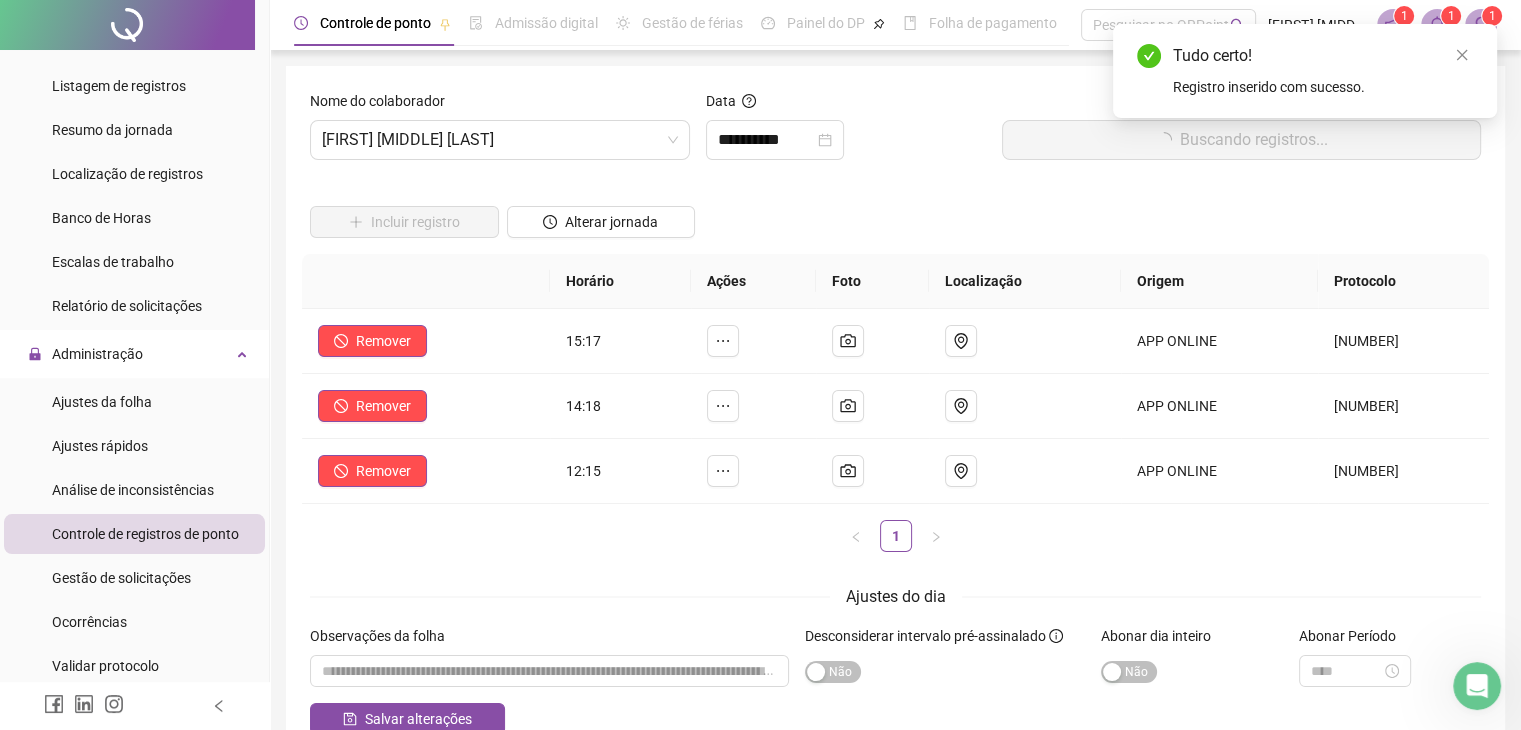 click on "Buscando registros..." at bounding box center (1241, 140) 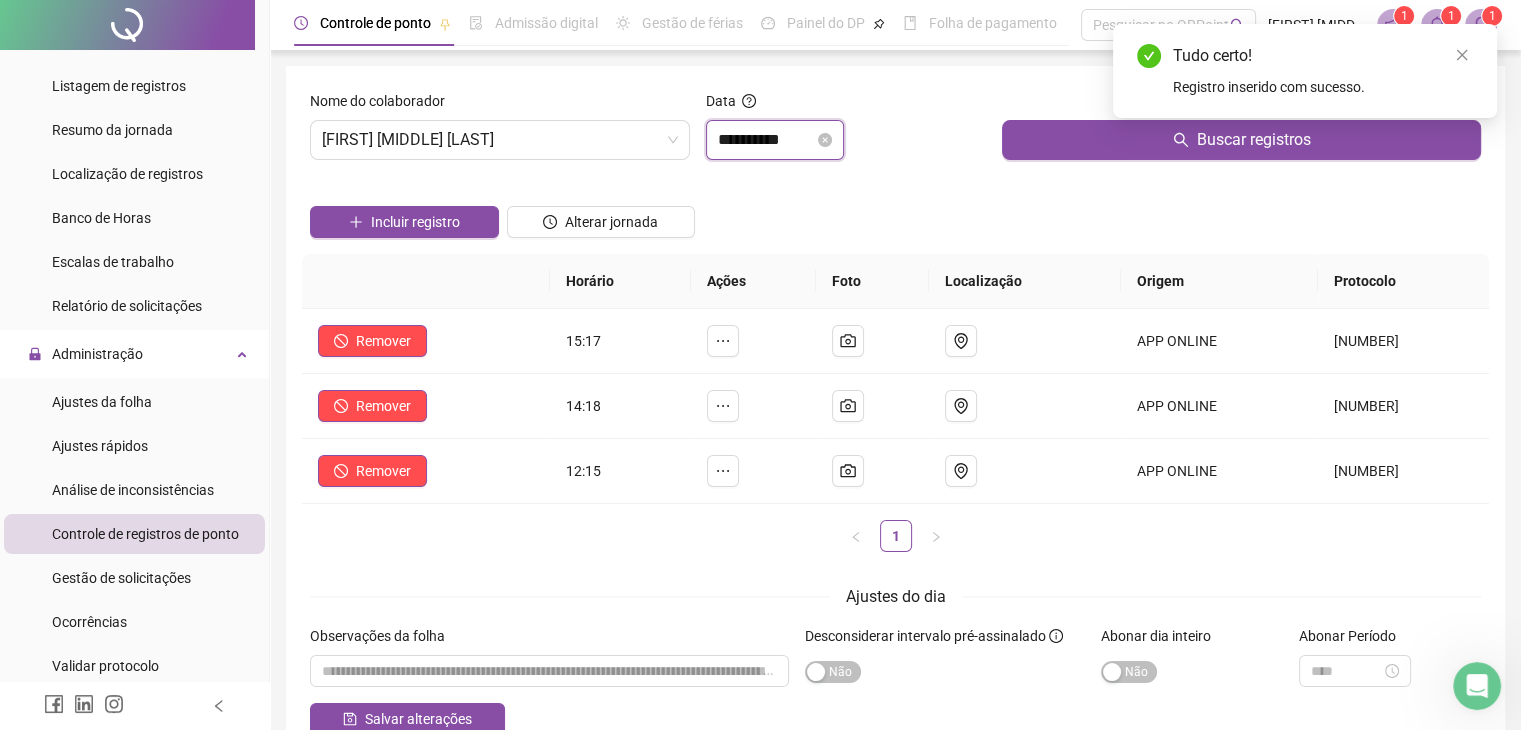 click on "**********" at bounding box center [766, 140] 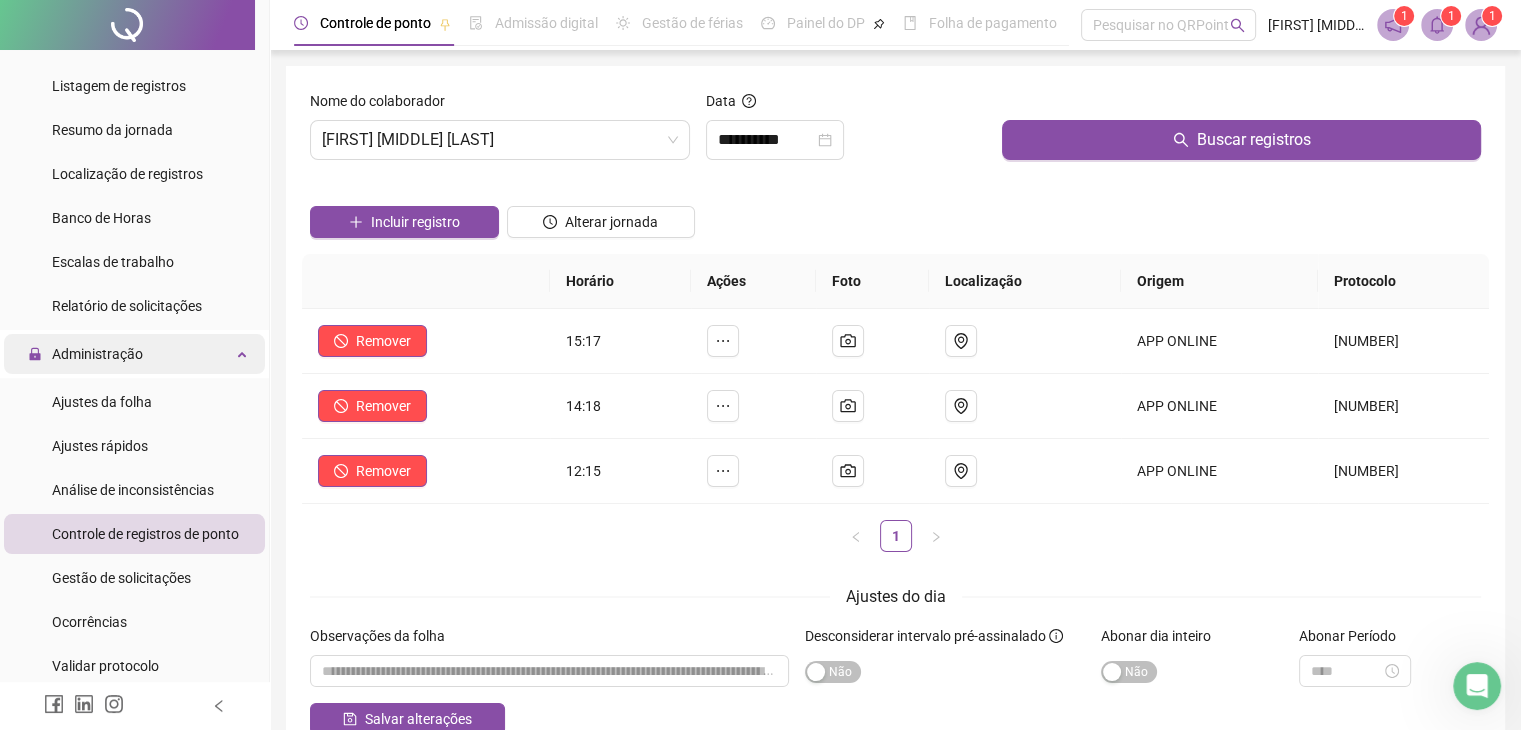 click on "Administração" at bounding box center [97, 354] 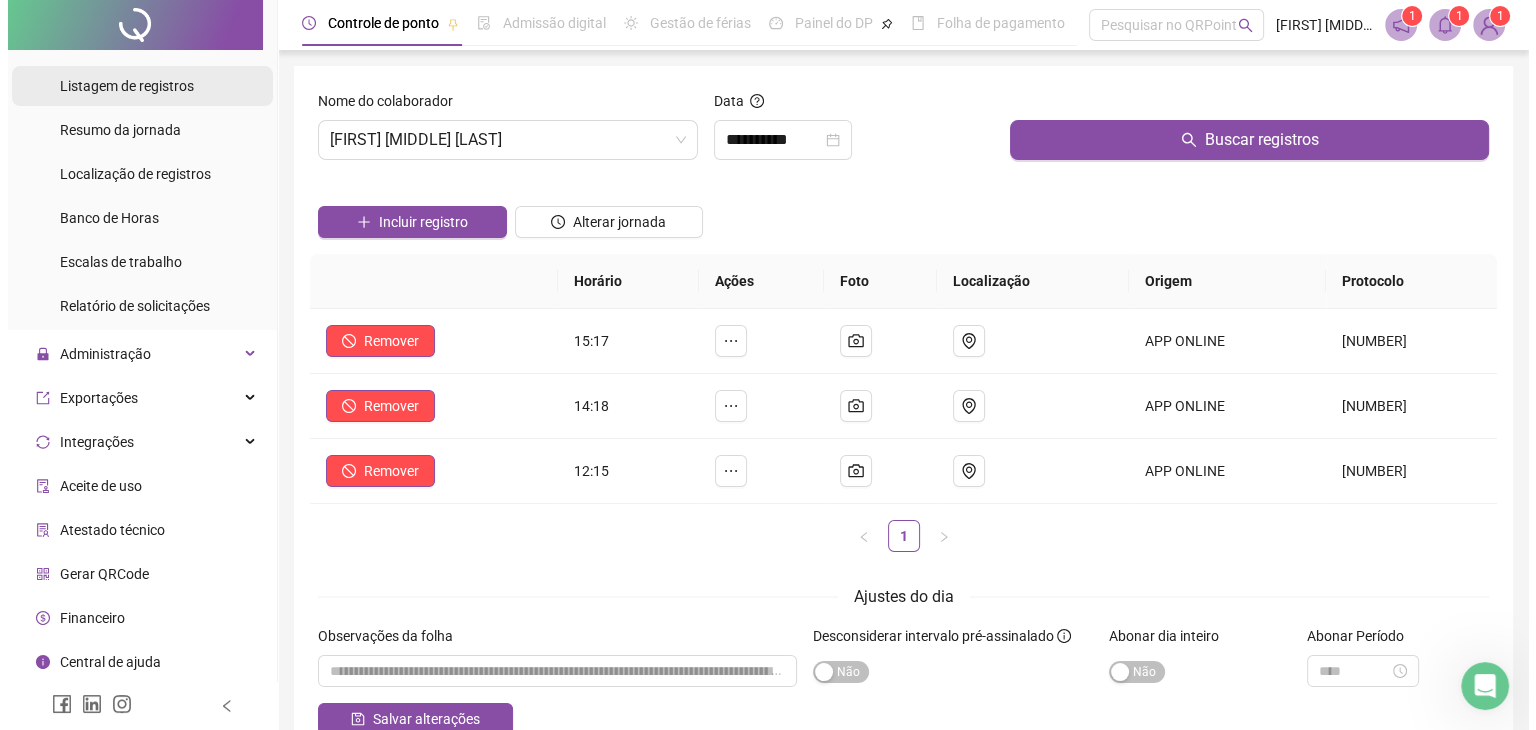 scroll, scrollTop: 56, scrollLeft: 0, axis: vertical 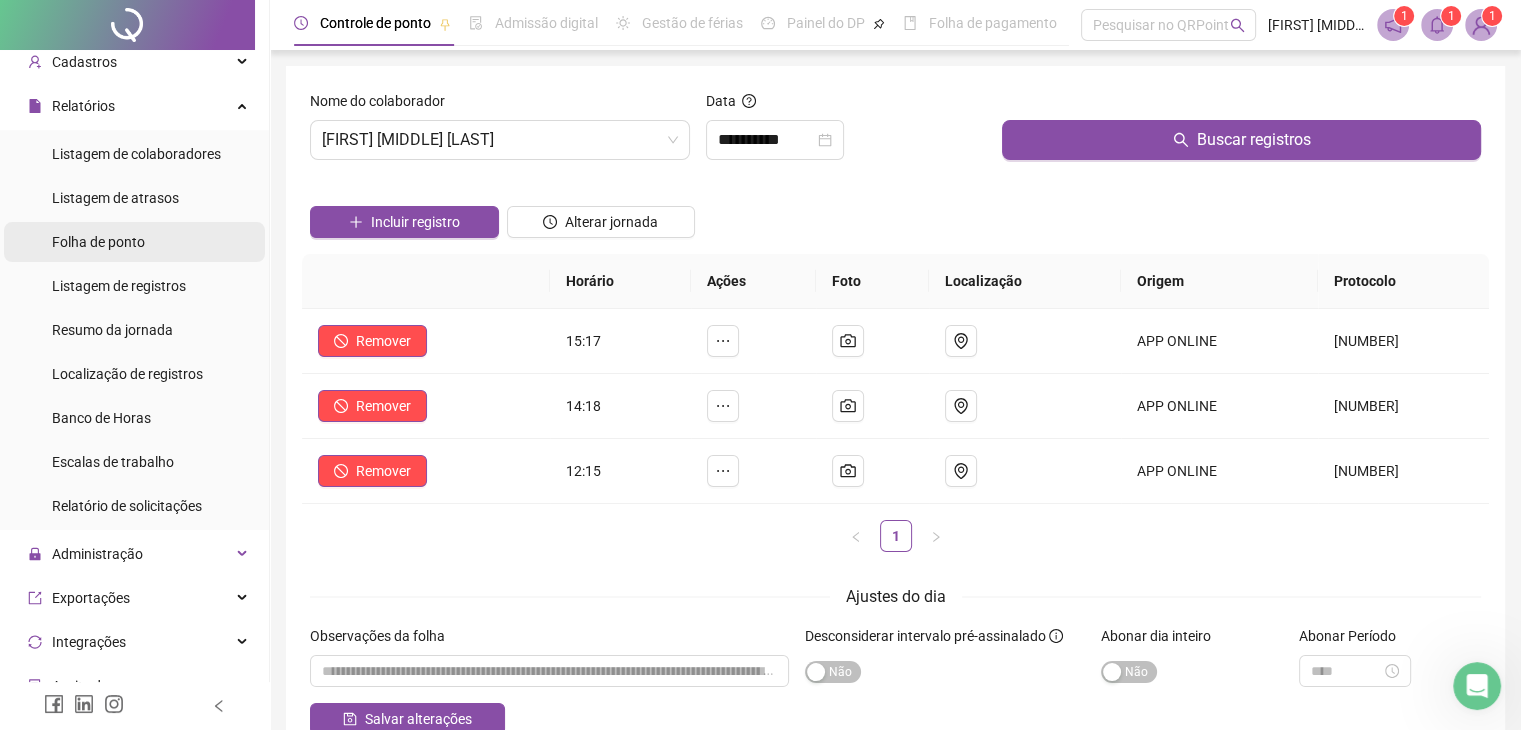 click on "Folha de ponto" at bounding box center (98, 242) 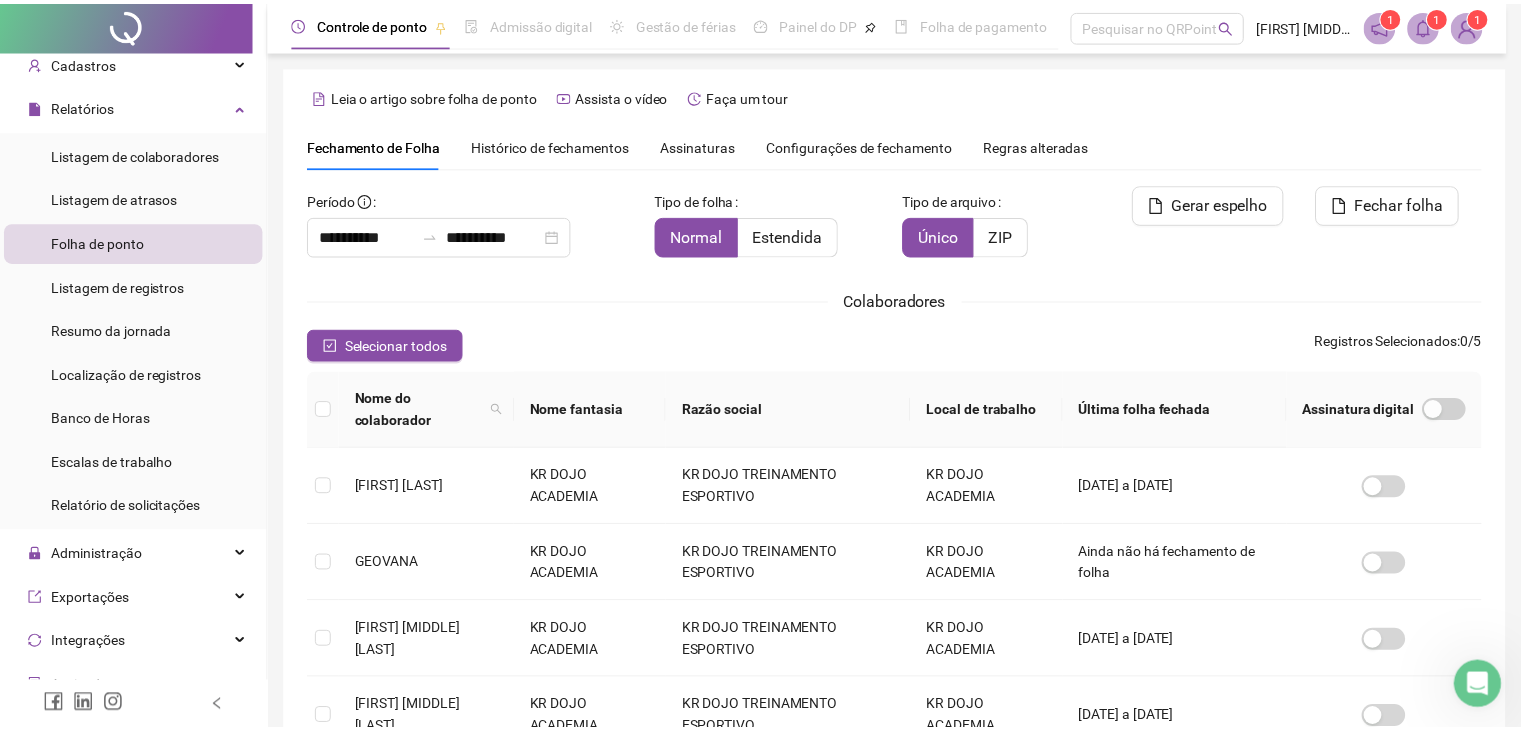 scroll, scrollTop: 33, scrollLeft: 0, axis: vertical 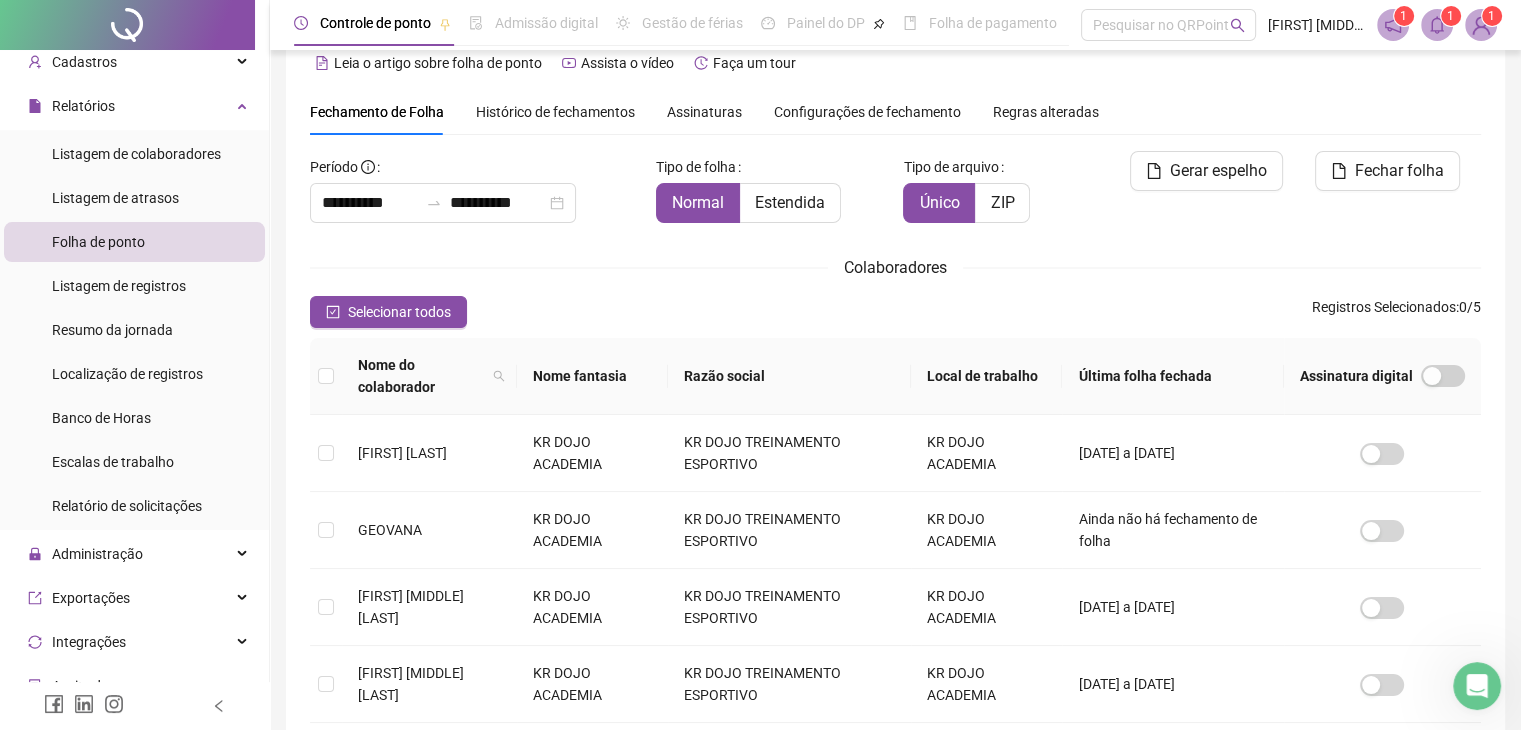 click at bounding box center (326, 376) 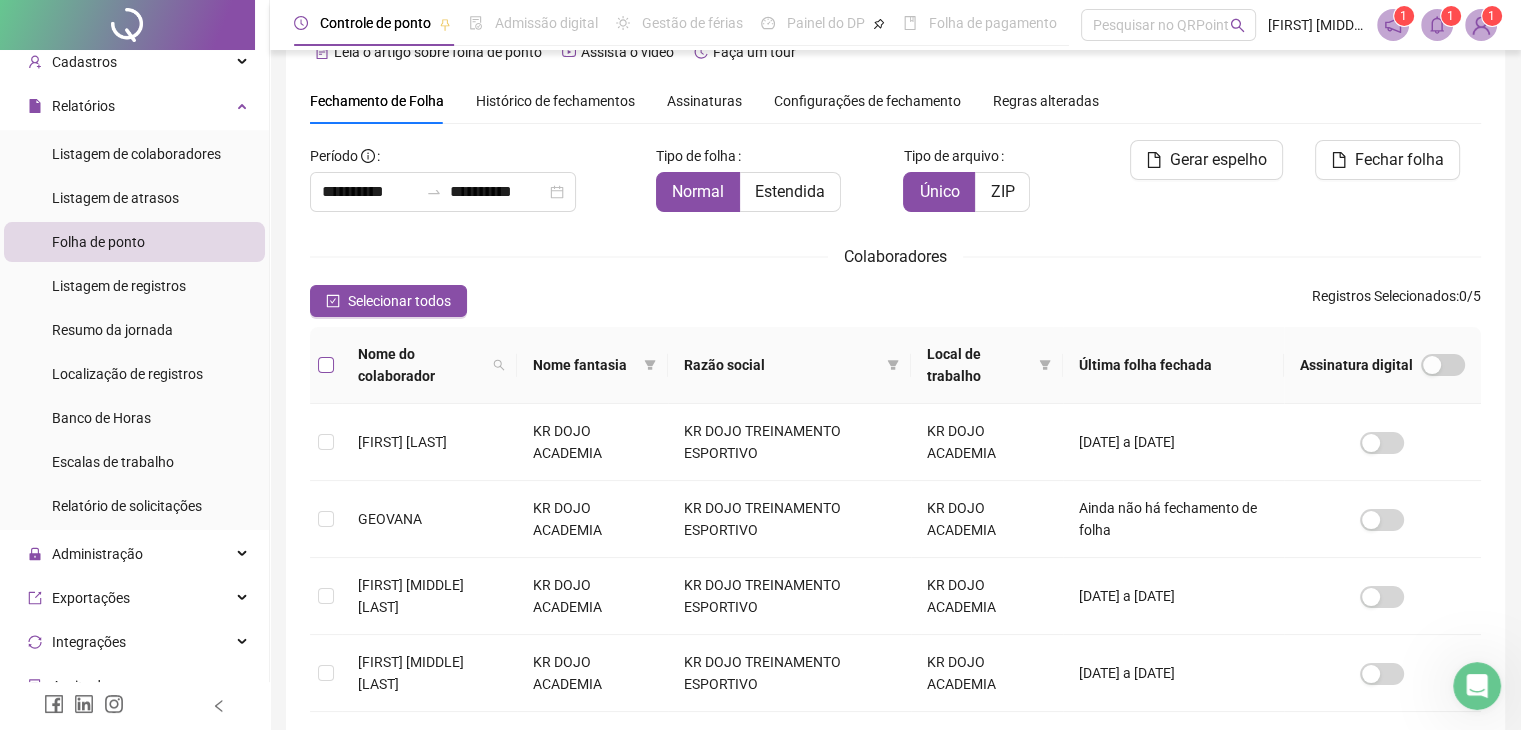 click at bounding box center (326, 365) 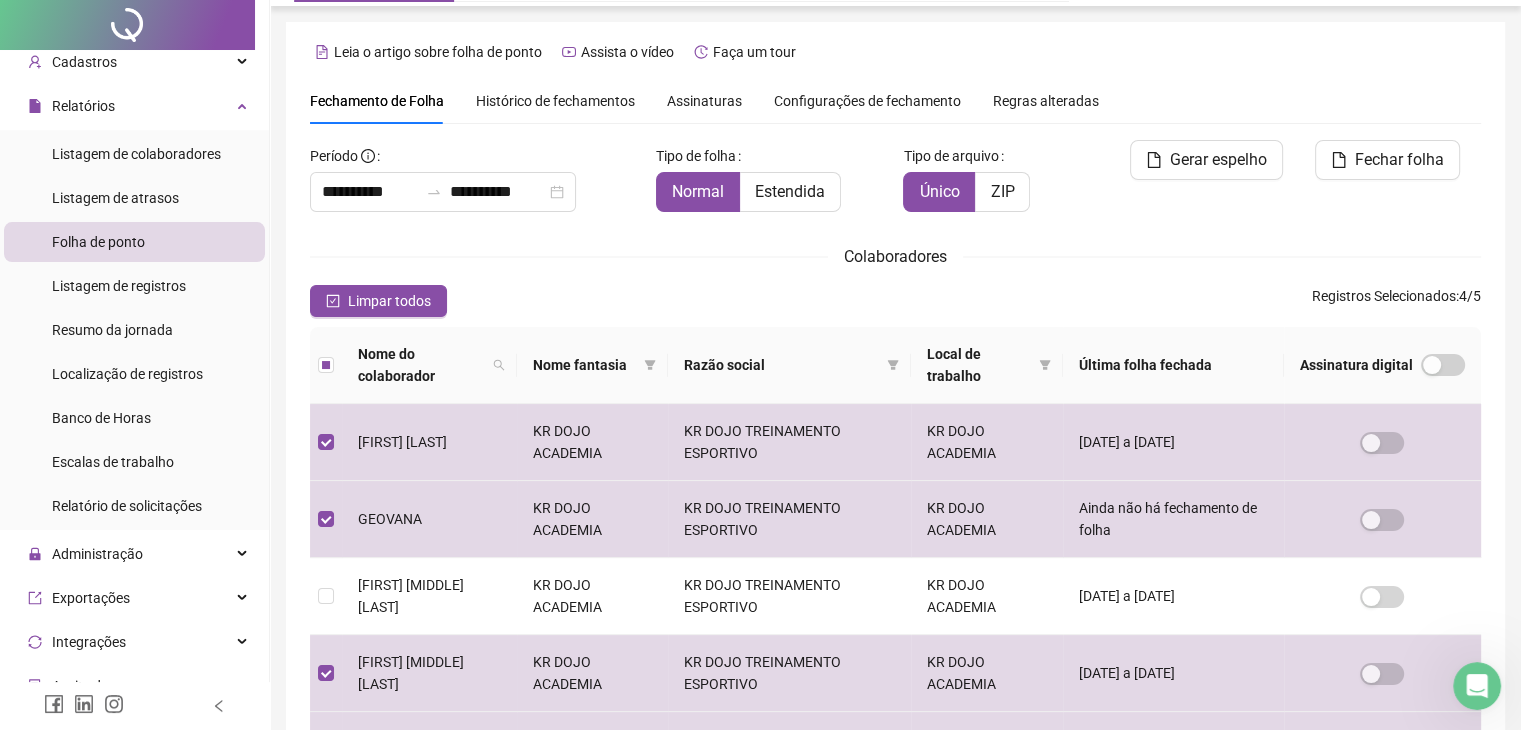 scroll, scrollTop: 0, scrollLeft: 0, axis: both 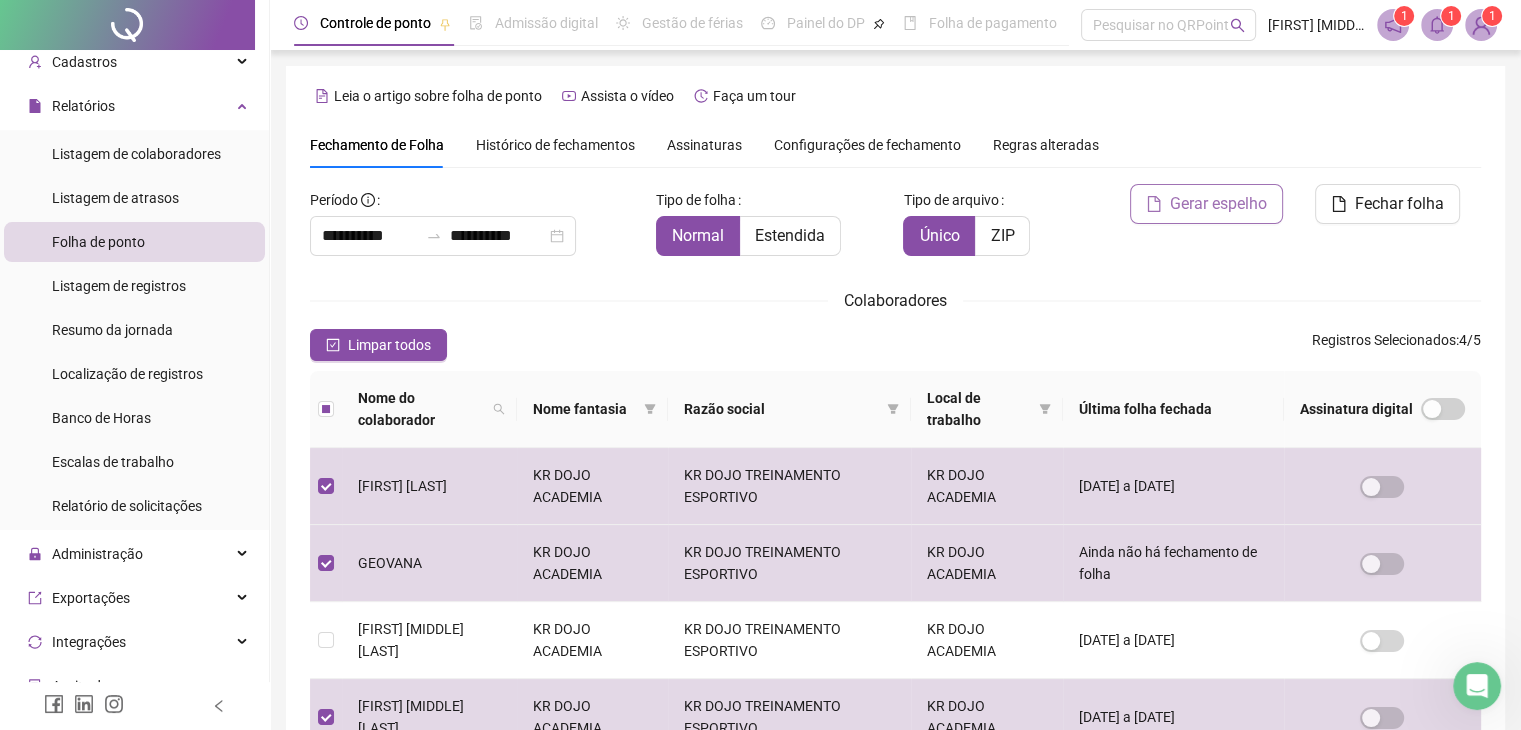click on "Gerar espelho" at bounding box center [1218, 204] 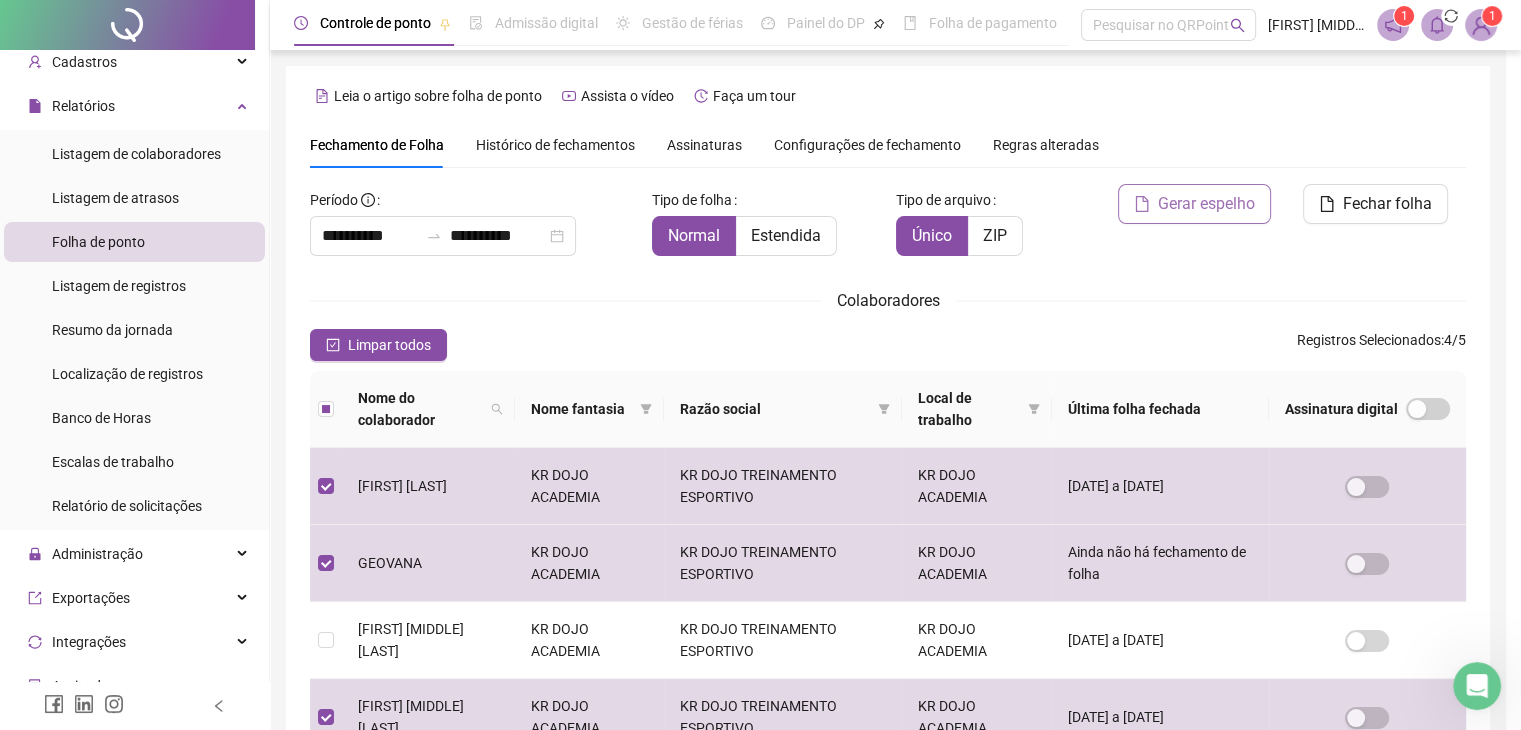 scroll, scrollTop: 44, scrollLeft: 0, axis: vertical 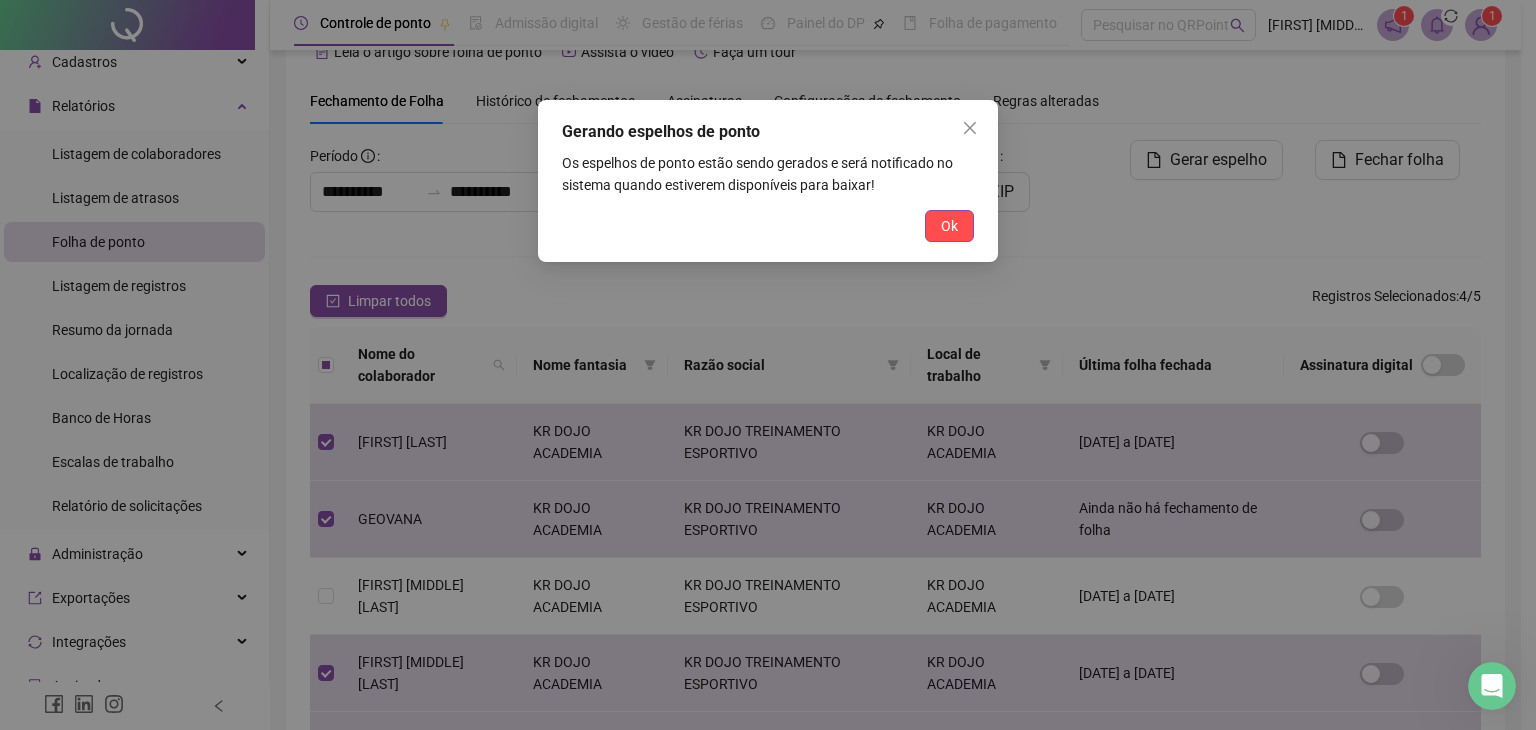 drag, startPoint x: 943, startPoint y: 236, endPoint x: 1094, endPoint y: 153, distance: 172.30786 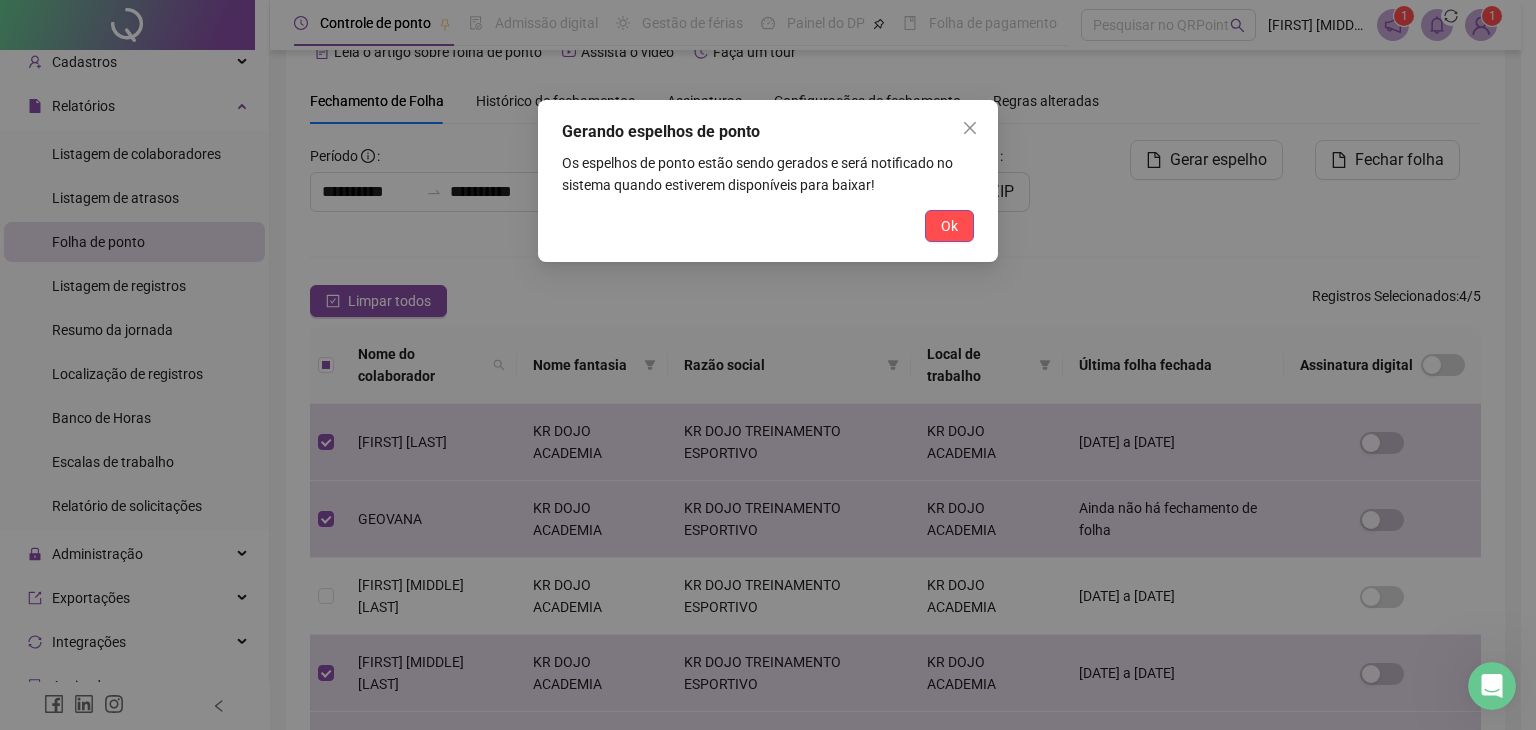 click on "Ok" at bounding box center (949, 226) 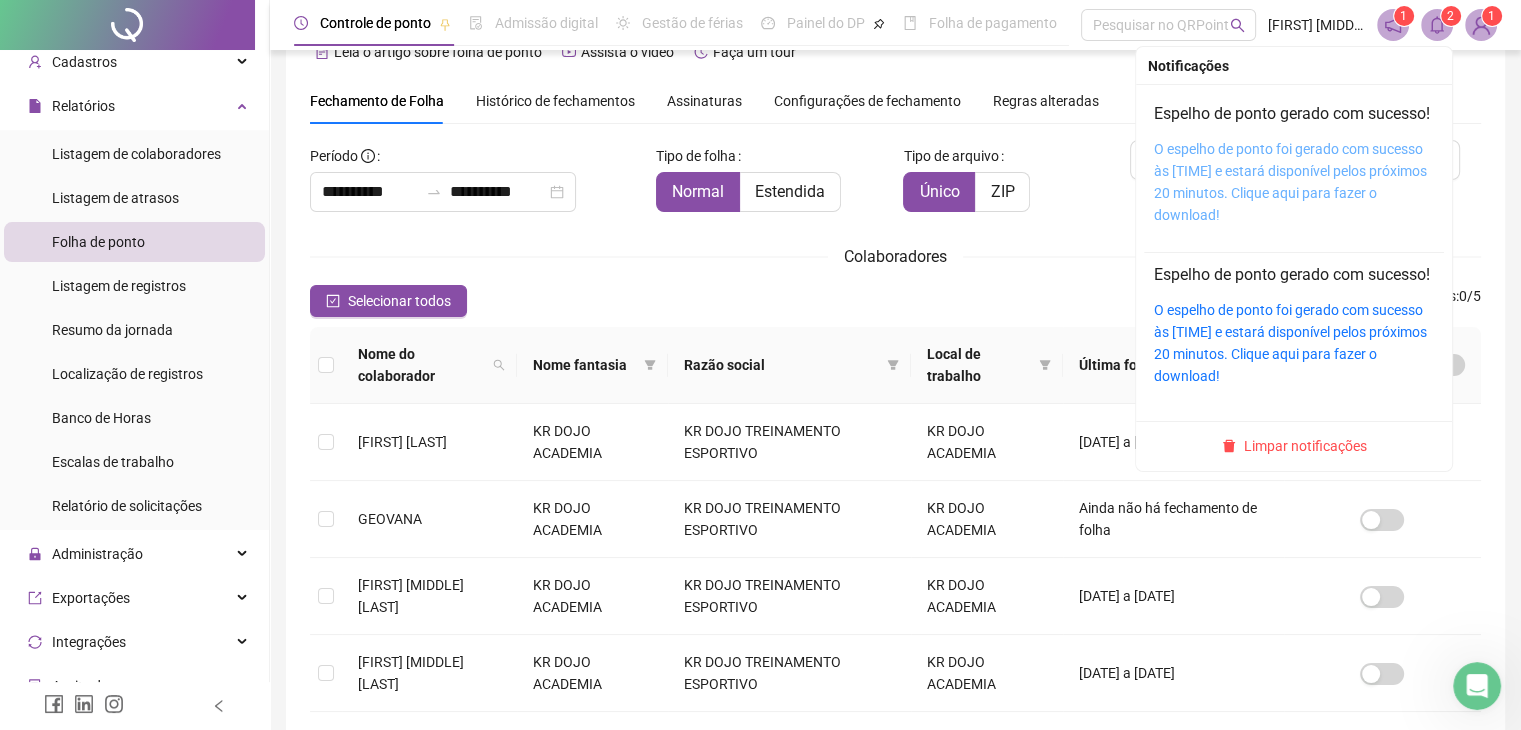 click on "O espelho de ponto foi gerado com sucesso às [TIME] e estará disponível pelos próximos 20 minutos.
Clique aqui para fazer o download!" at bounding box center [1290, 182] 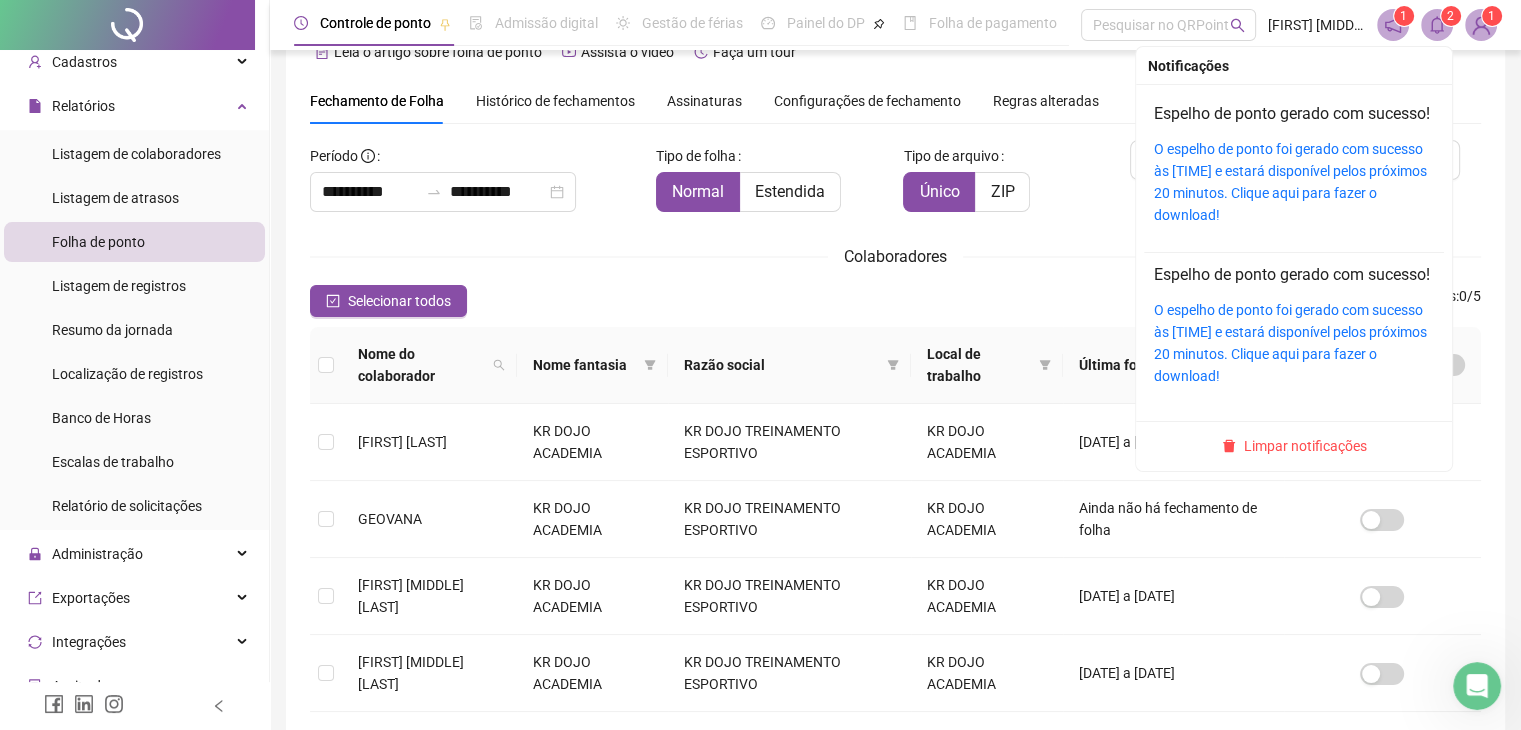 click on "2" at bounding box center [1451, 16] 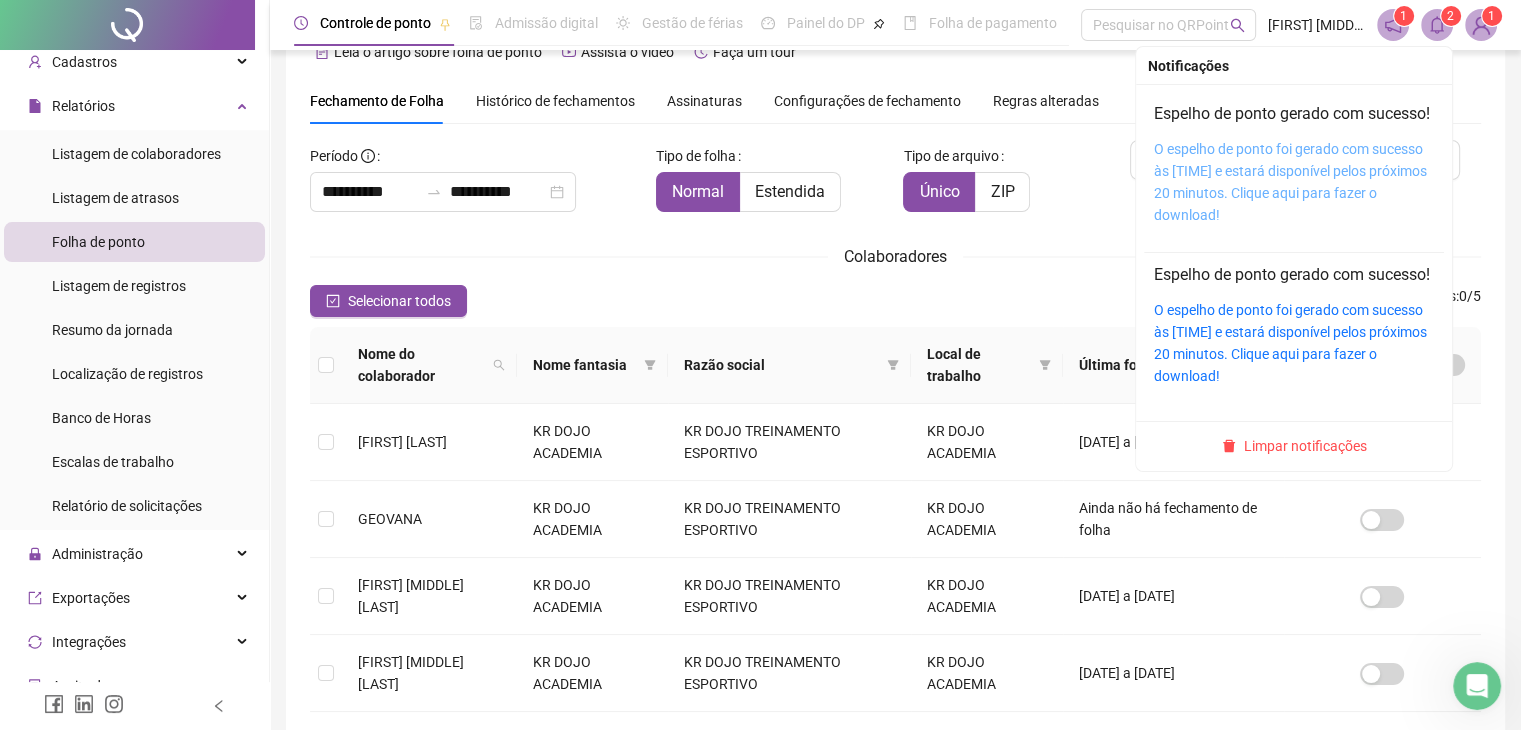 click on "O espelho de ponto foi gerado com sucesso às [TIME] e estará disponível pelos próximos 20 minutos.
Clique aqui para fazer o download!" at bounding box center (1290, 182) 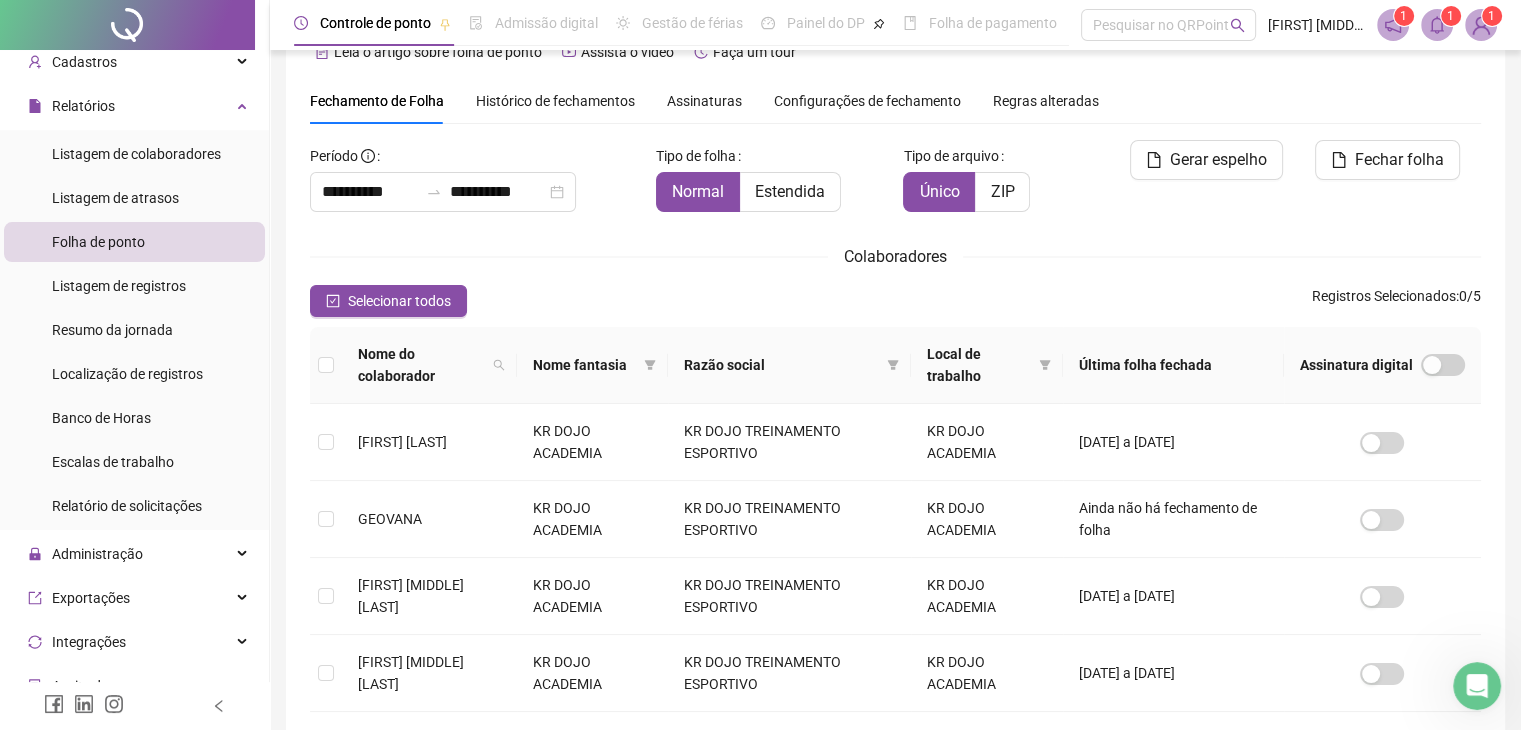 scroll, scrollTop: 0, scrollLeft: 0, axis: both 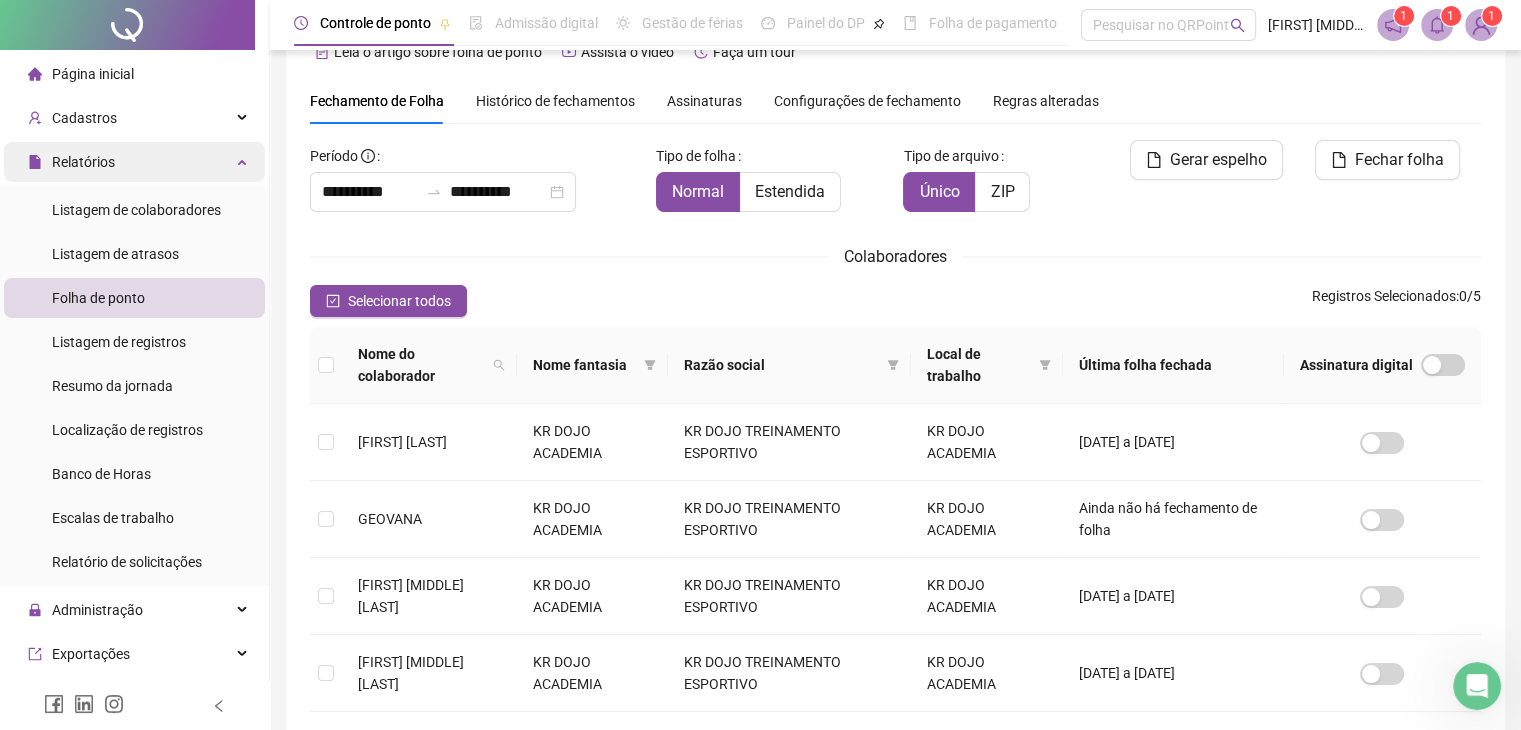 click on "Relatórios" at bounding box center (83, 162) 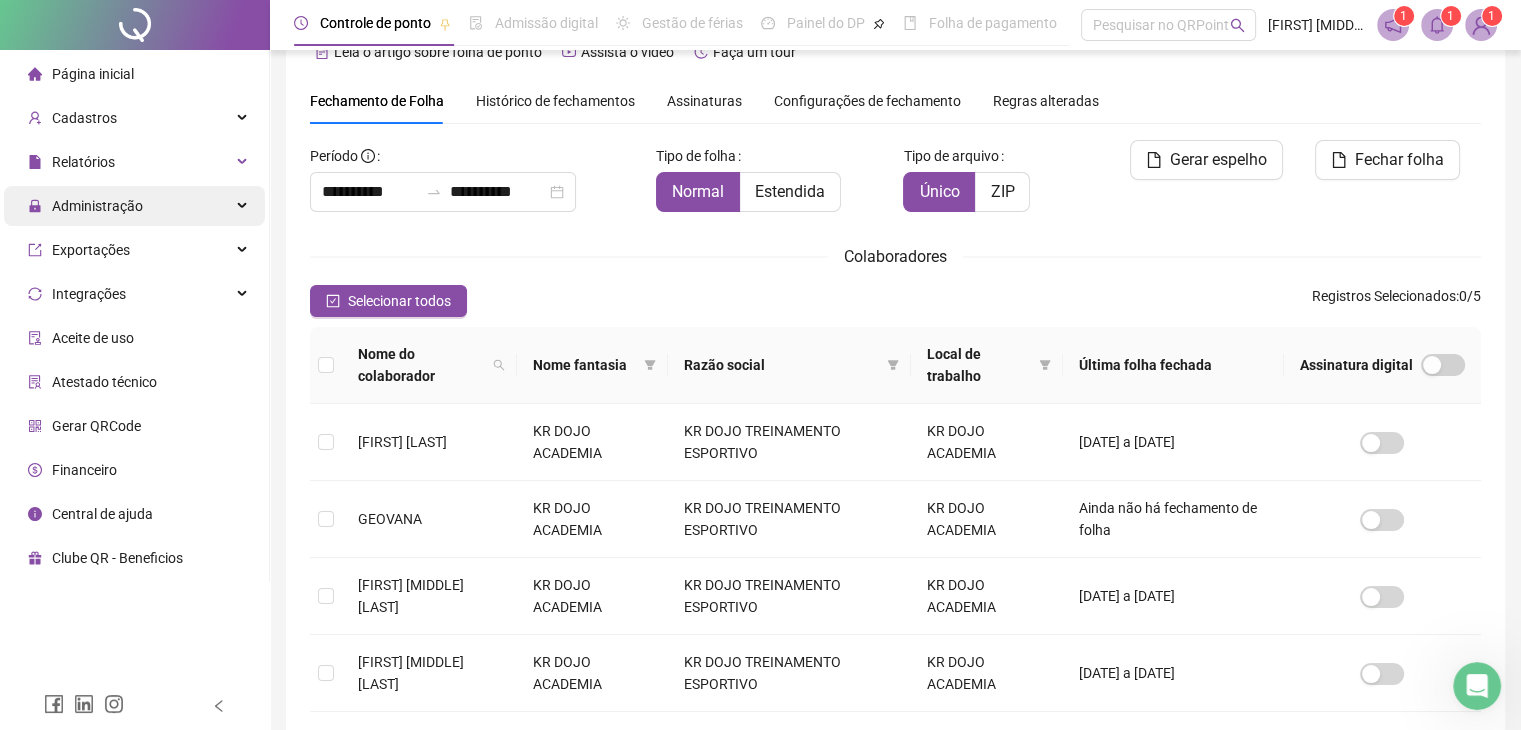 click on "Administração" at bounding box center (85, 206) 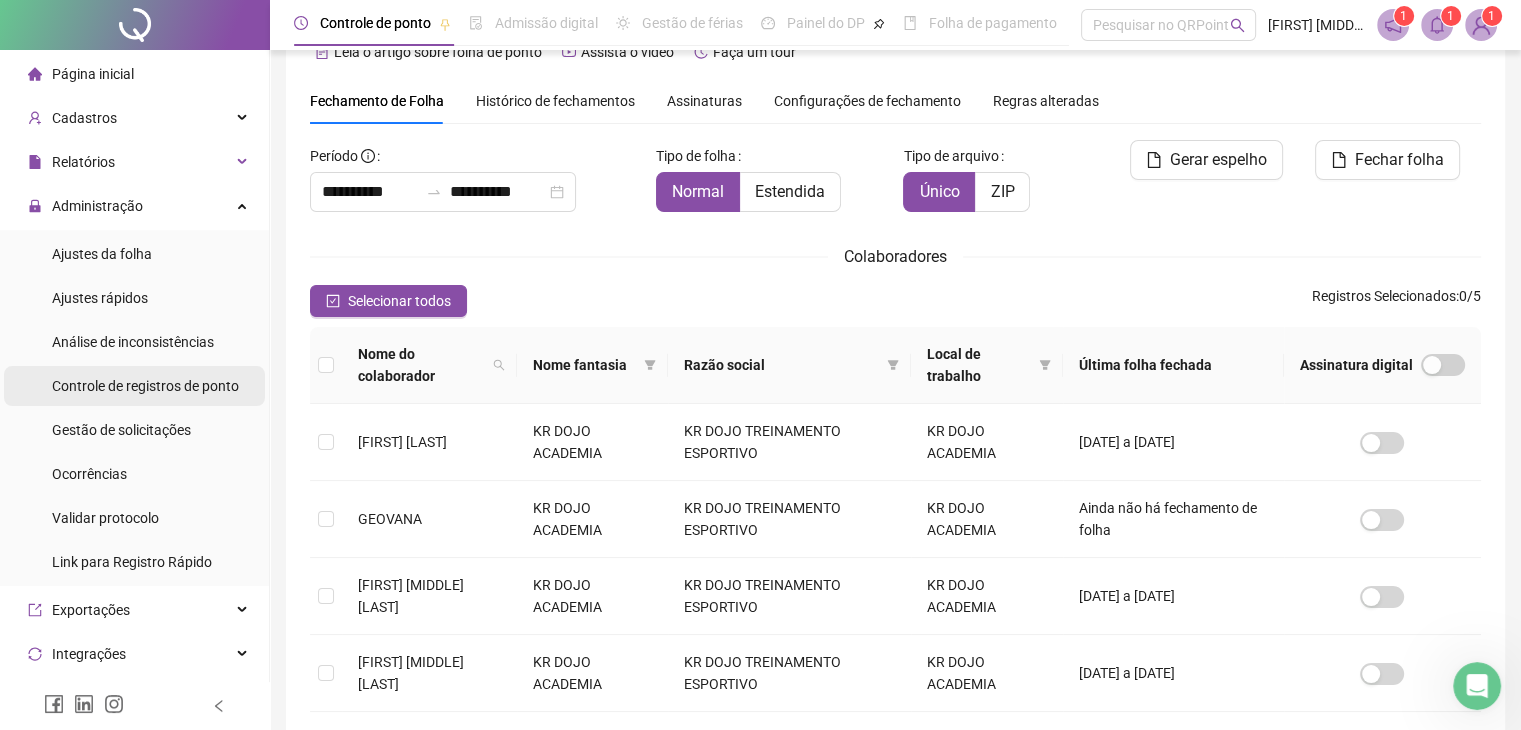 click on "Controle de registros de ponto" at bounding box center [145, 386] 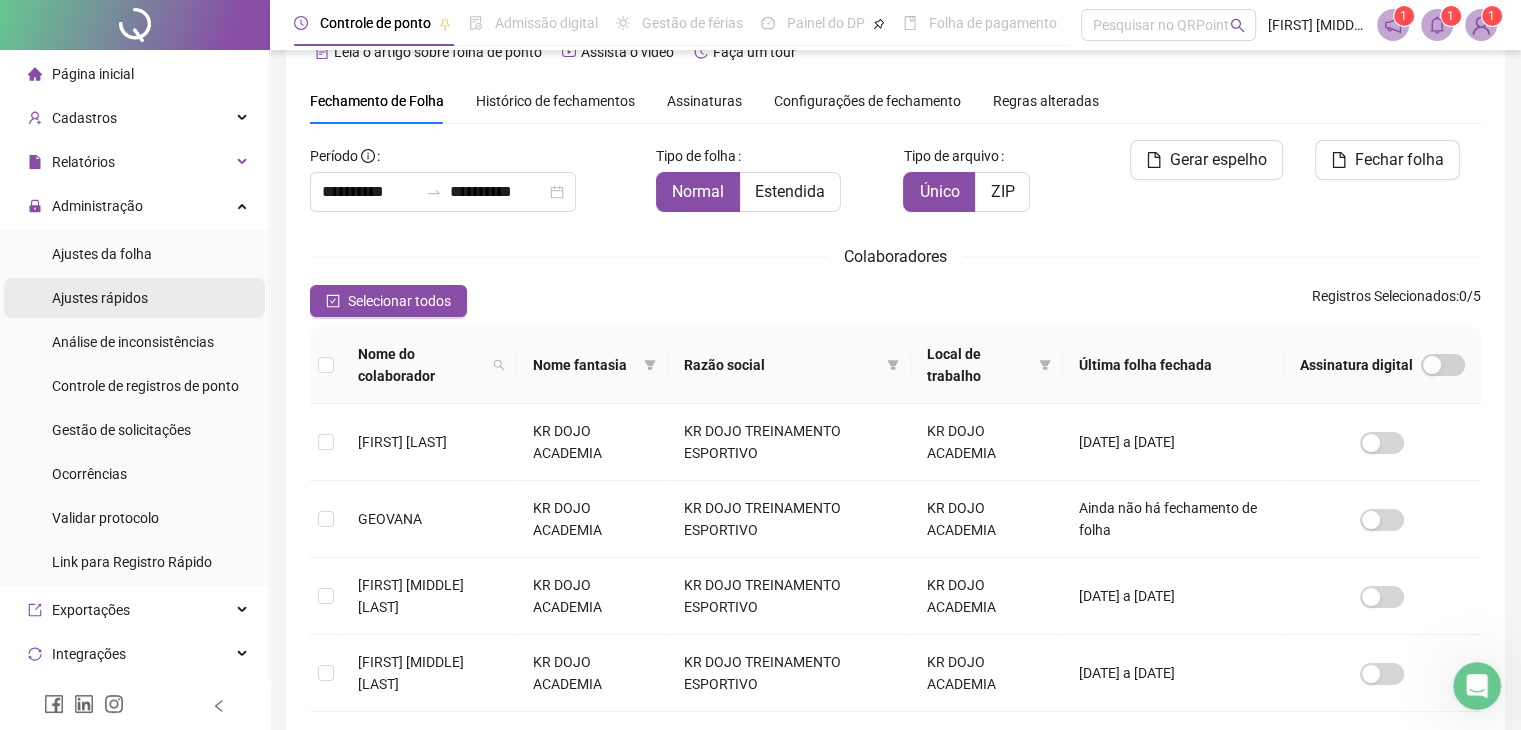 scroll, scrollTop: 23, scrollLeft: 0, axis: vertical 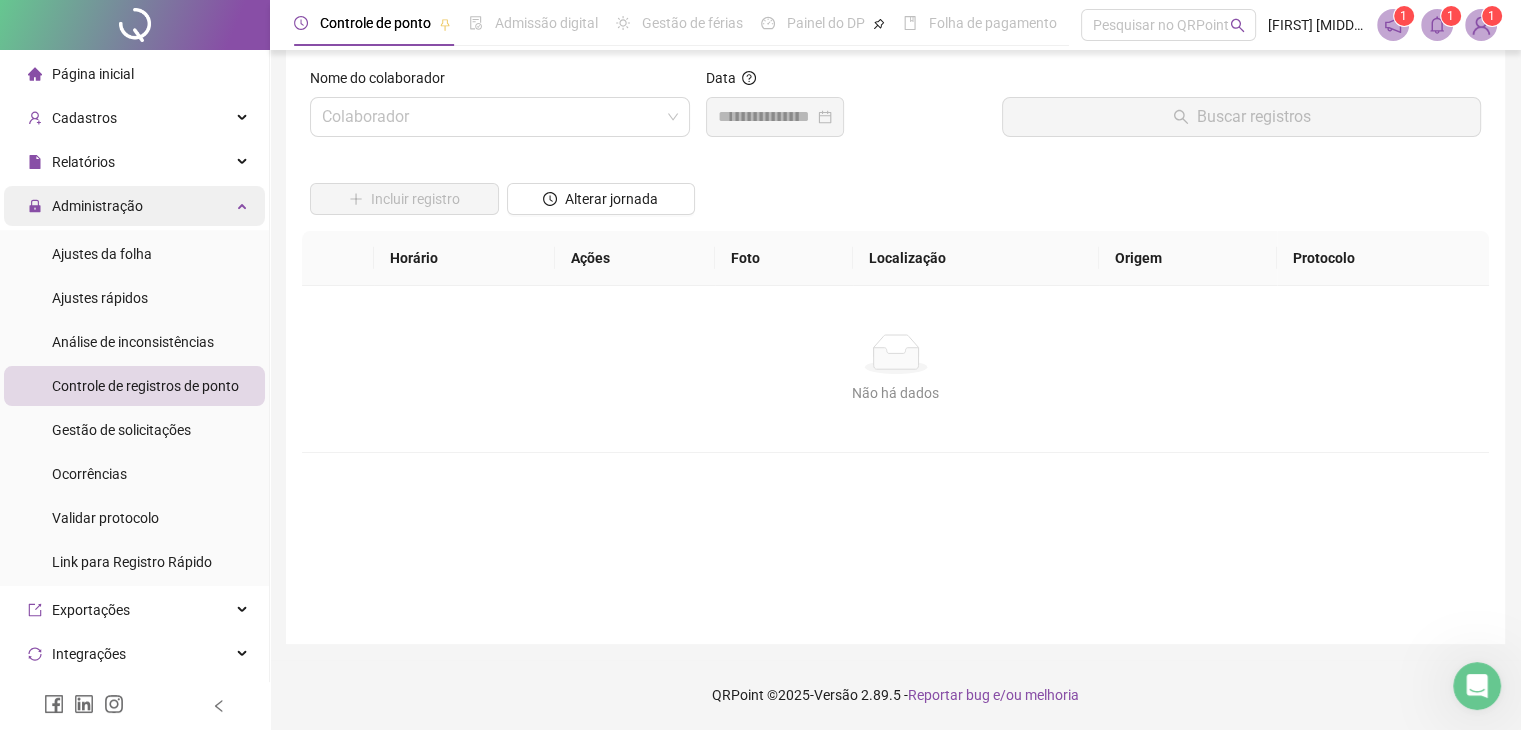 click on "Administração" at bounding box center (97, 206) 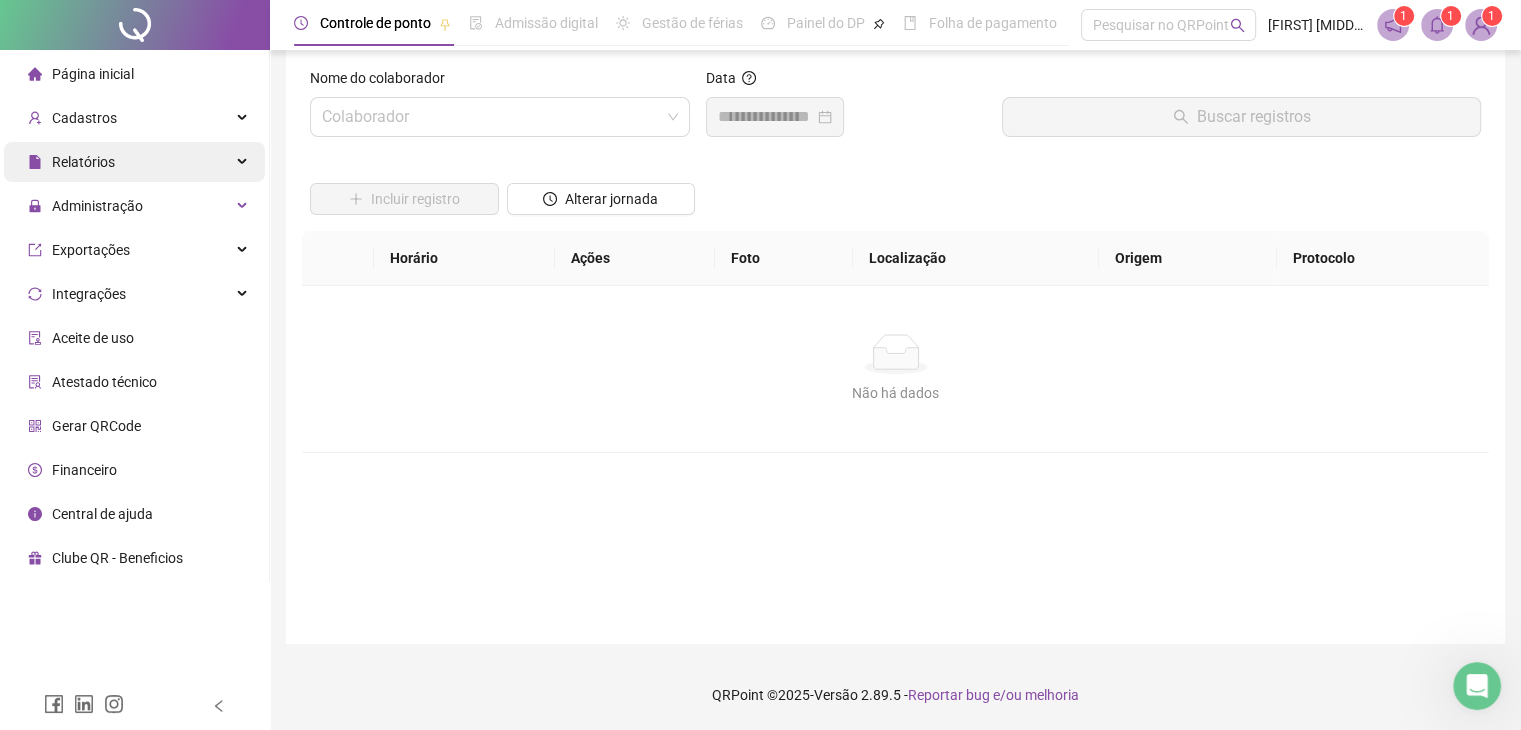 click on "Relatórios" at bounding box center (71, 162) 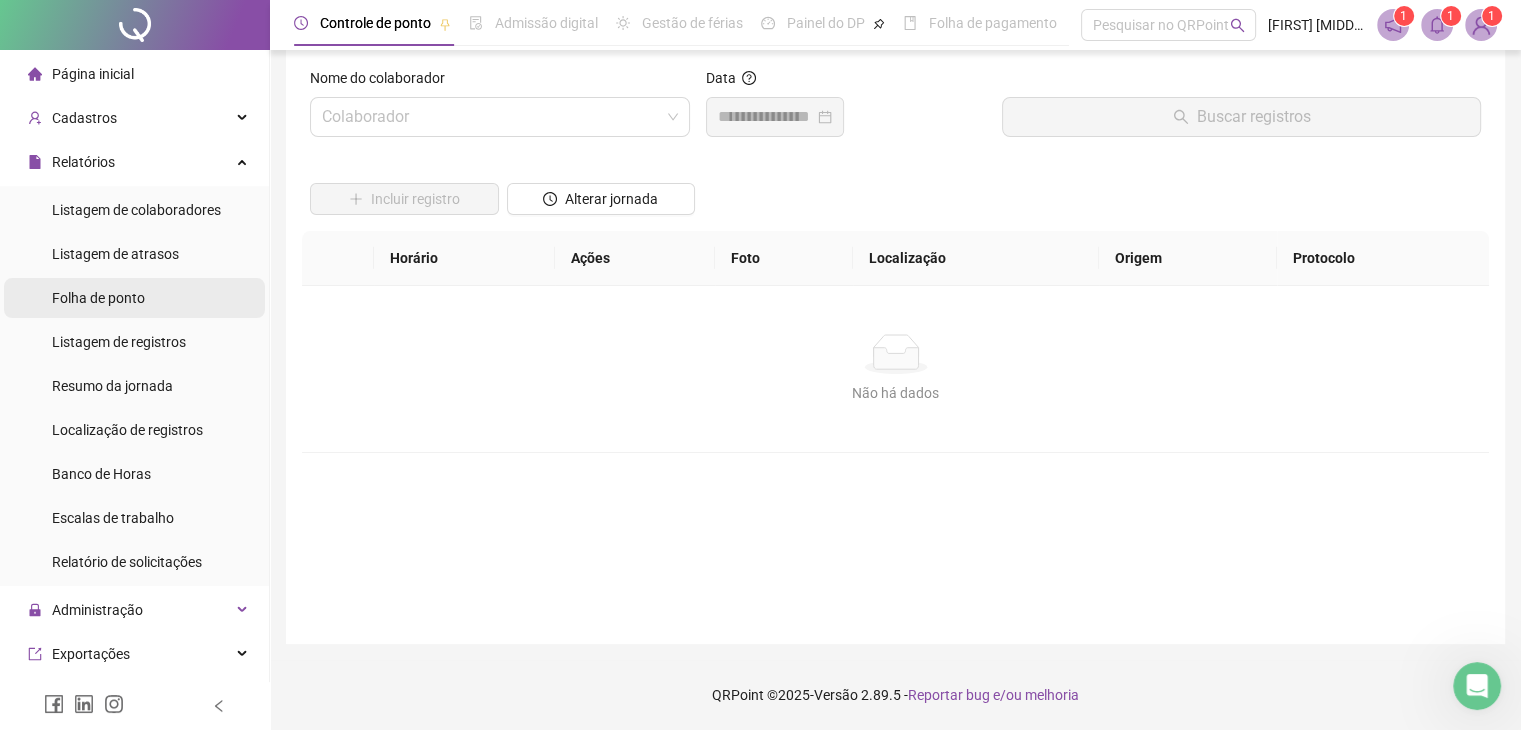 click on "Folha de ponto" at bounding box center [98, 298] 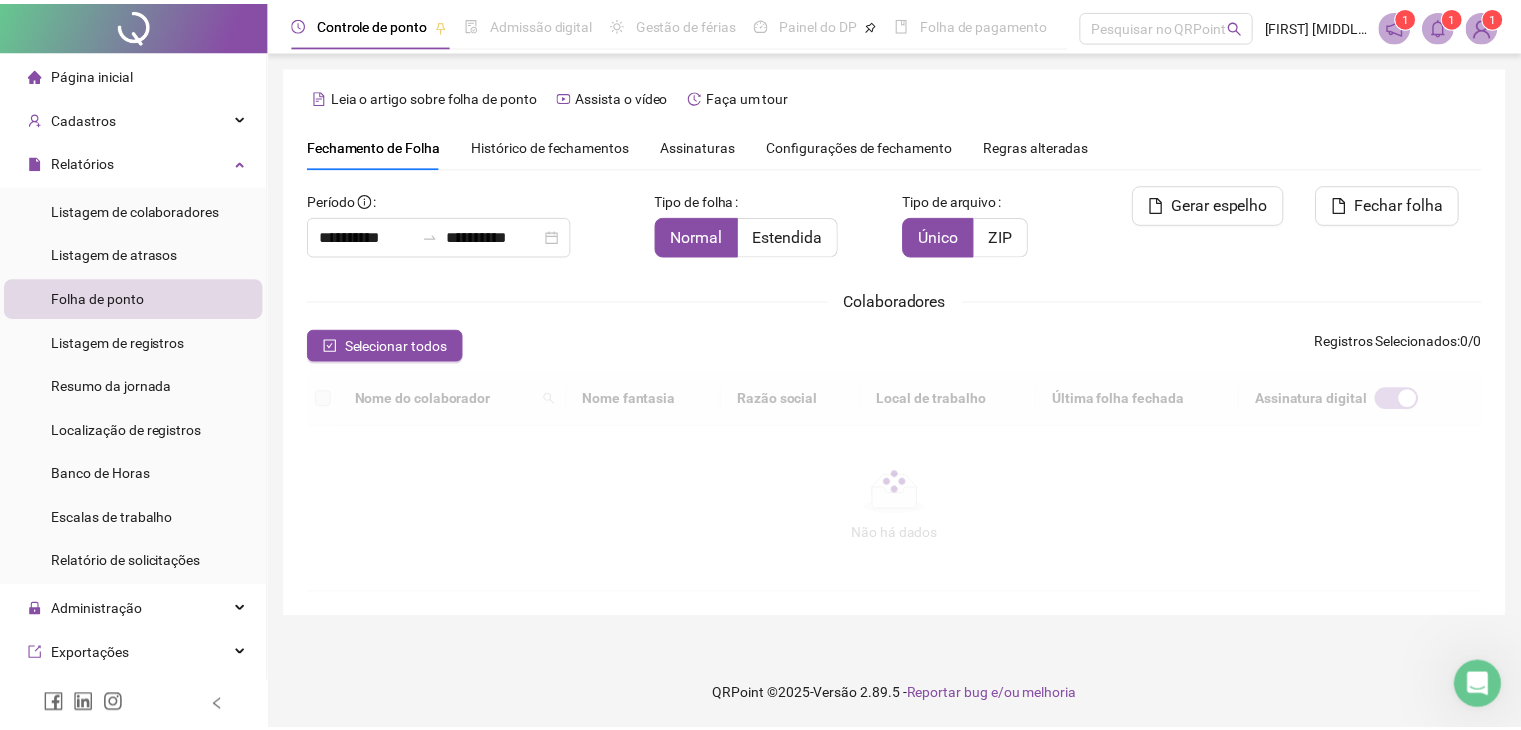 scroll, scrollTop: 33, scrollLeft: 0, axis: vertical 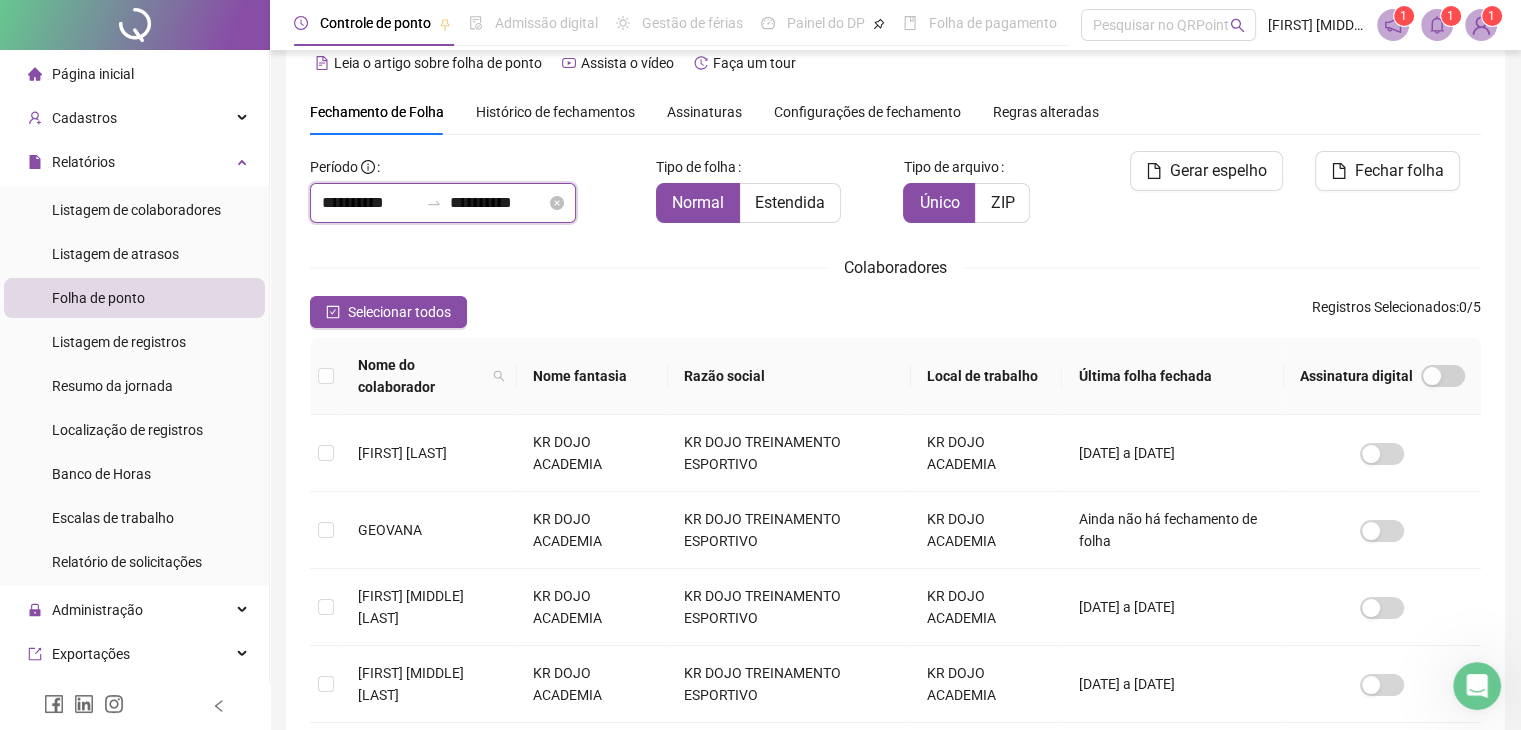 click on "**********" at bounding box center (370, 203) 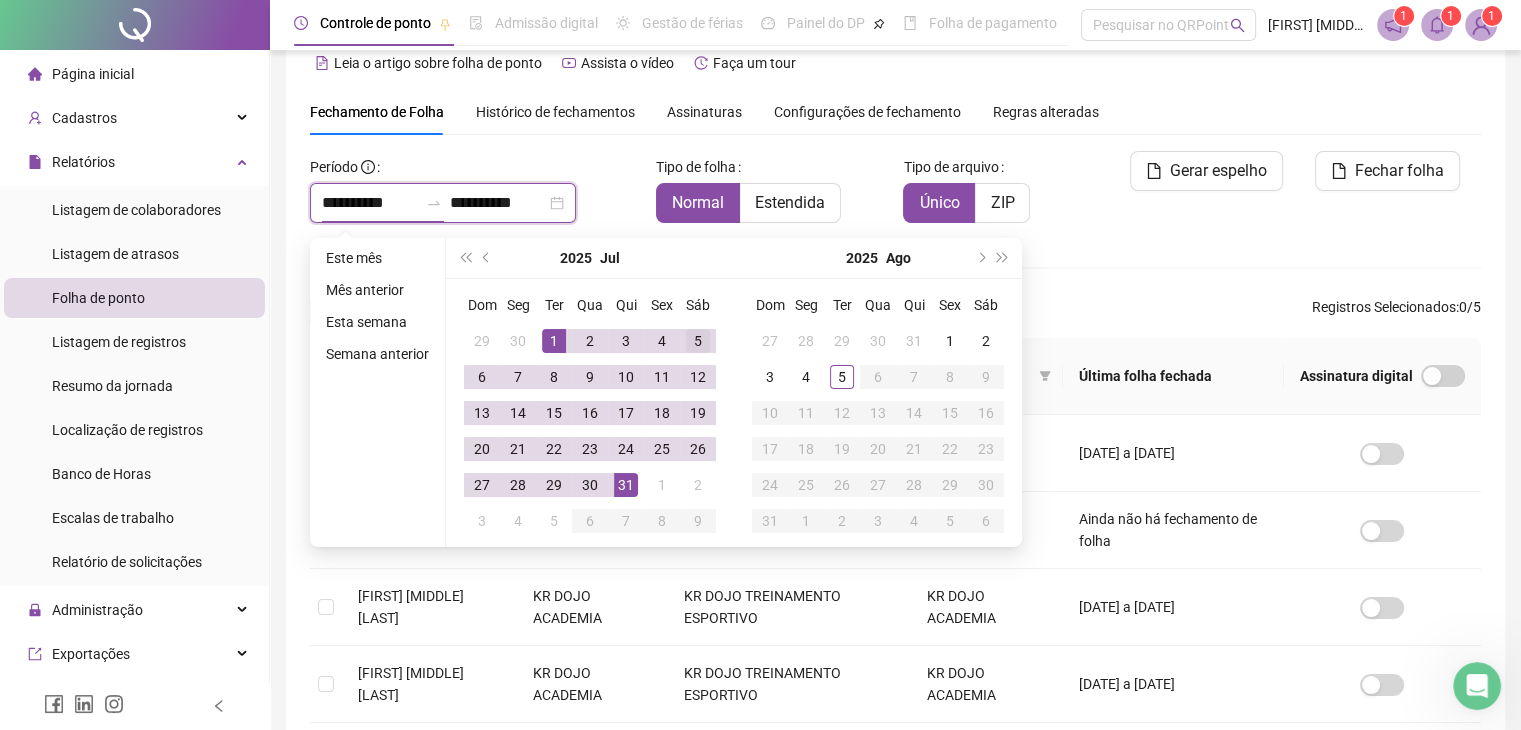 scroll, scrollTop: 44, scrollLeft: 0, axis: vertical 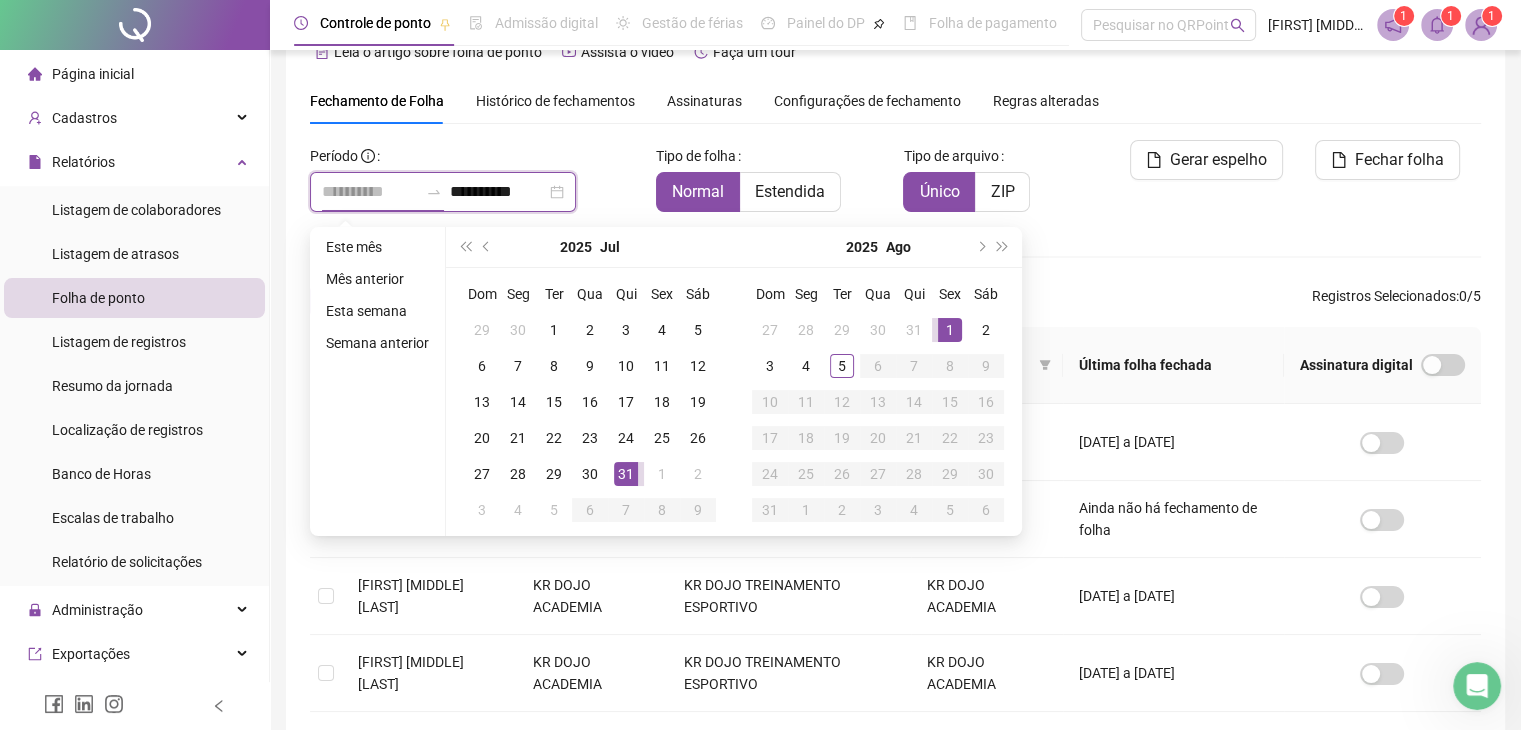 type on "**********" 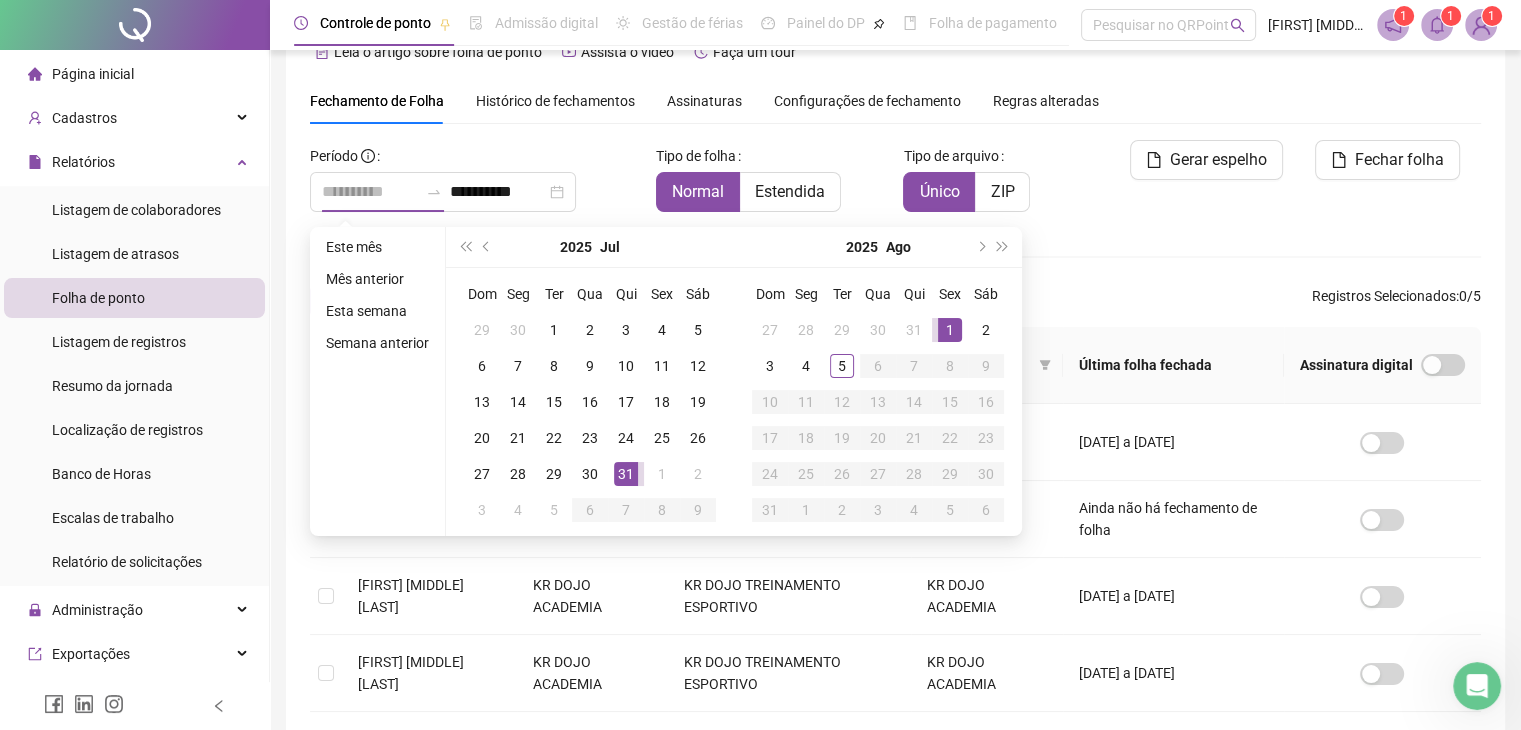 click on "1" at bounding box center (950, 330) 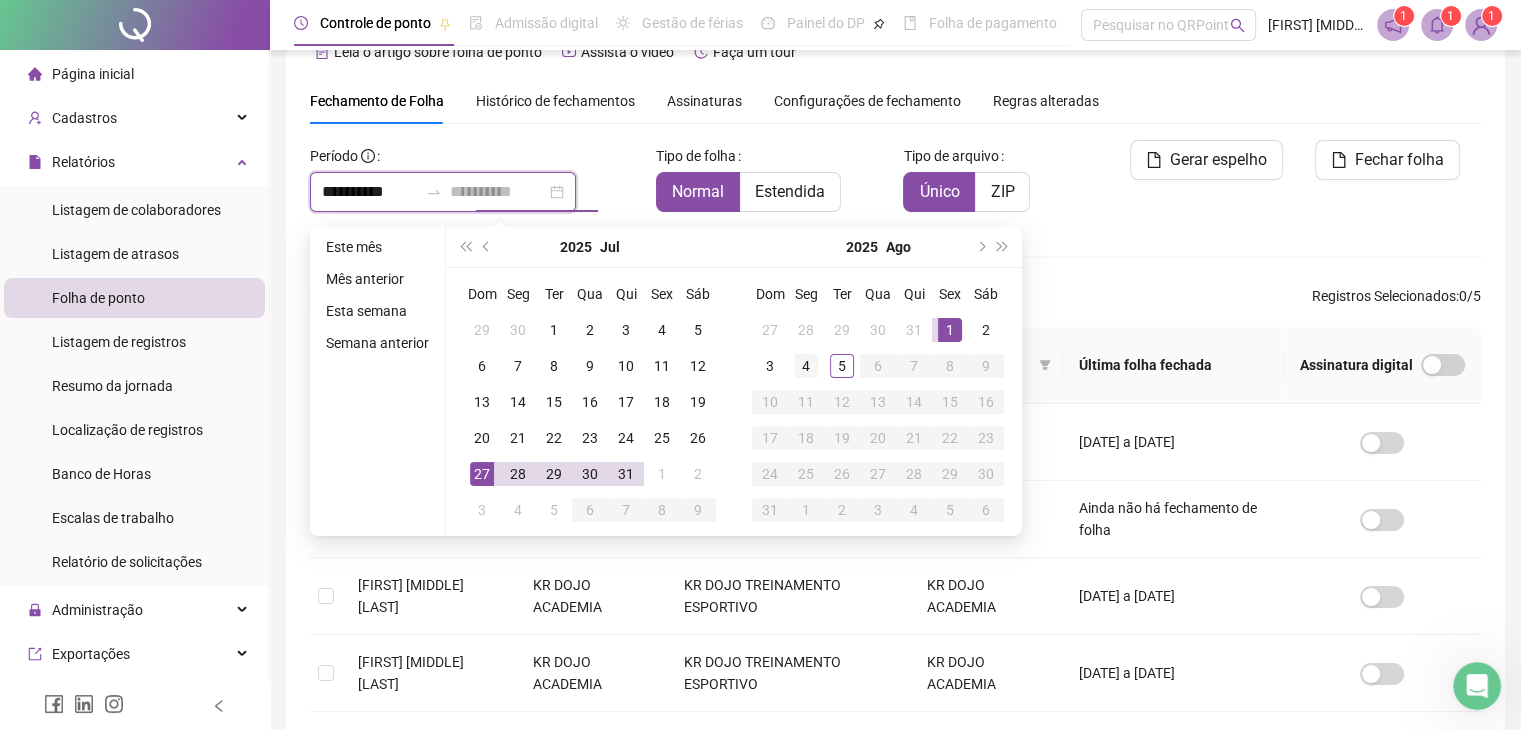 type on "**********" 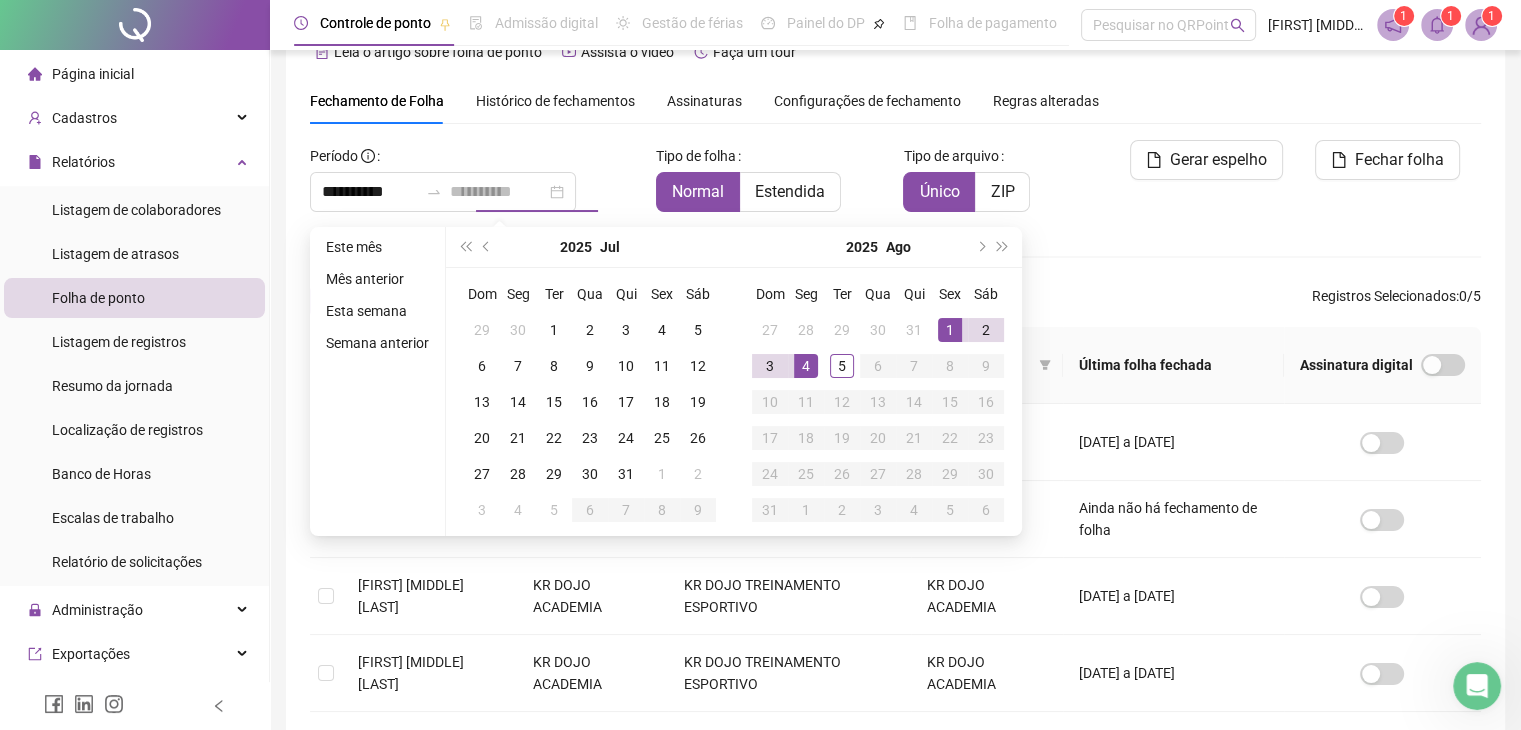 click on "4" at bounding box center [806, 366] 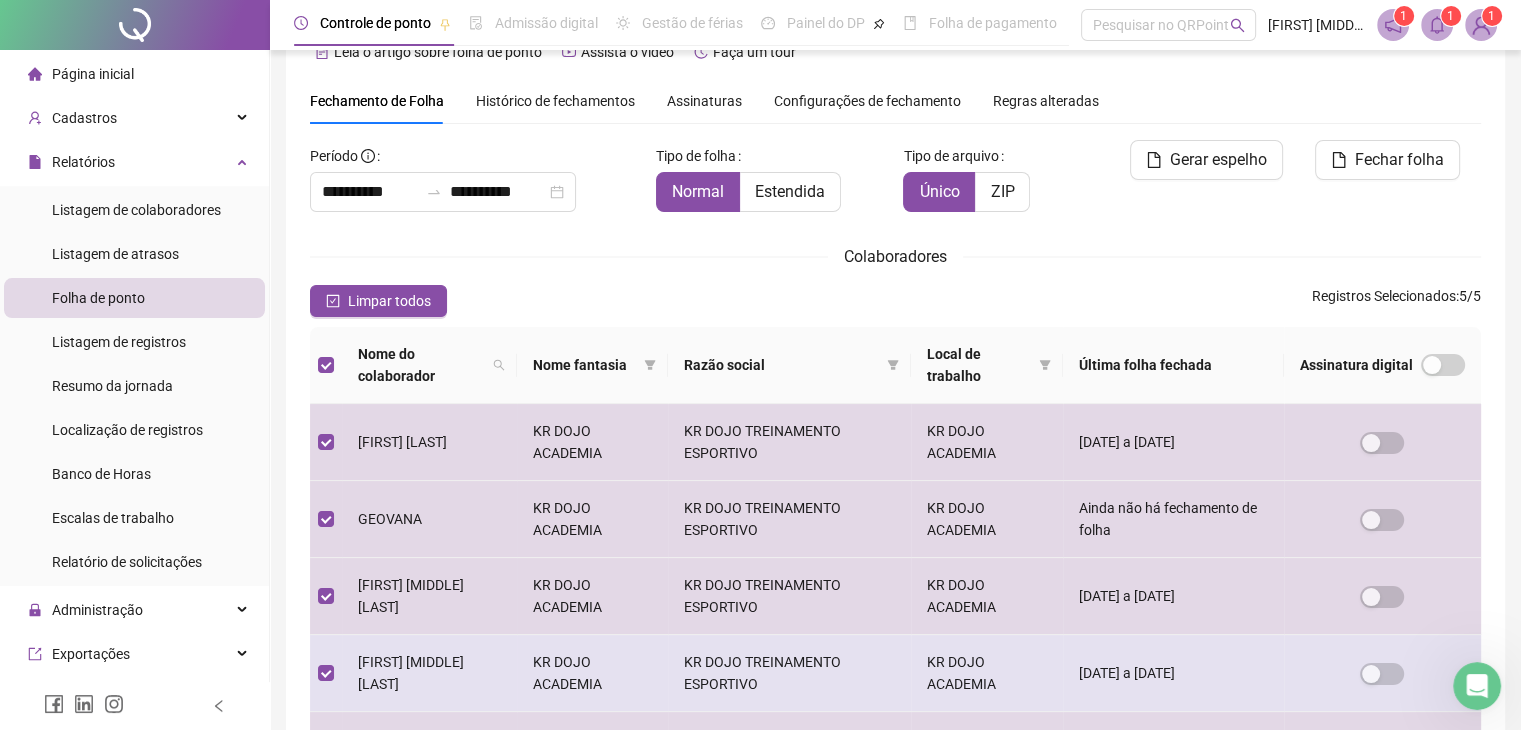 click at bounding box center [326, 673] 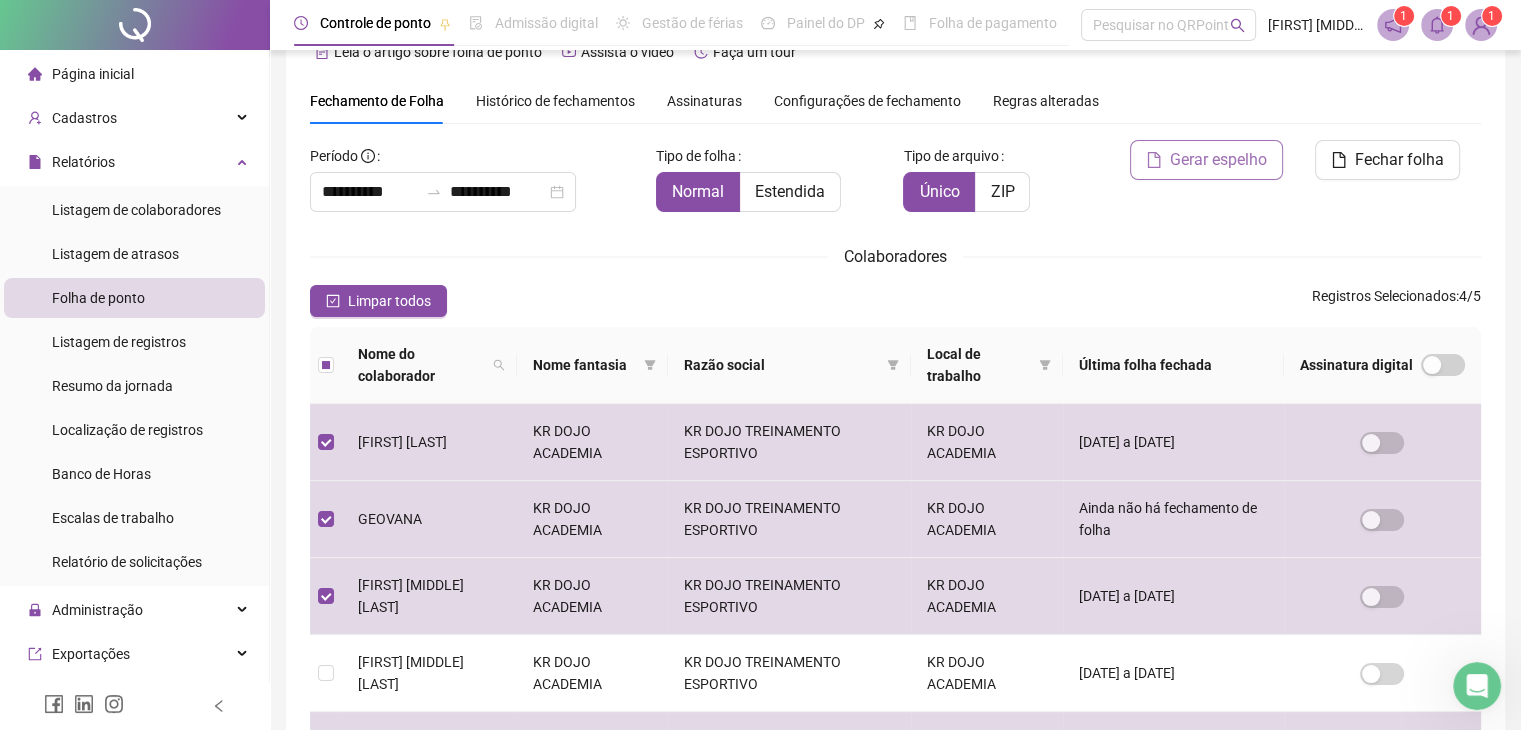 click on "Gerar espelho" at bounding box center [1218, 160] 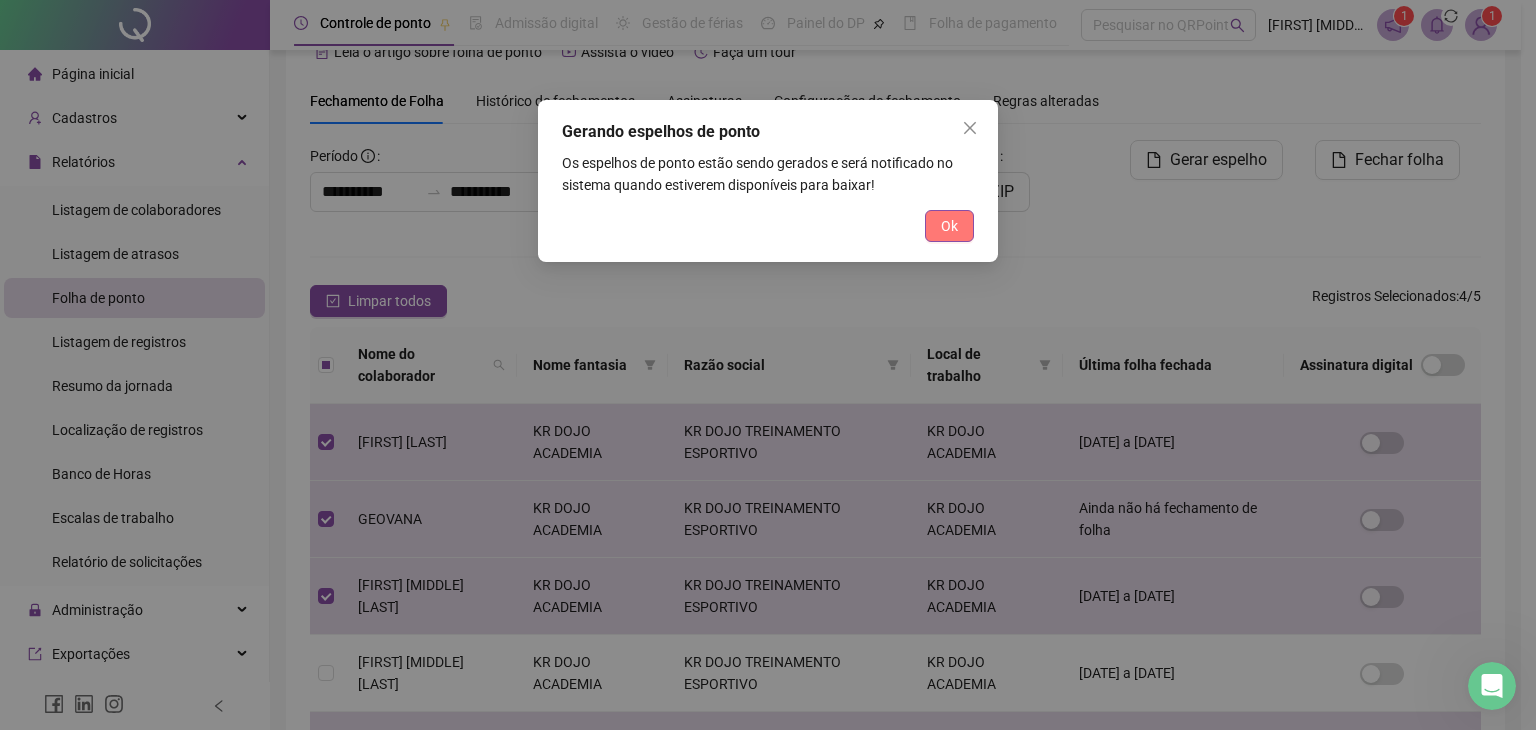 click on "Ok" at bounding box center (949, 226) 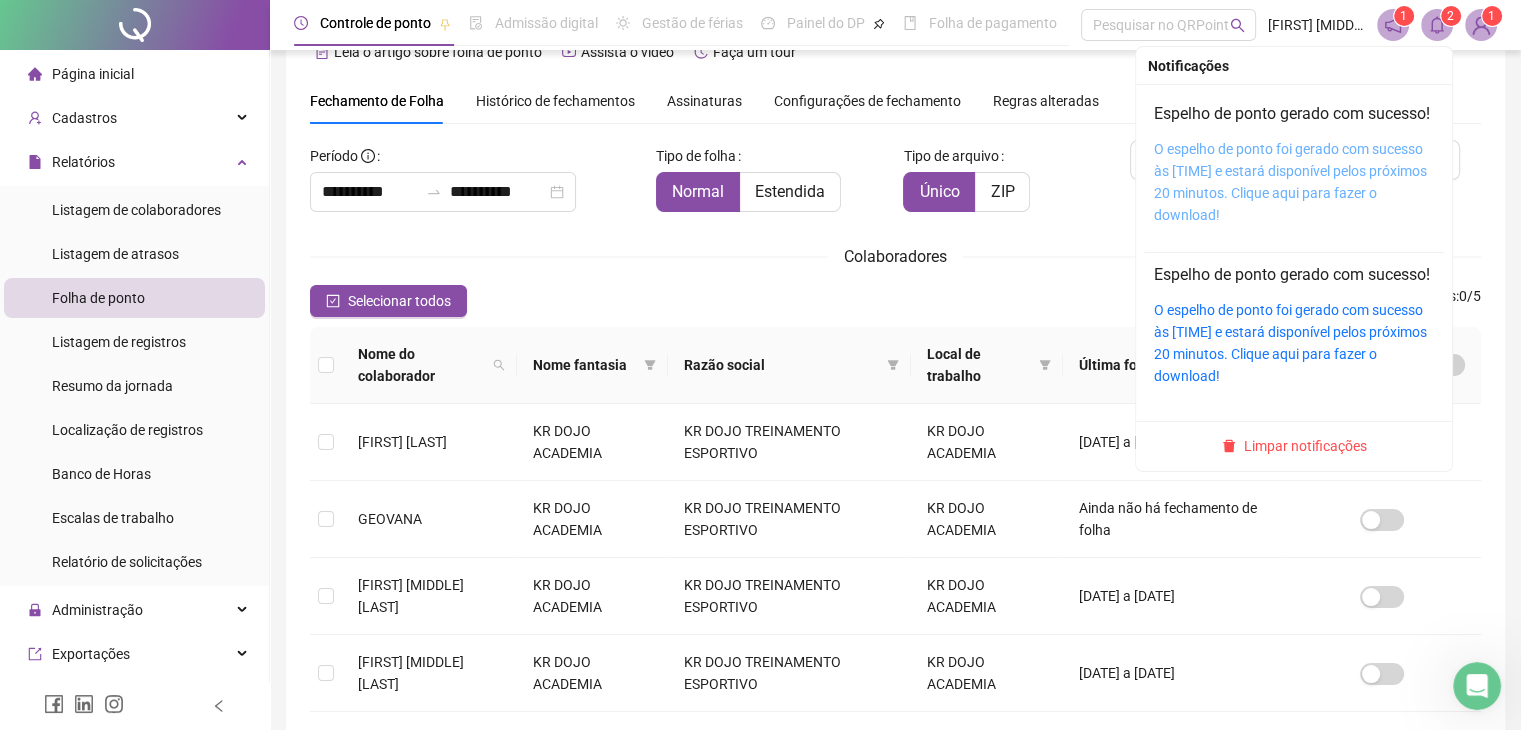 click on "O espelho de ponto foi gerado com sucesso às [TIME] e estará disponível pelos próximos 20 minutos.
Clique aqui para fazer o download!" at bounding box center (1290, 182) 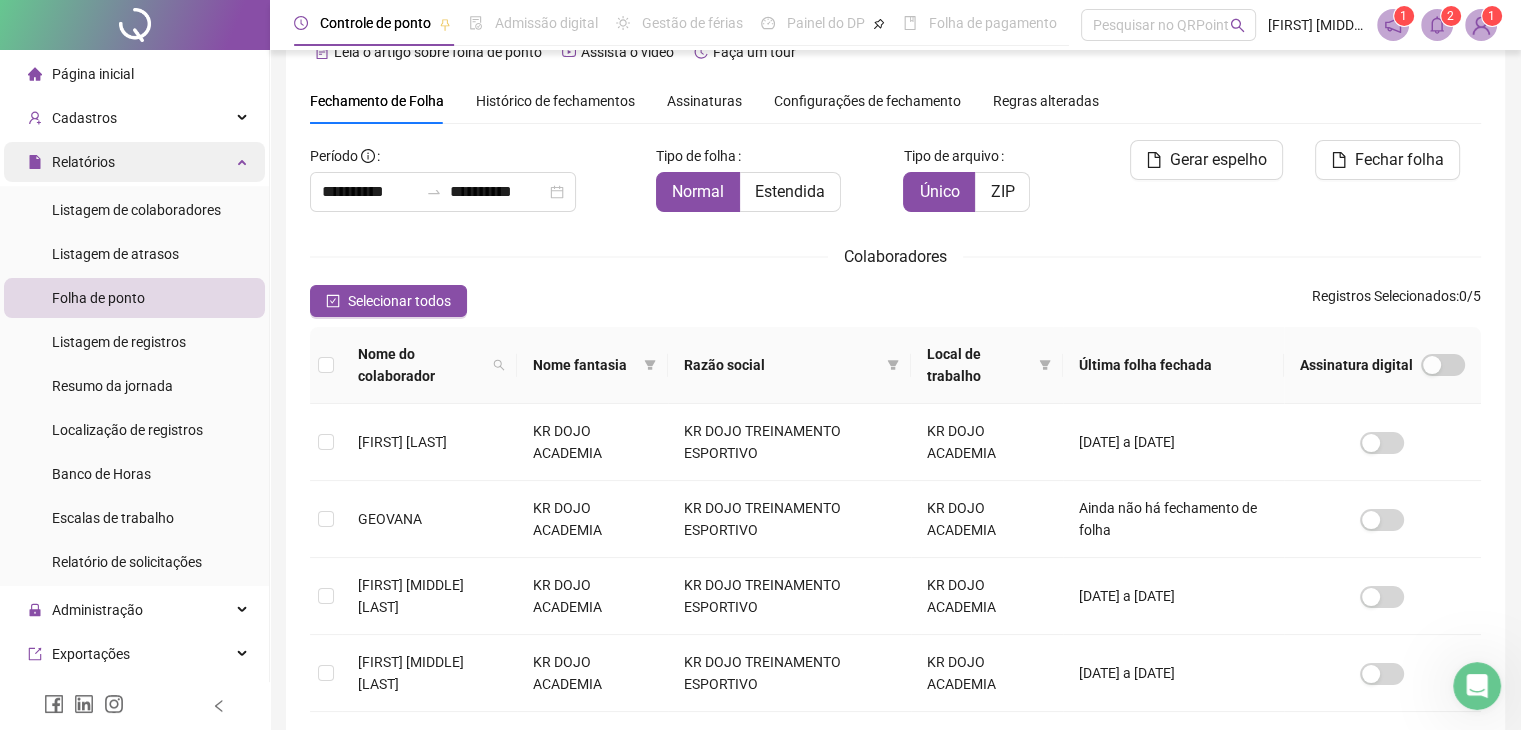 click on "Relatórios" at bounding box center (71, 162) 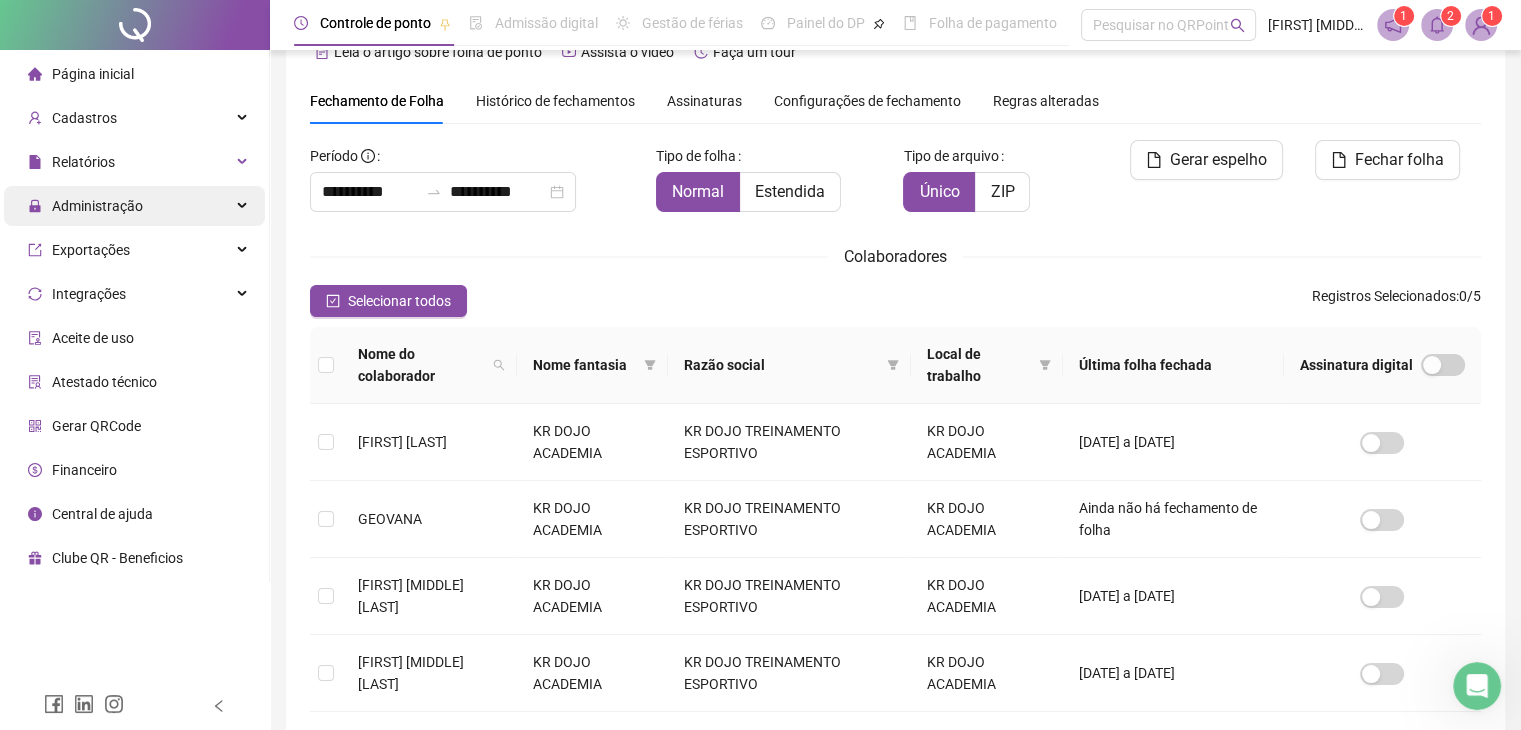 click on "Administração" at bounding box center (97, 206) 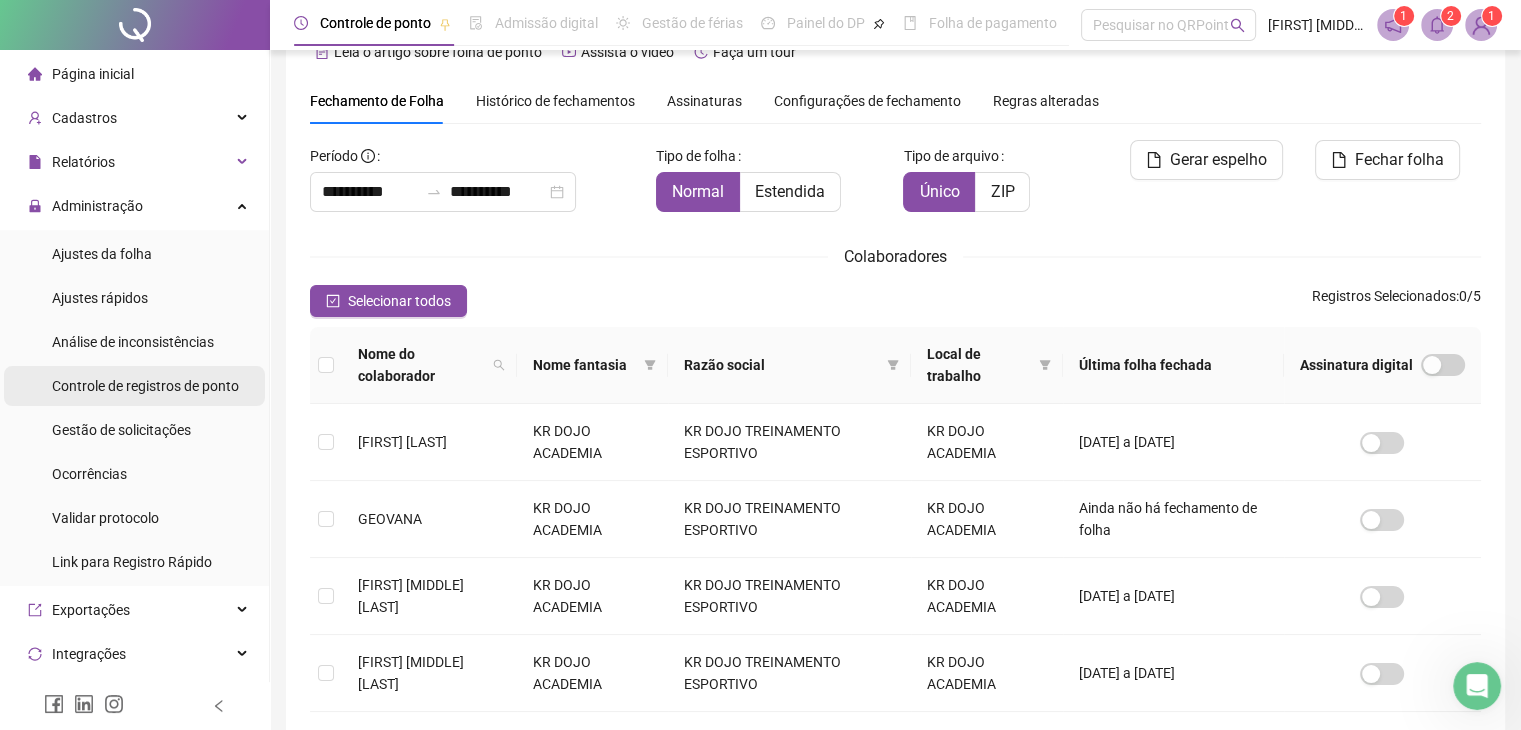 click on "Controle de registros de ponto" at bounding box center [145, 386] 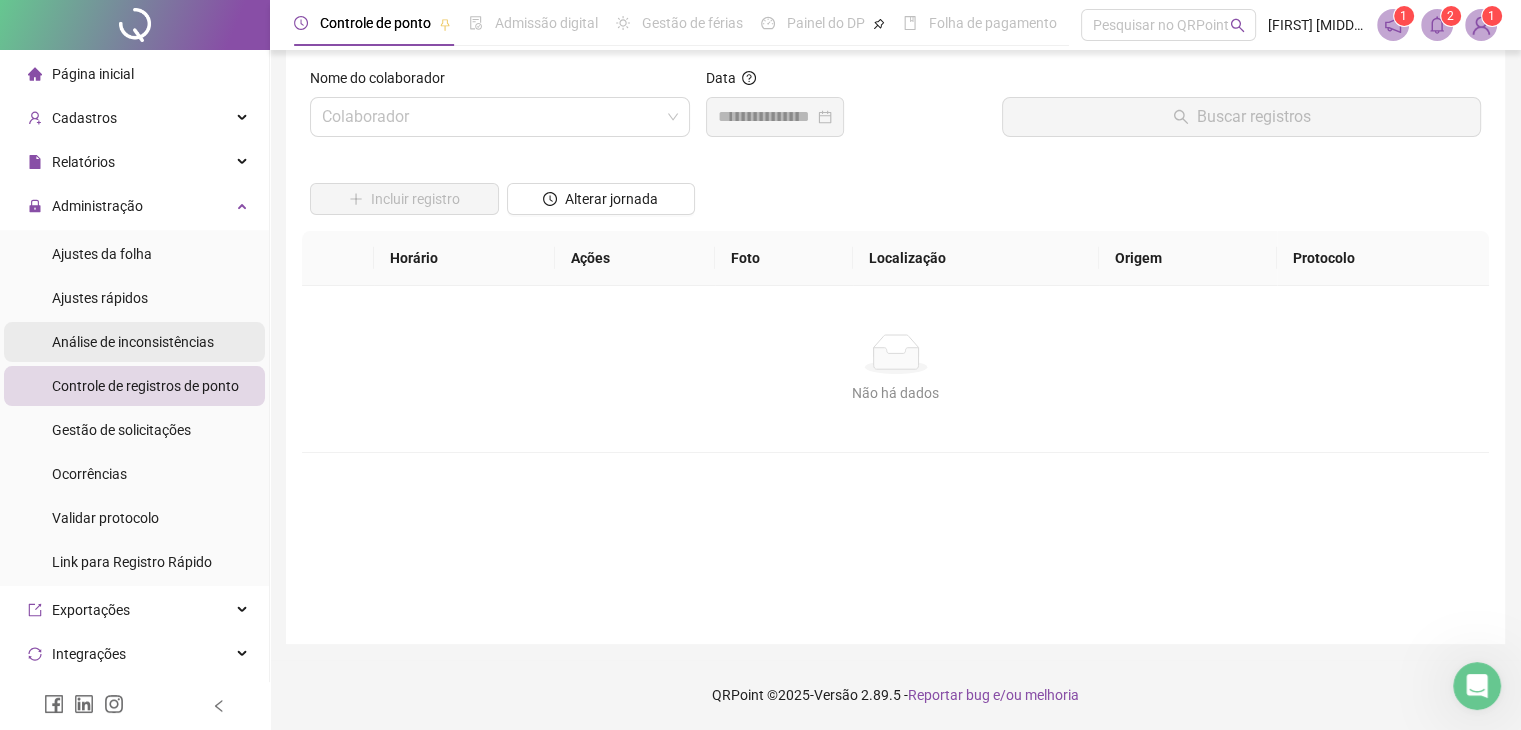 scroll, scrollTop: 23, scrollLeft: 0, axis: vertical 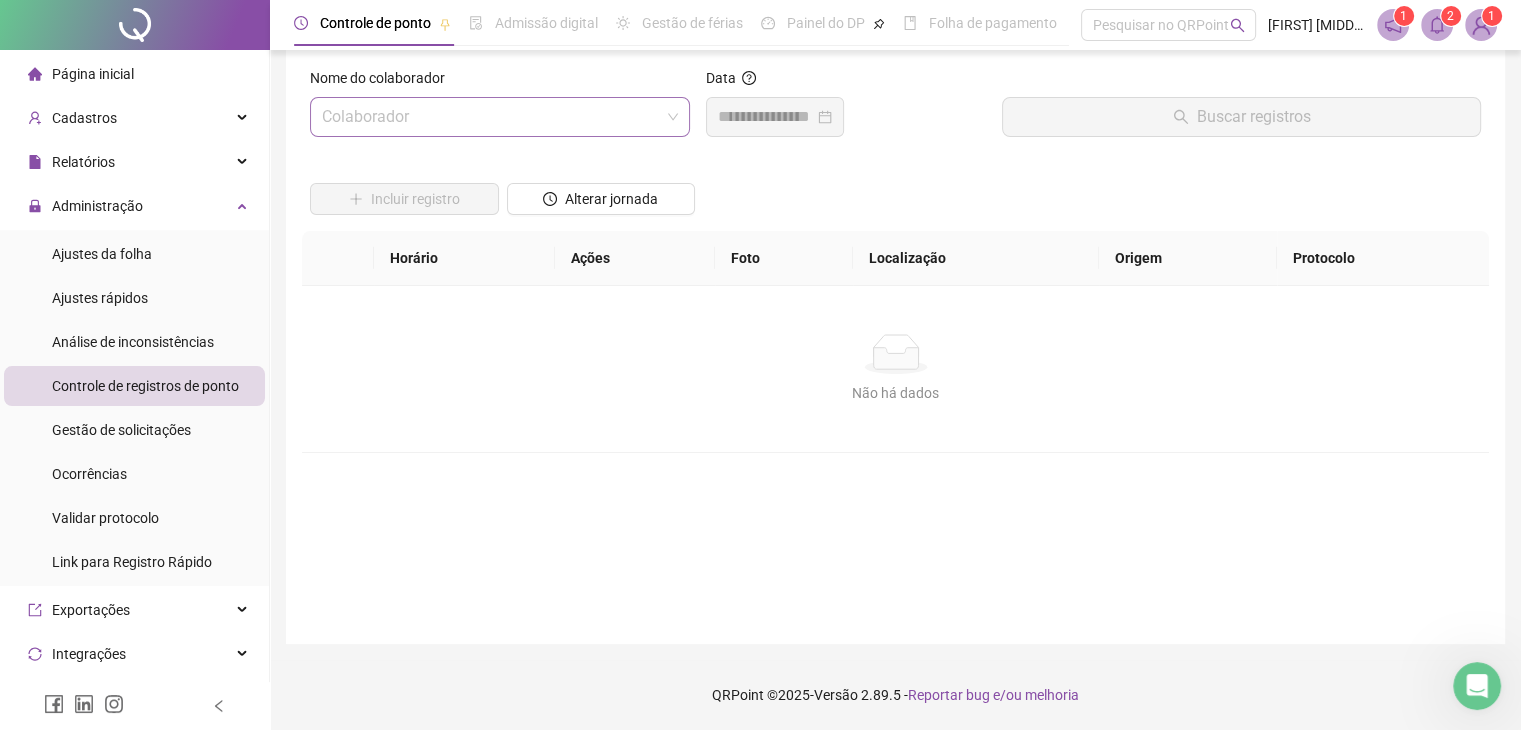 click at bounding box center (491, 117) 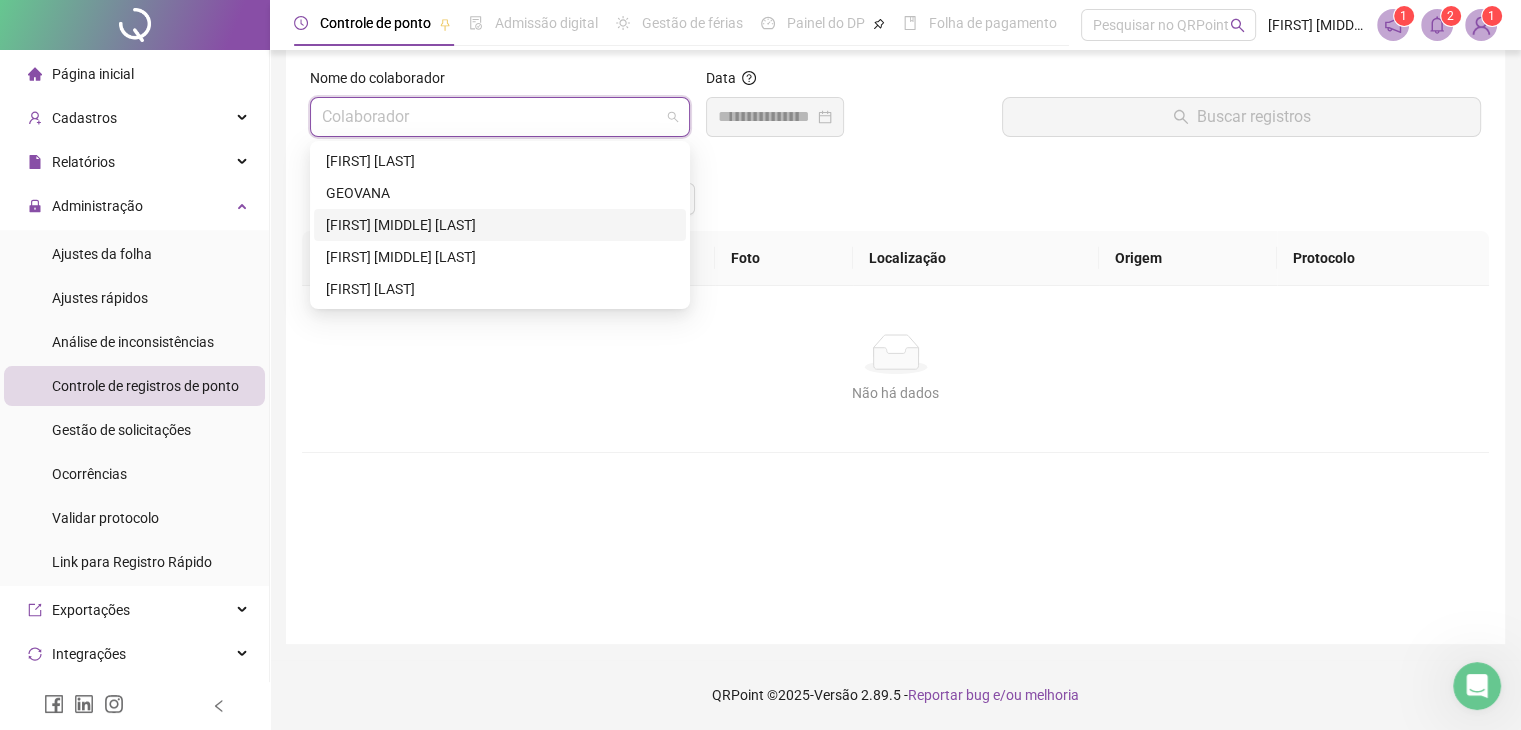 click on "[FIRST] [MIDDLE] [LAST]" at bounding box center [500, 225] 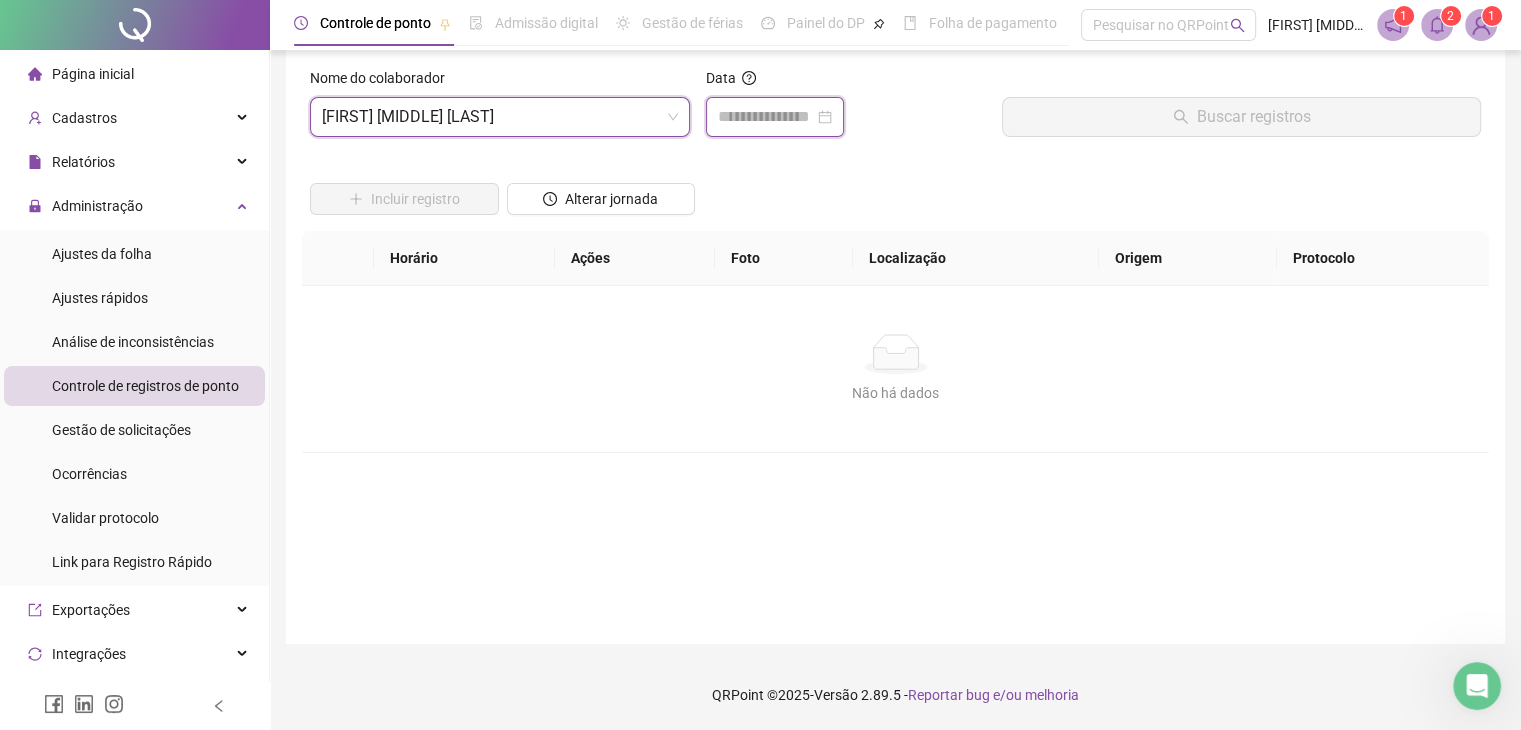 click at bounding box center (766, 117) 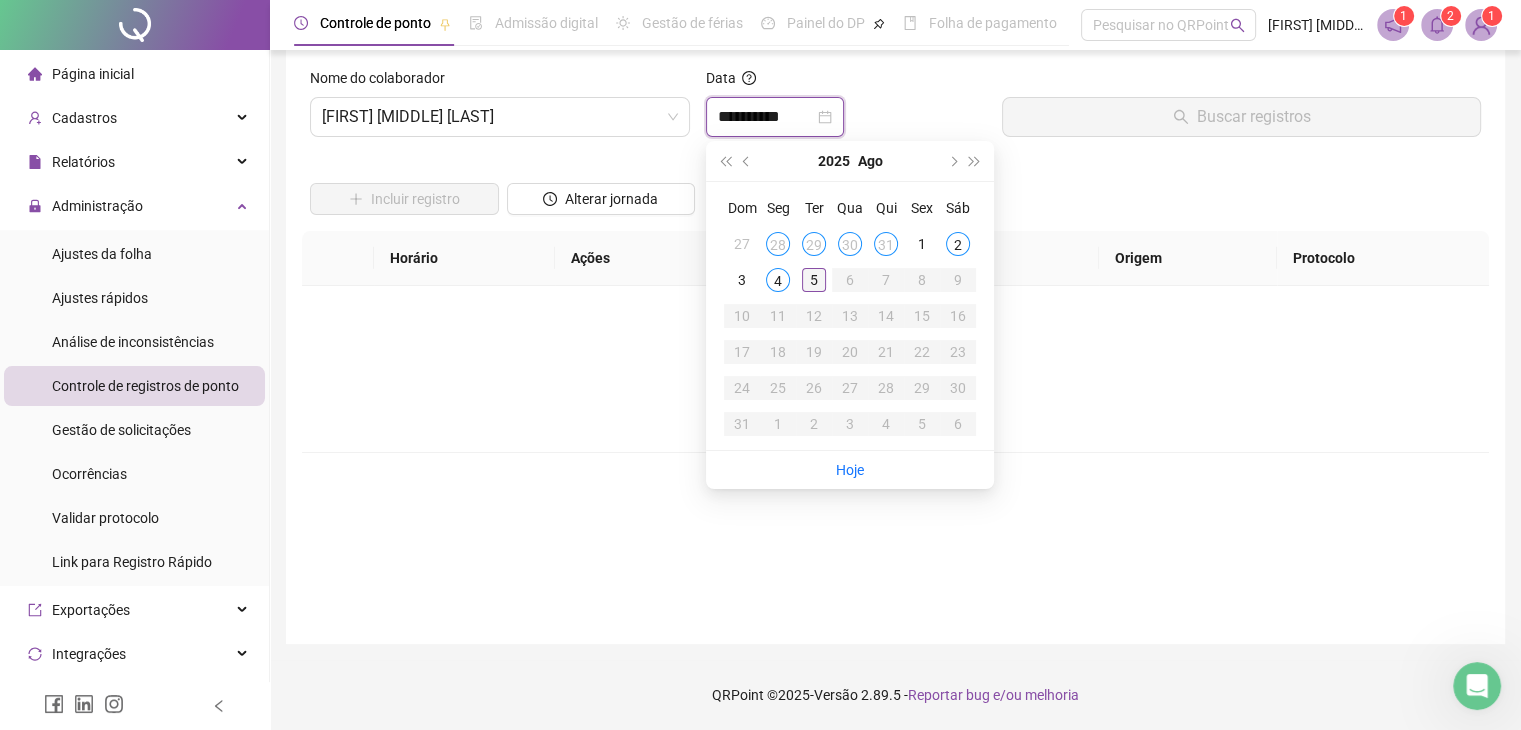 type on "**********" 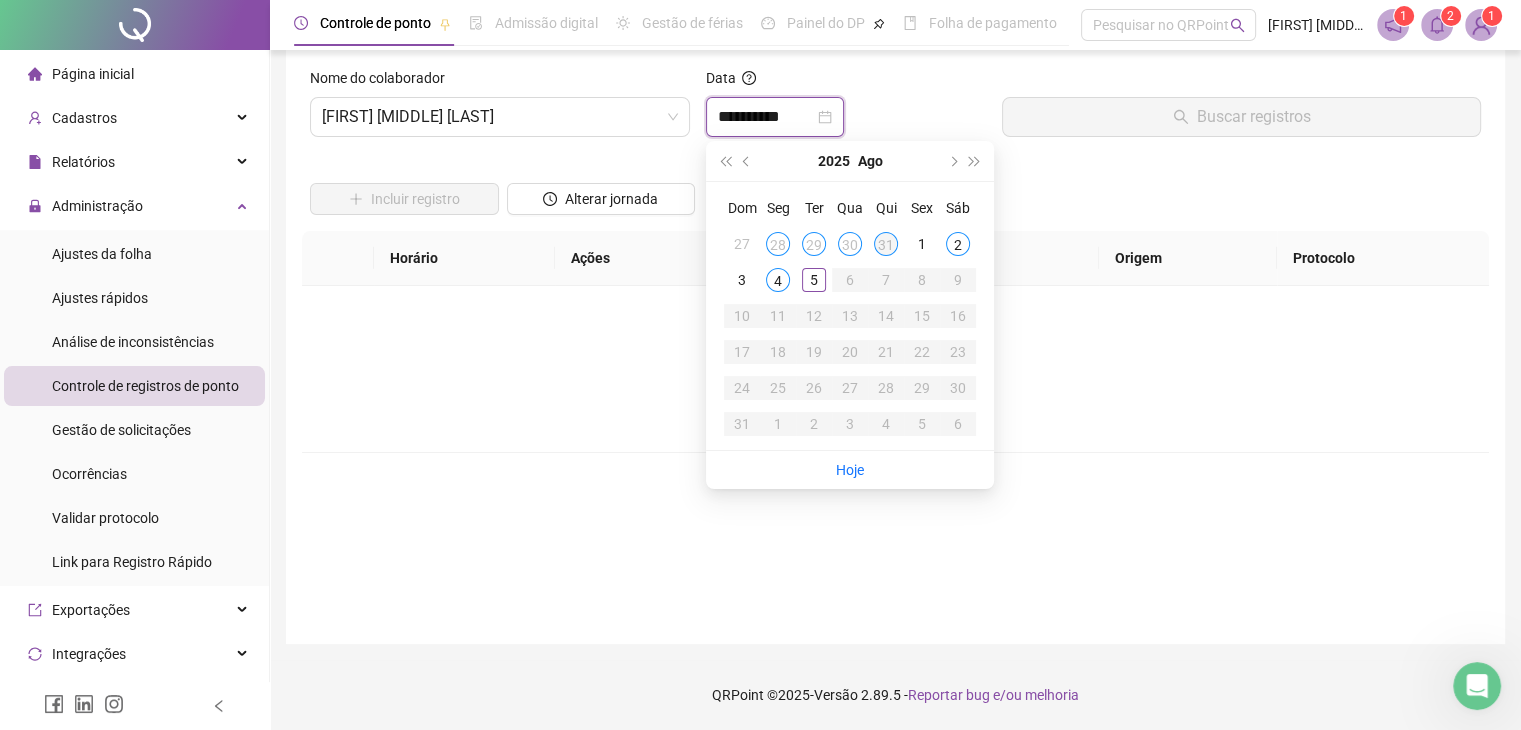 type on "**********" 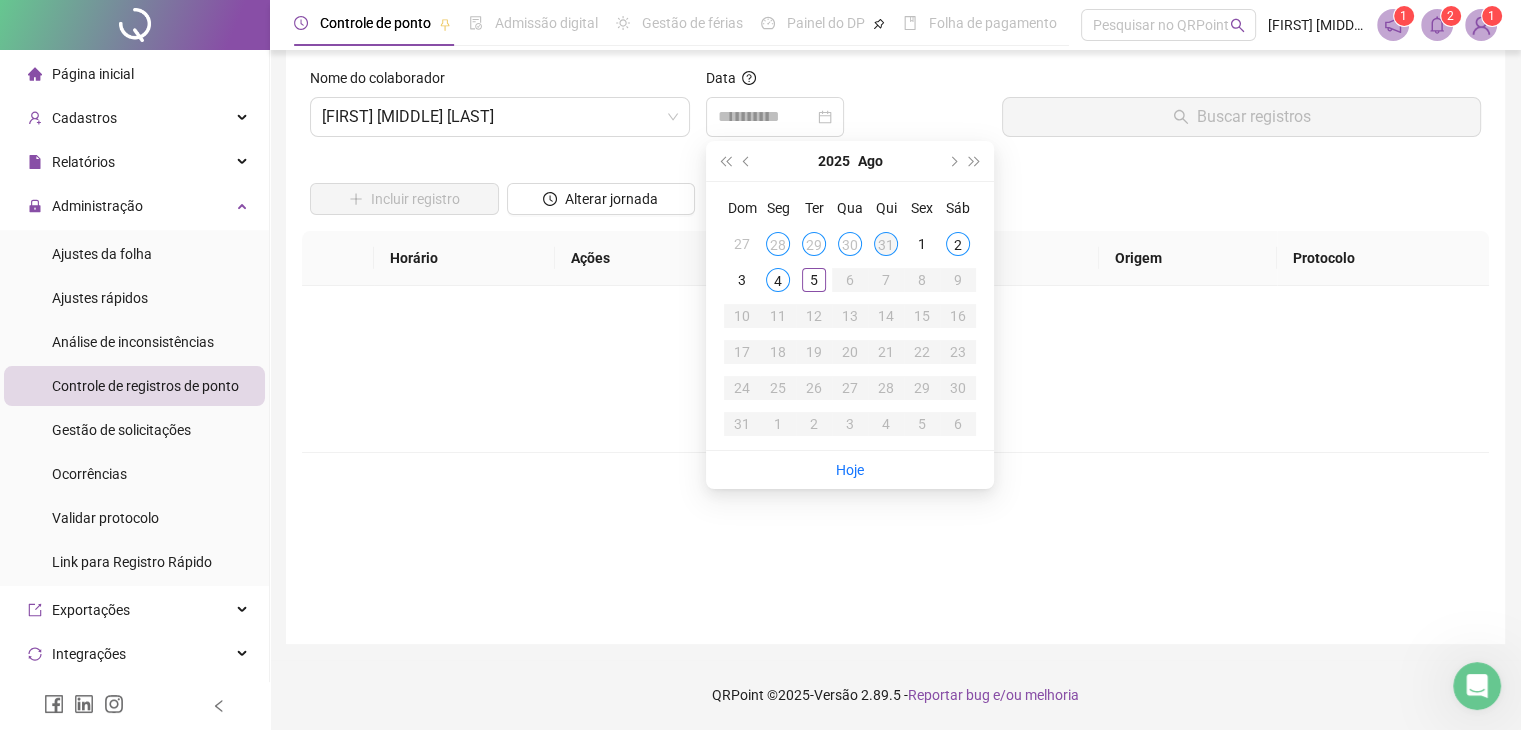 click on "31" at bounding box center (886, 244) 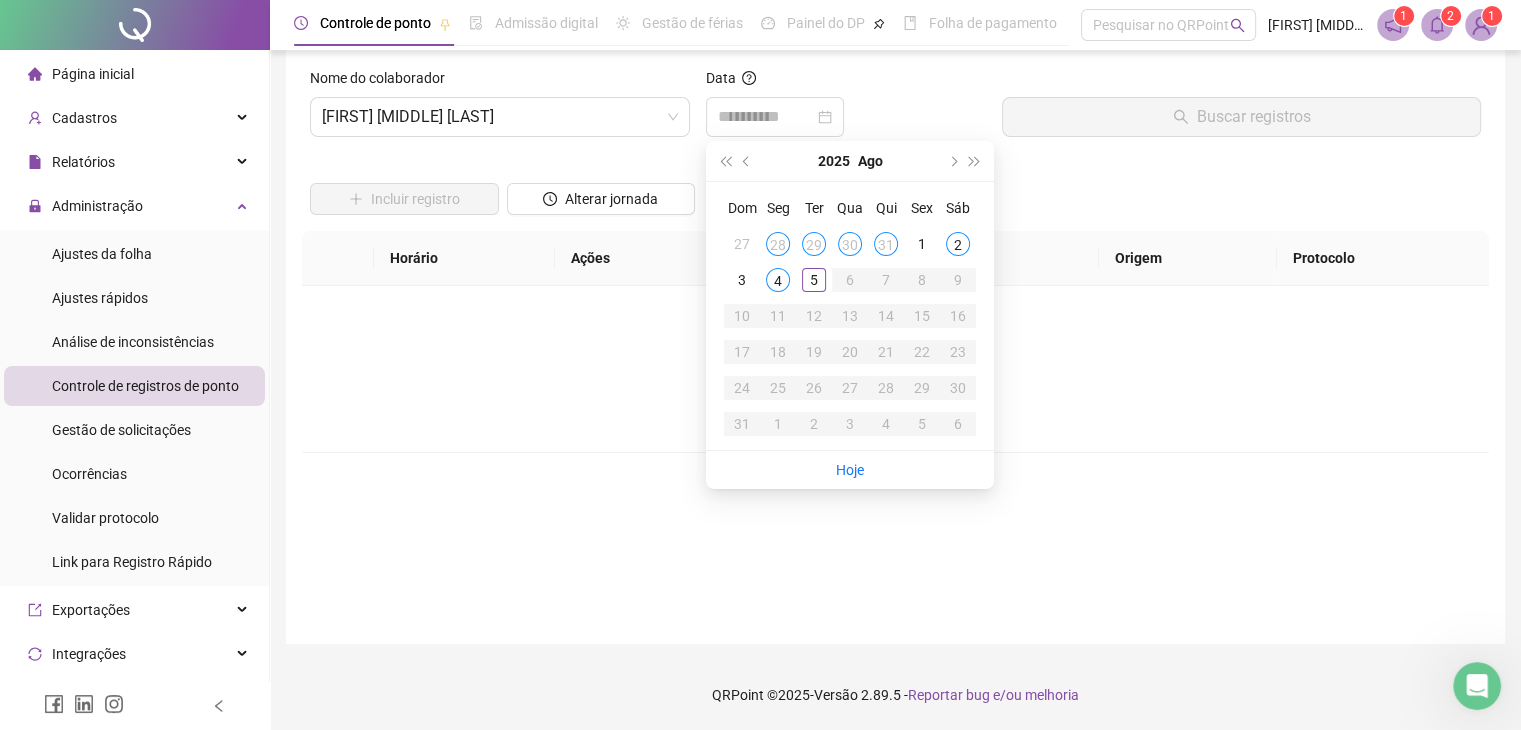 scroll, scrollTop: 0, scrollLeft: 0, axis: both 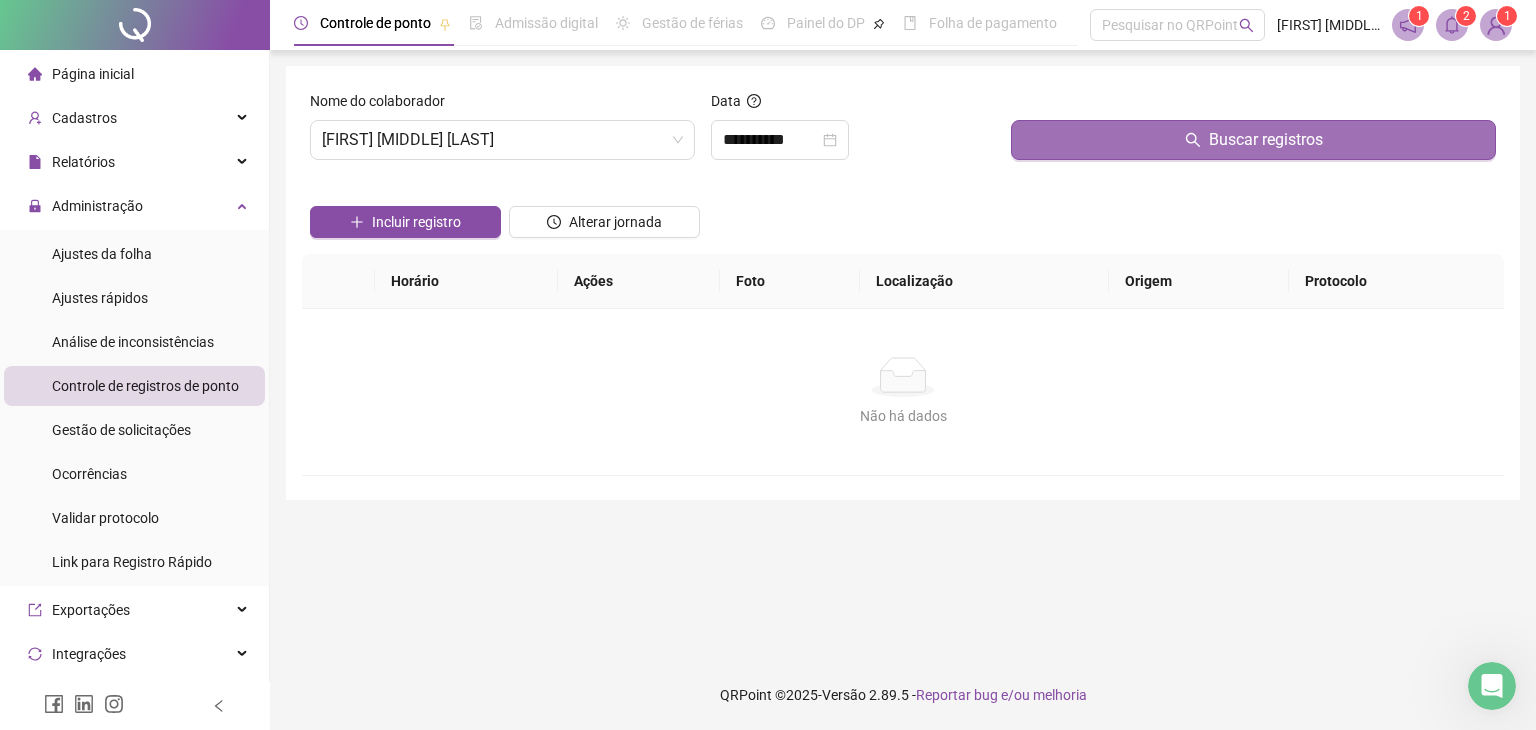 click on "Buscar registros" at bounding box center (1253, 140) 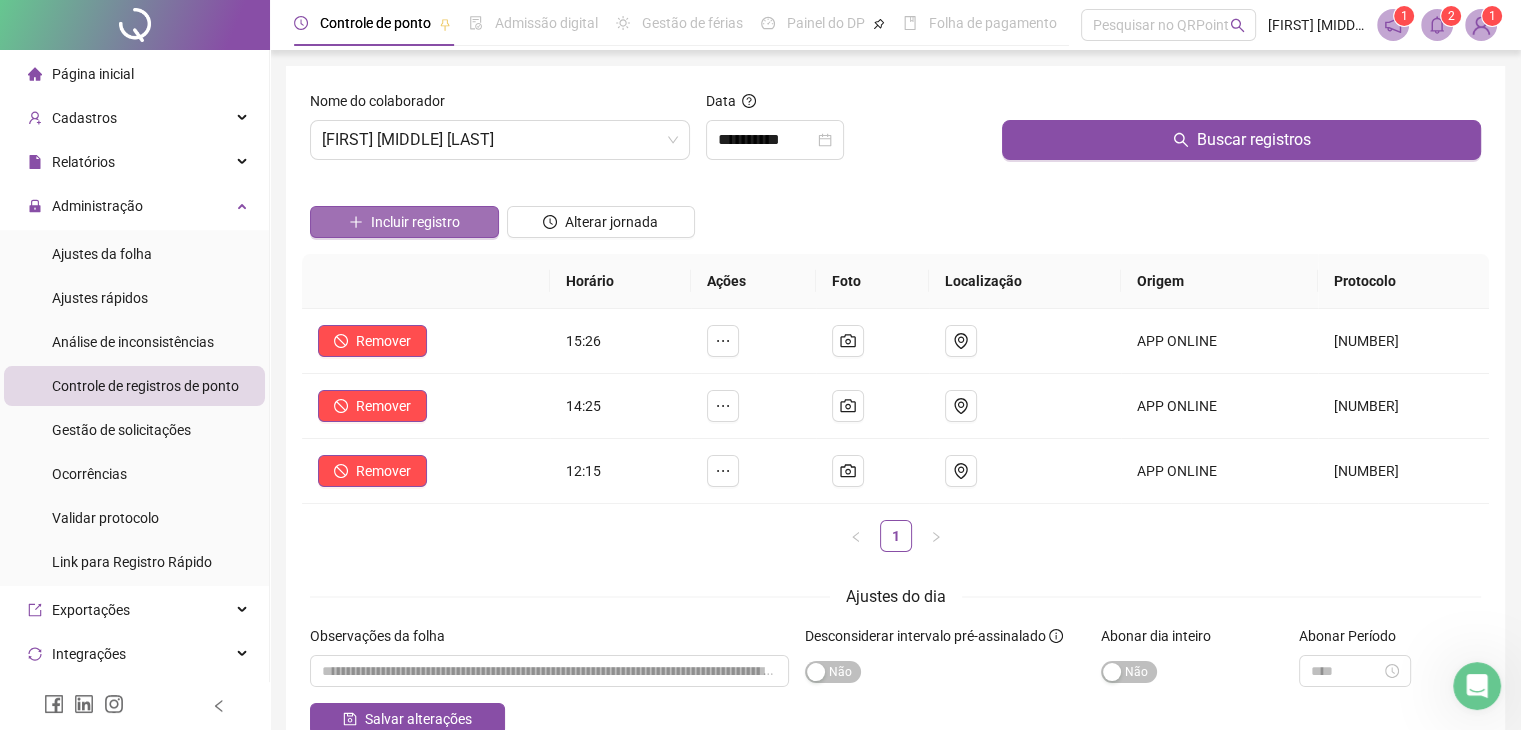click on "Incluir registro" at bounding box center [415, 222] 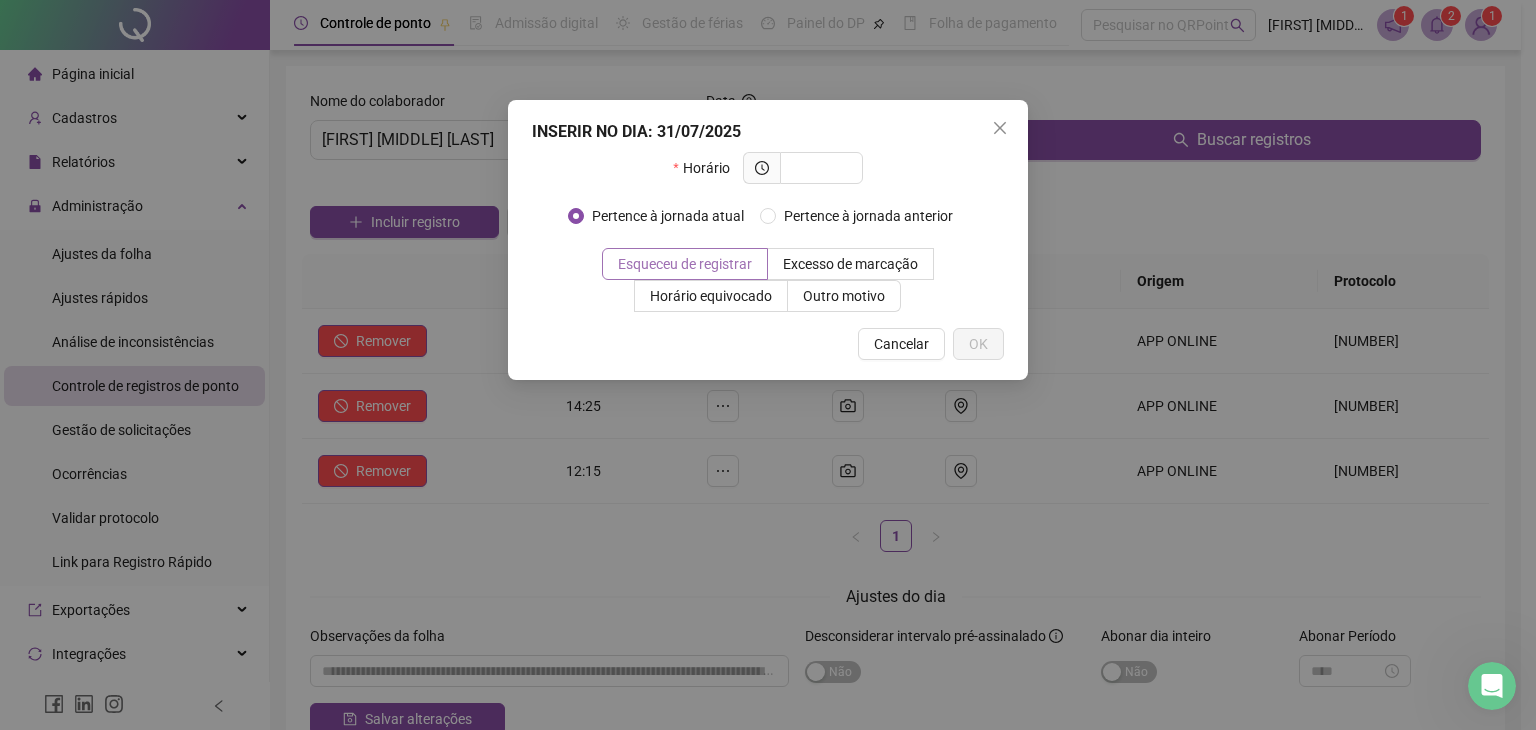 click on "Esqueceu de registrar" at bounding box center (685, 264) 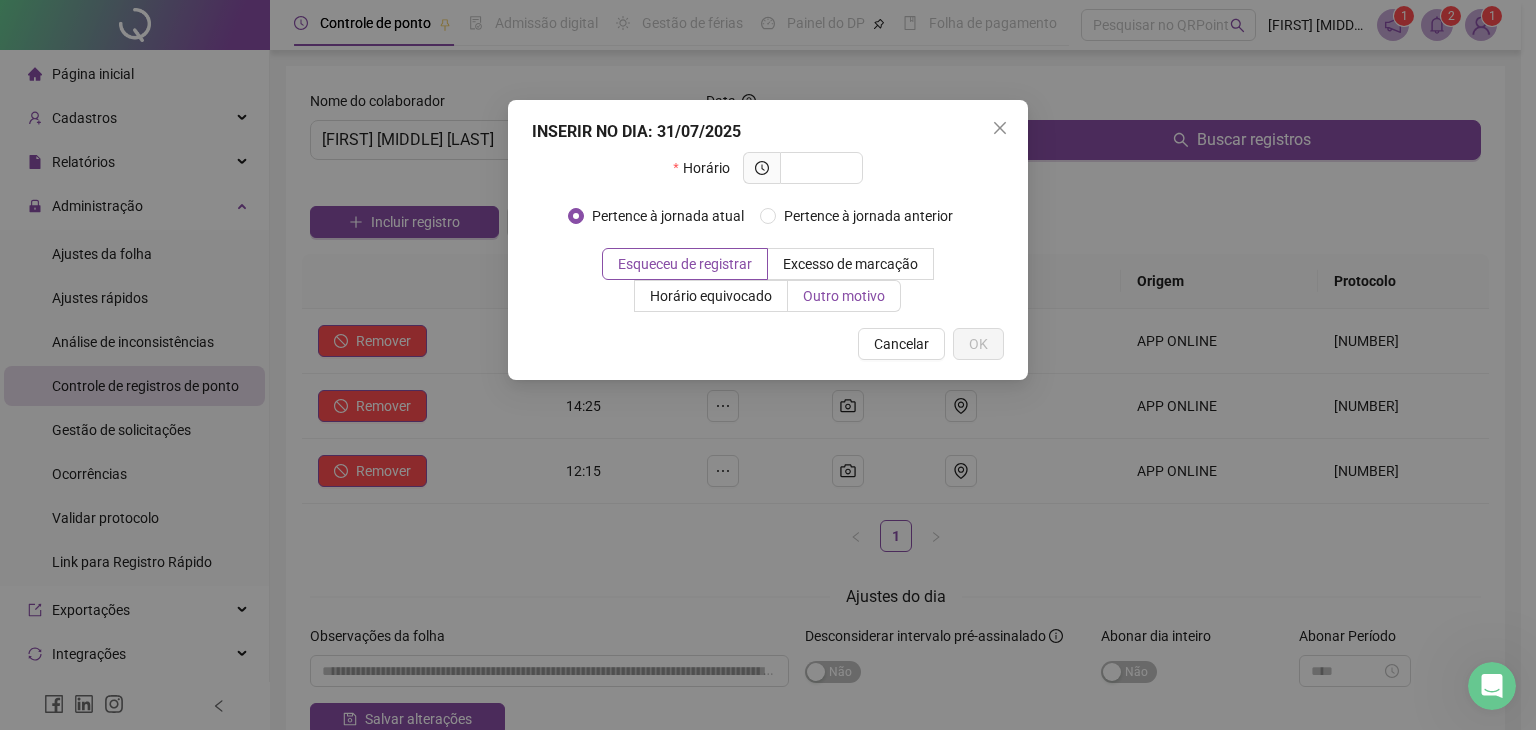 click on "Outro motivo" at bounding box center (844, 296) 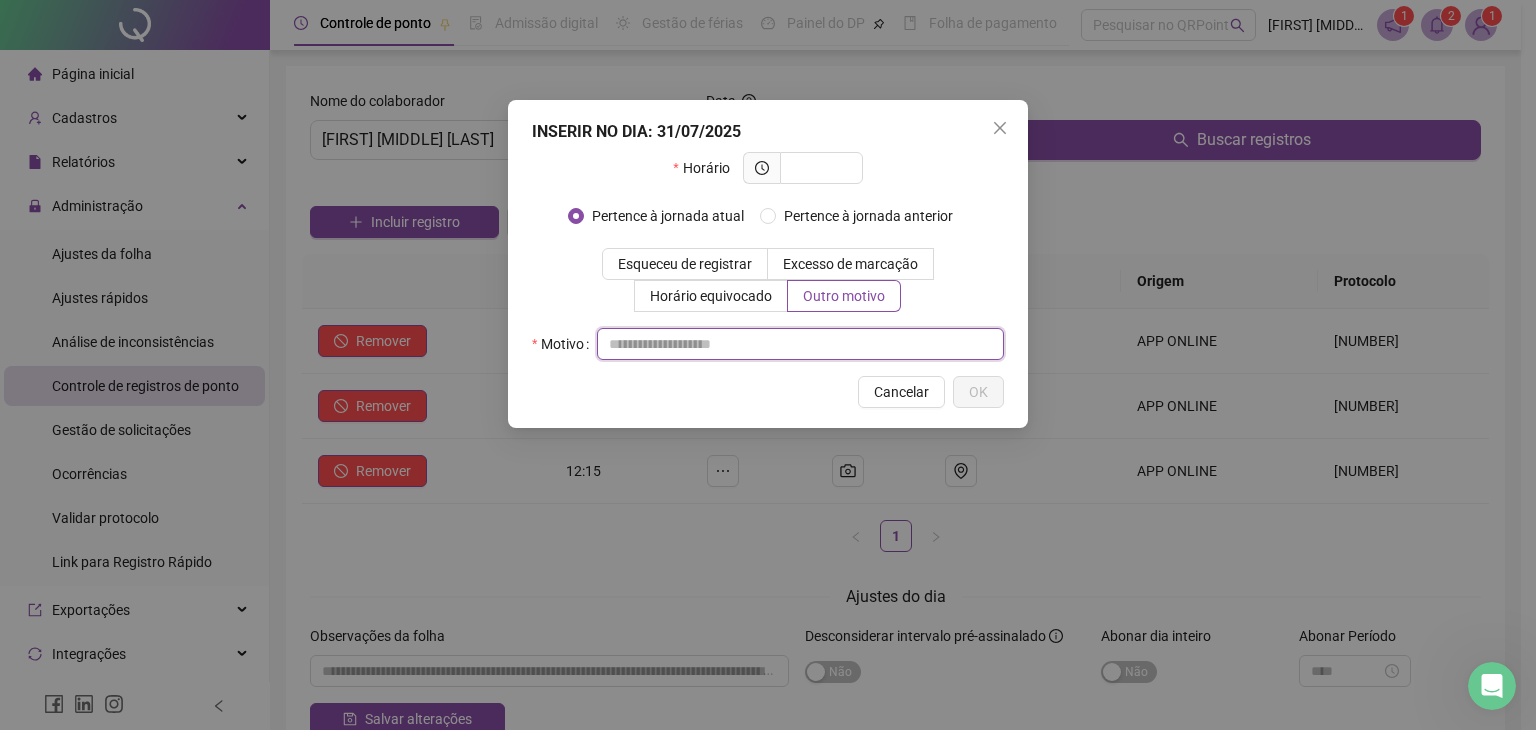 click at bounding box center [800, 344] 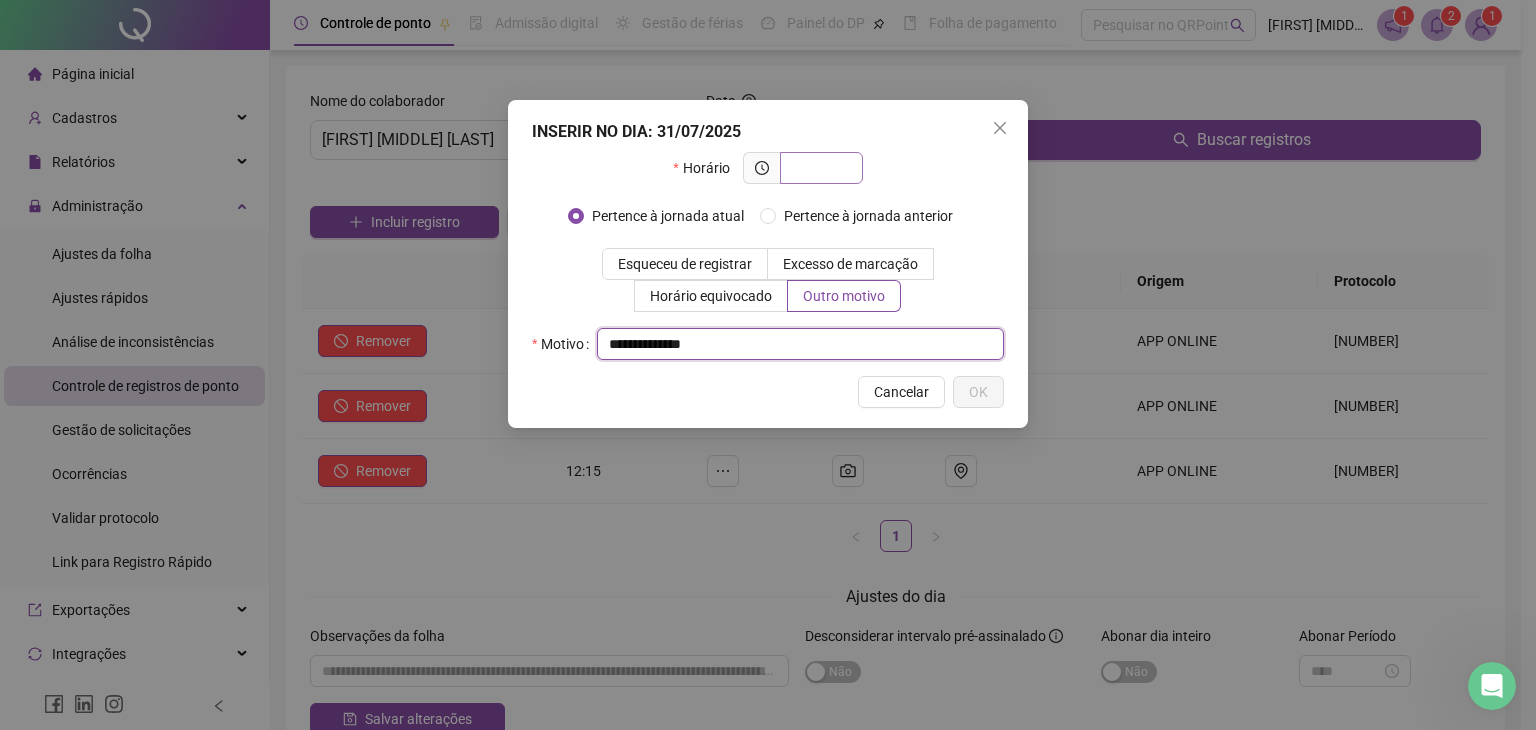 type on "**********" 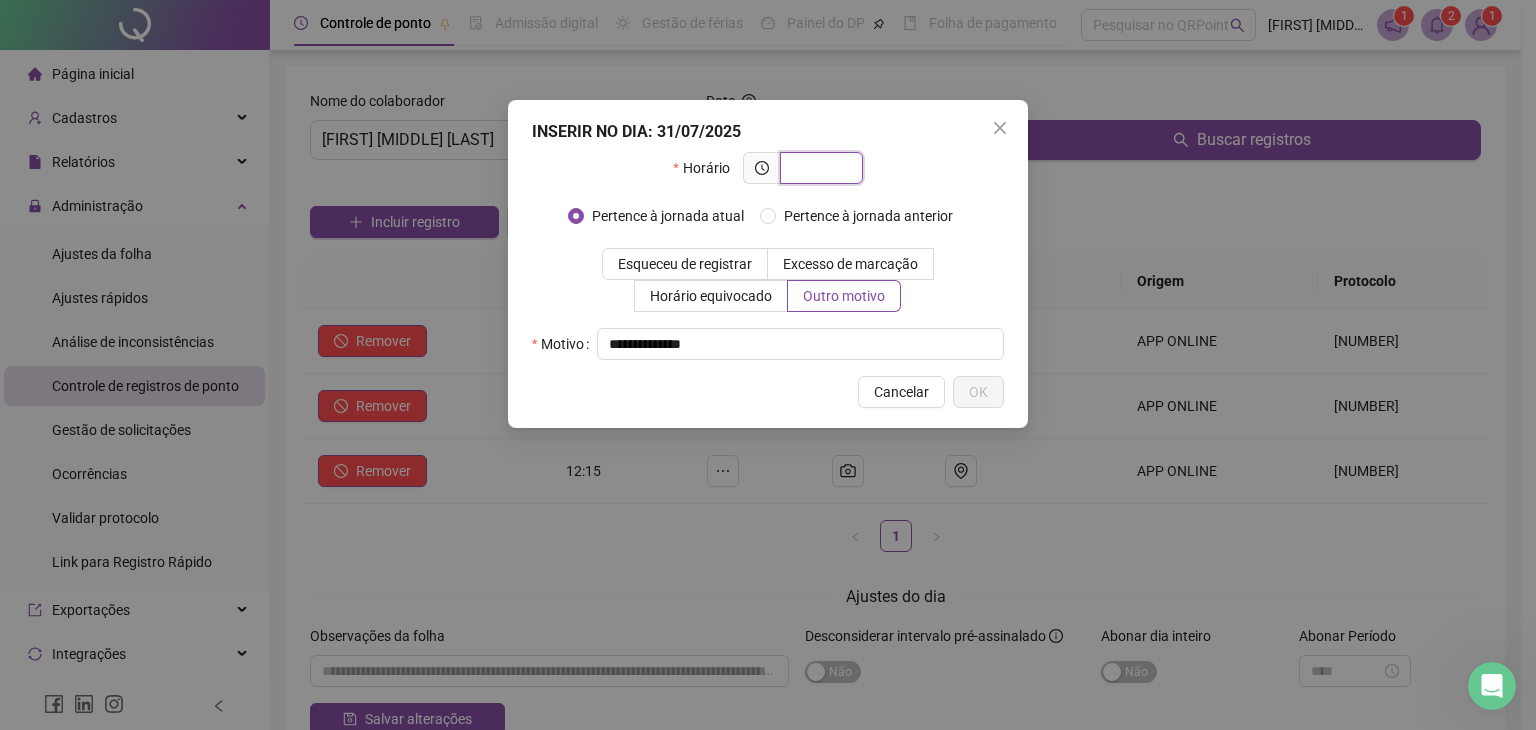 click at bounding box center (819, 168) 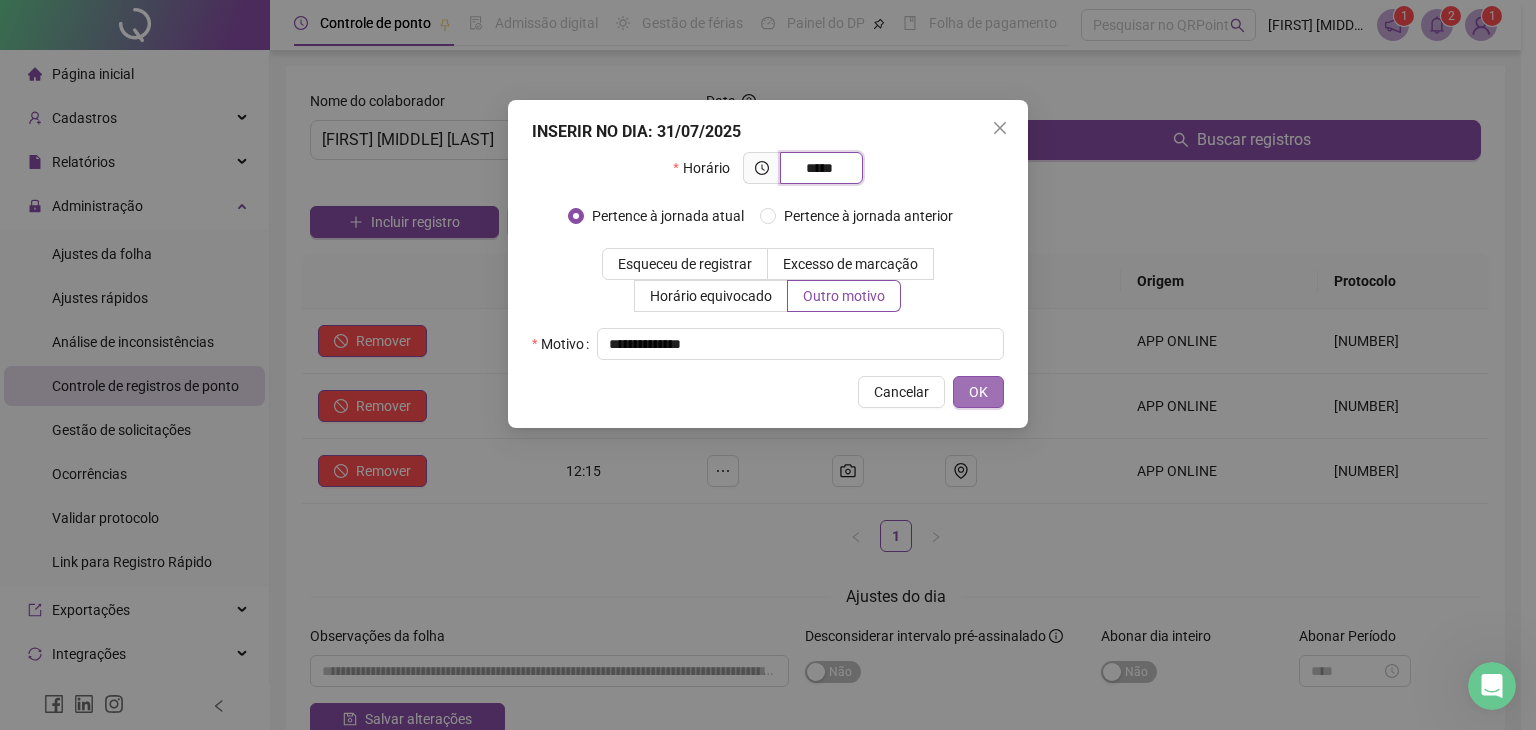 type on "*****" 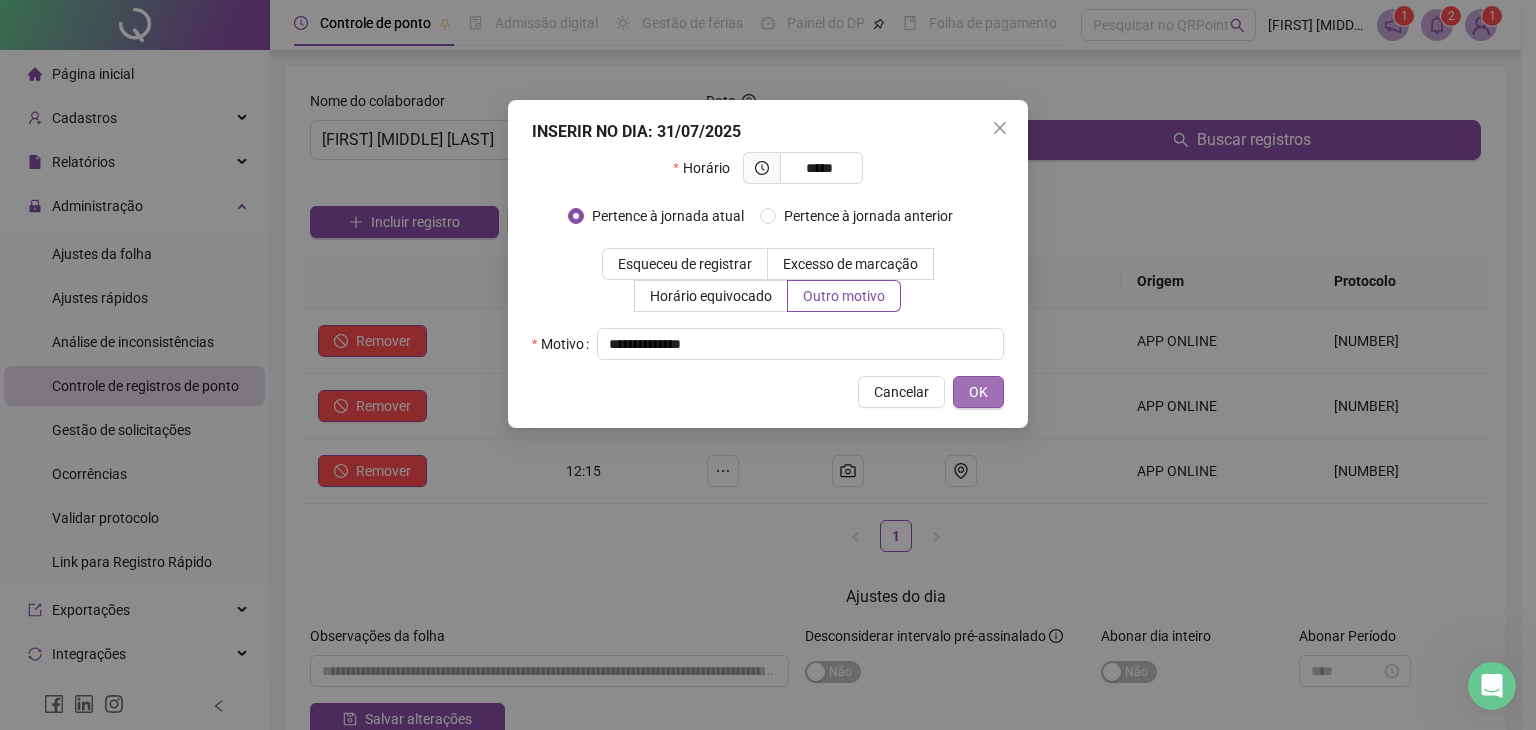 click on "OK" at bounding box center (978, 392) 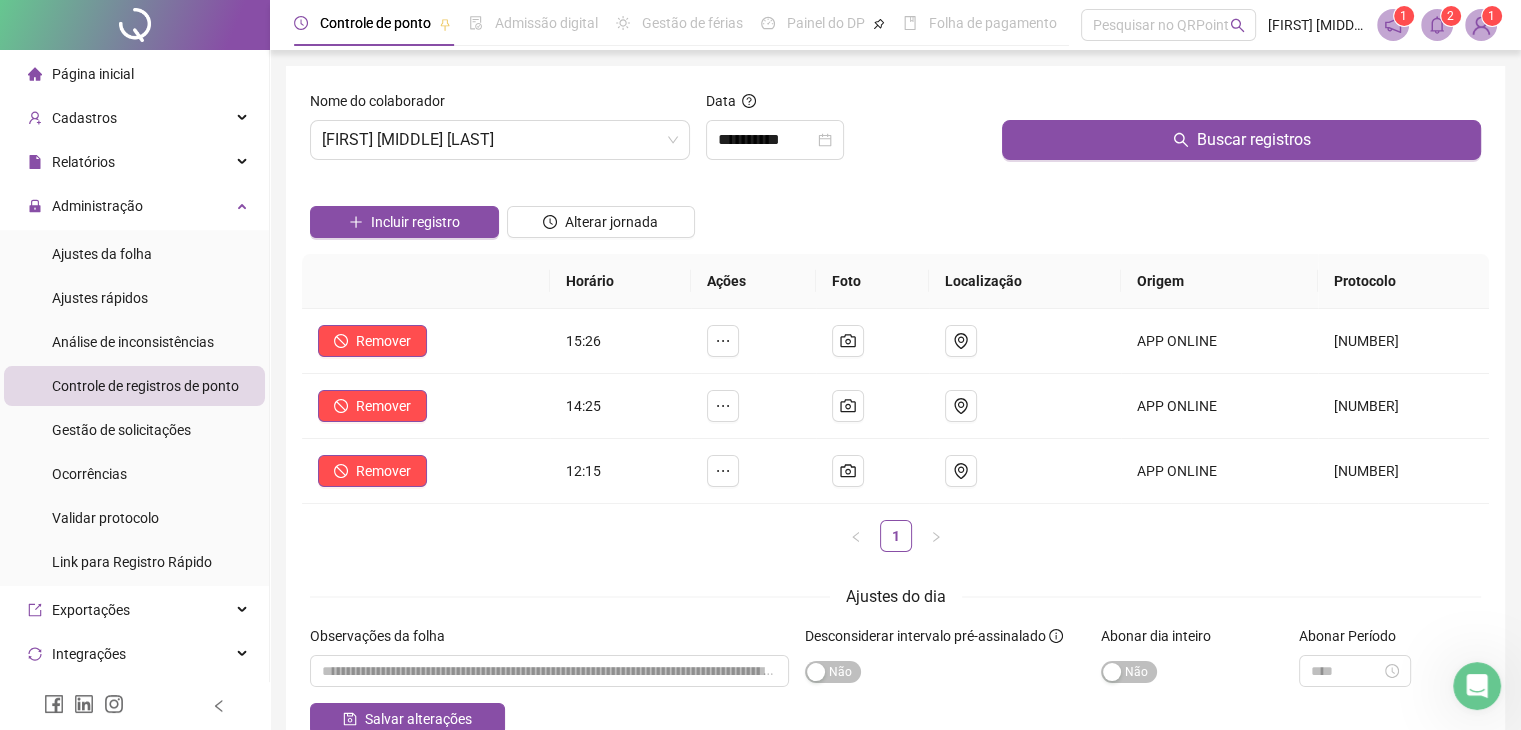 scroll, scrollTop: 100, scrollLeft: 0, axis: vertical 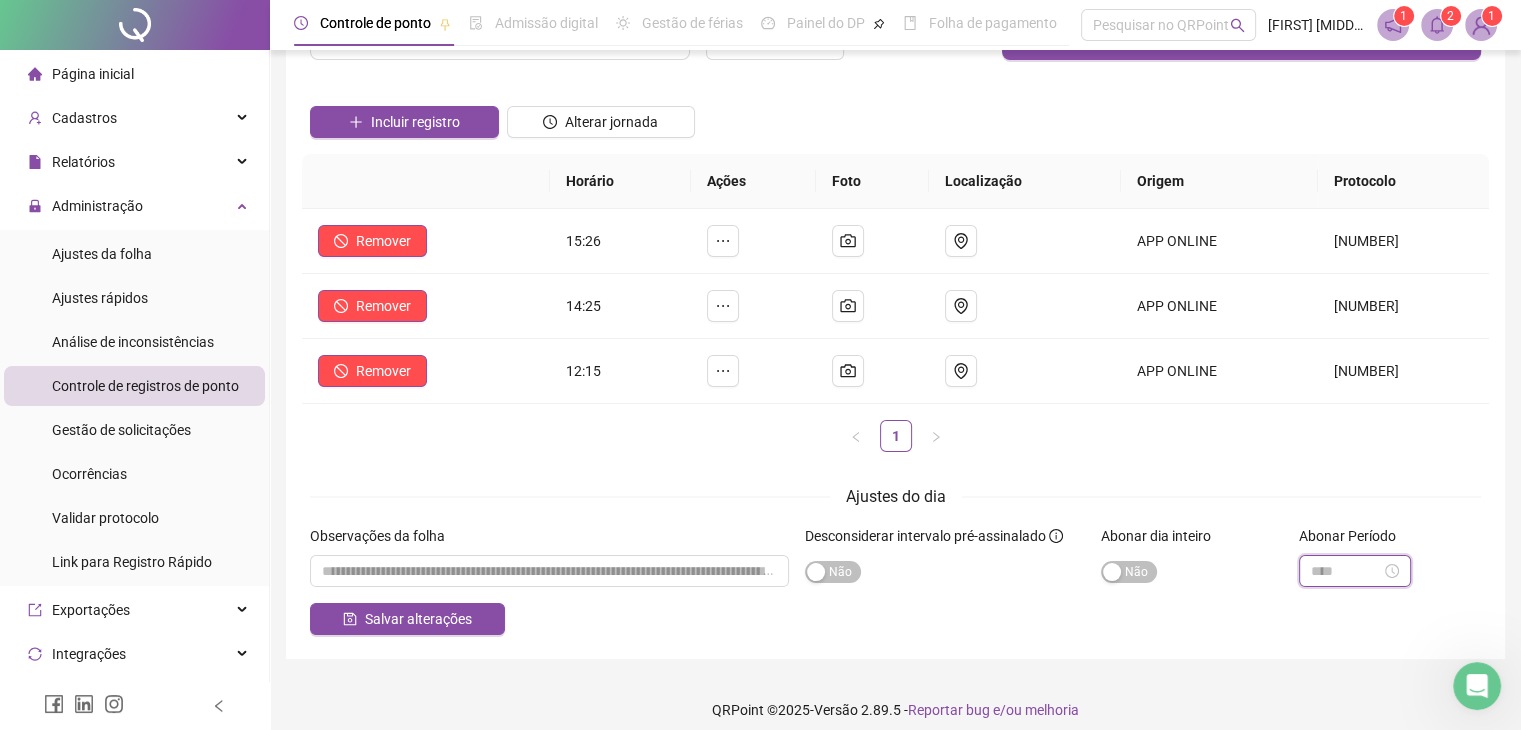 click at bounding box center (1346, 571) 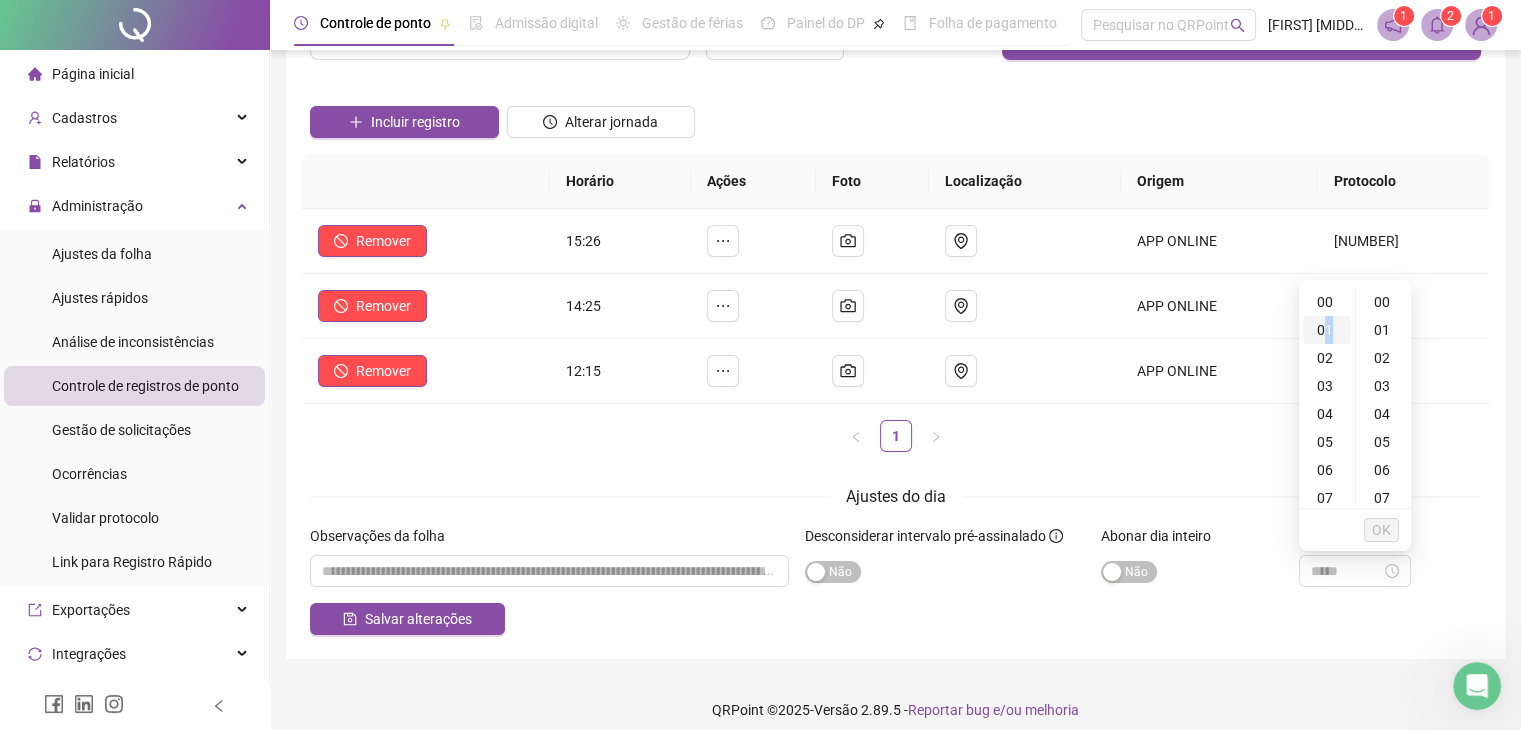 click on "01" at bounding box center (1327, 330) 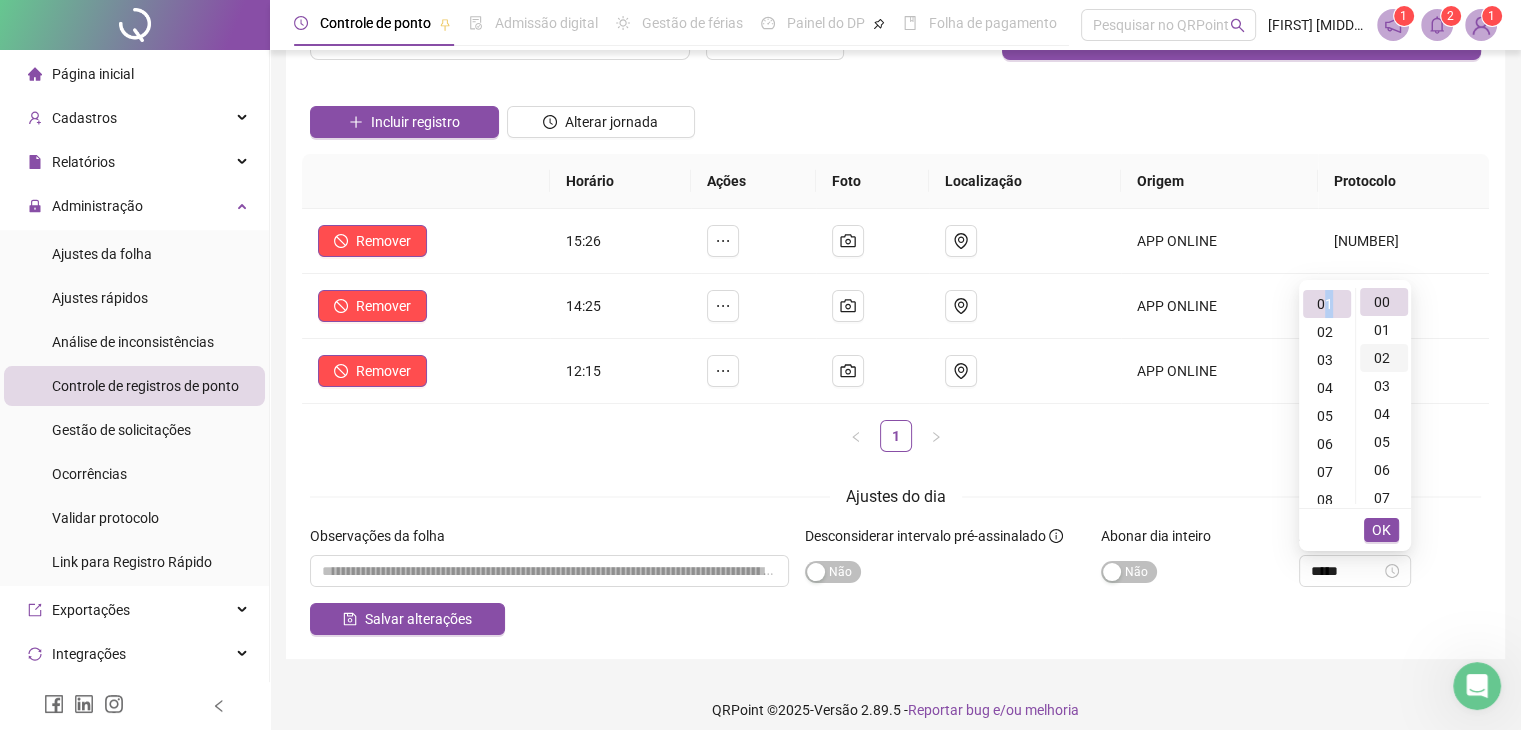 scroll, scrollTop: 28, scrollLeft: 0, axis: vertical 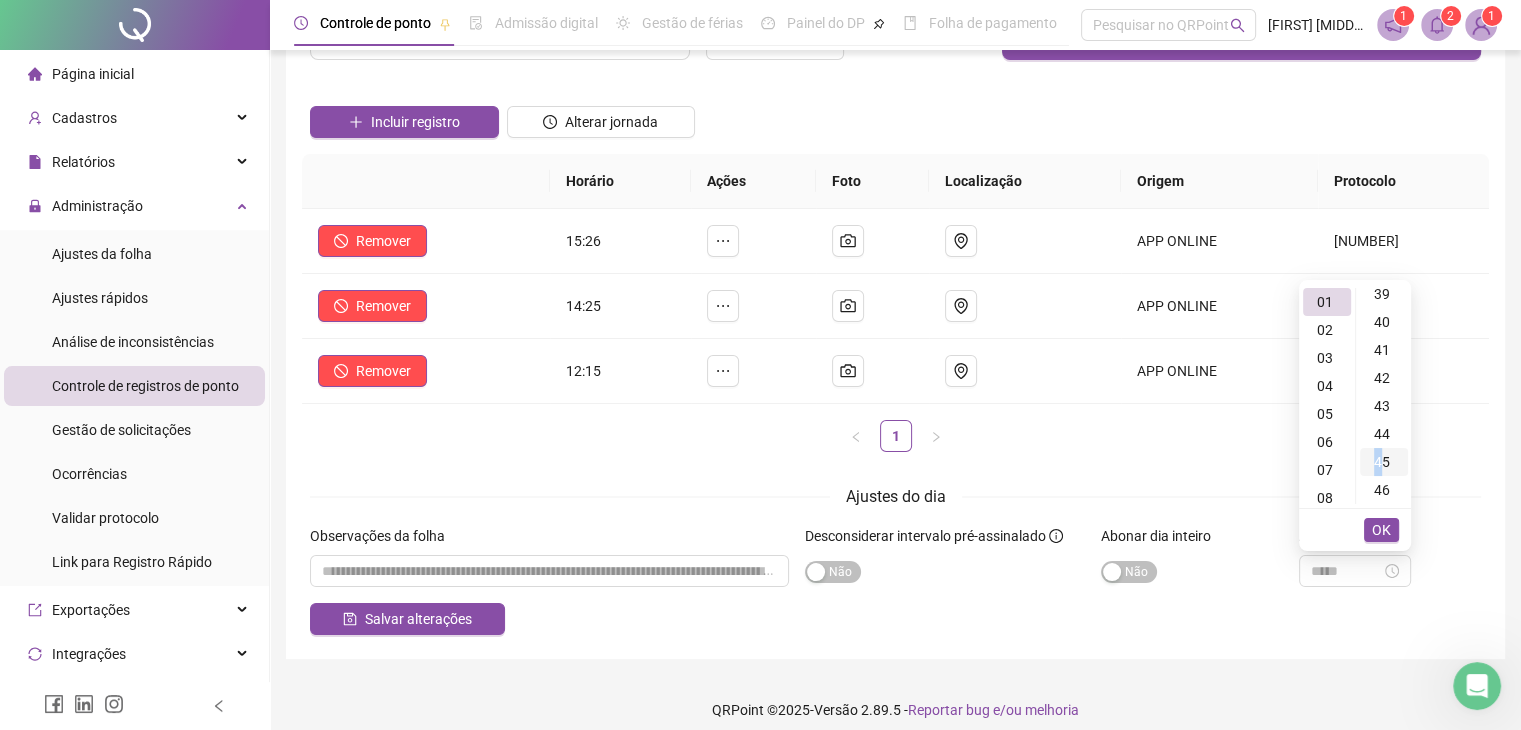 click on "45" at bounding box center (1384, 462) 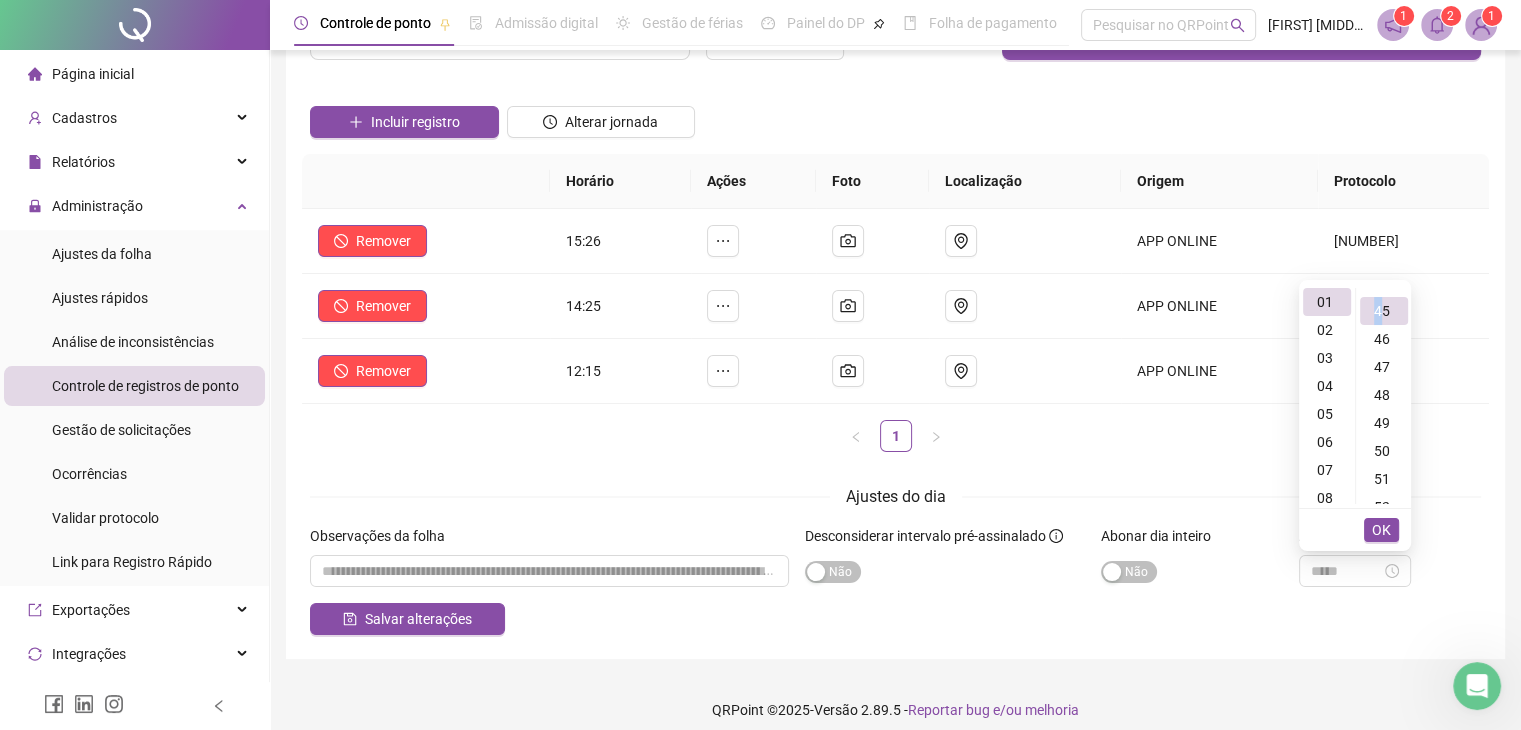 scroll, scrollTop: 1260, scrollLeft: 0, axis: vertical 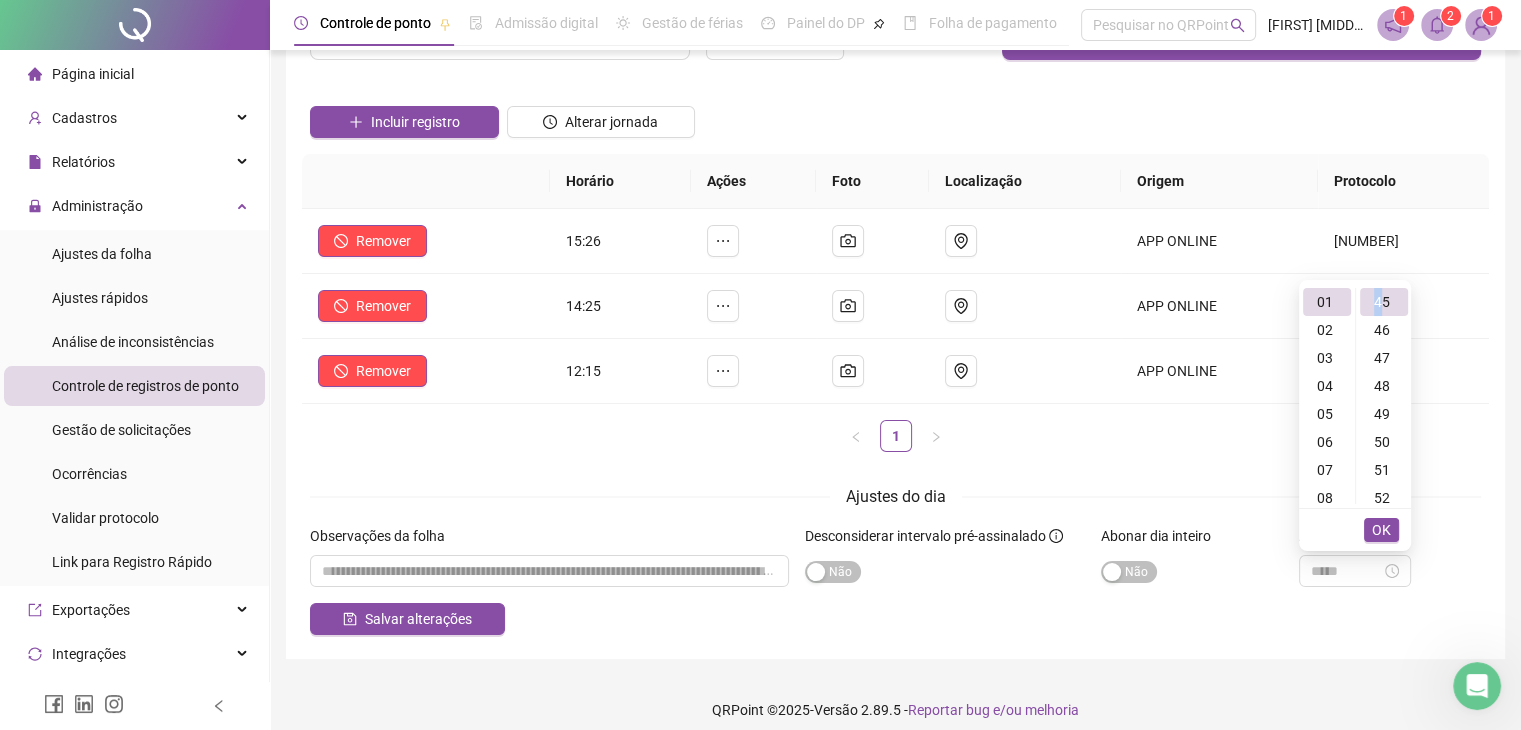 type on "*****" 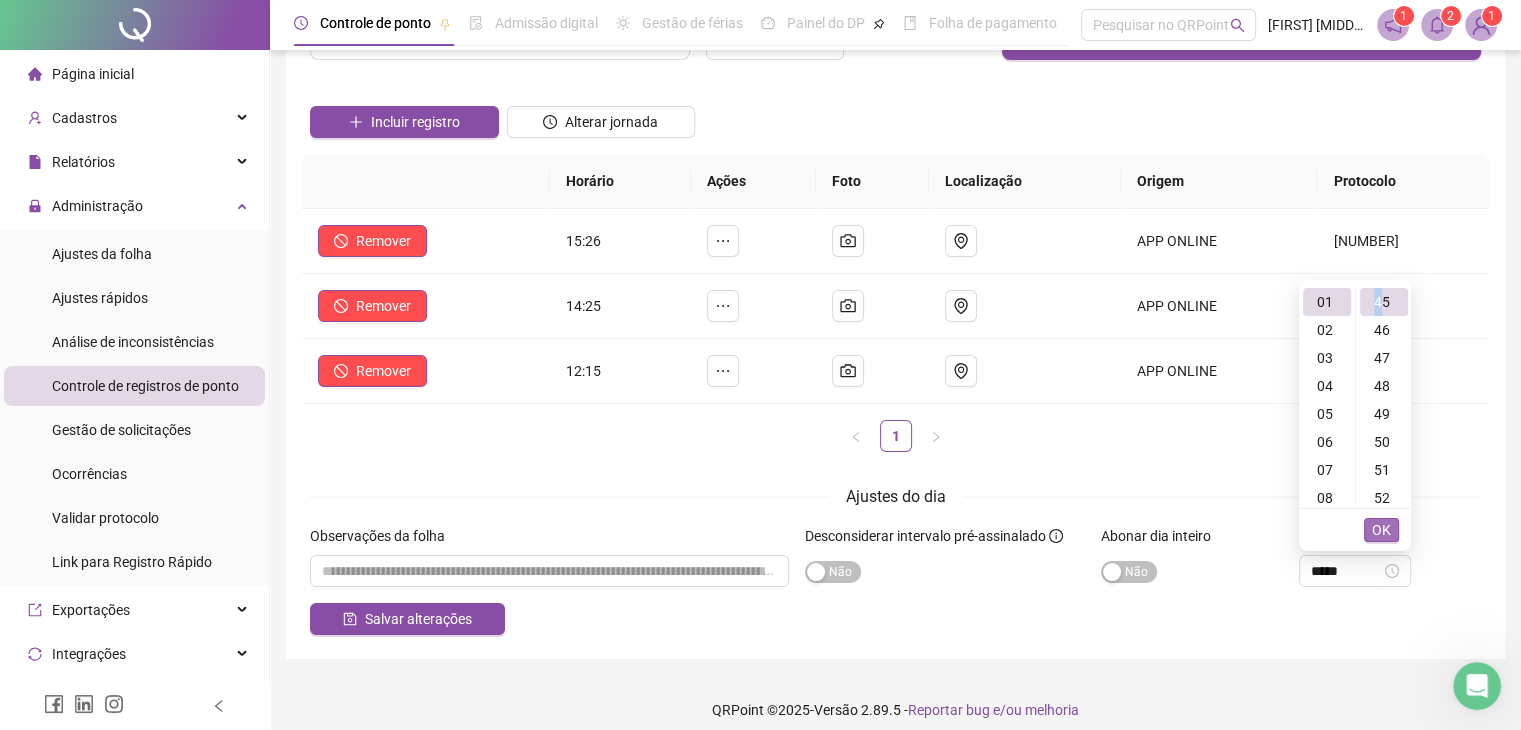 click on "OK" at bounding box center [1381, 530] 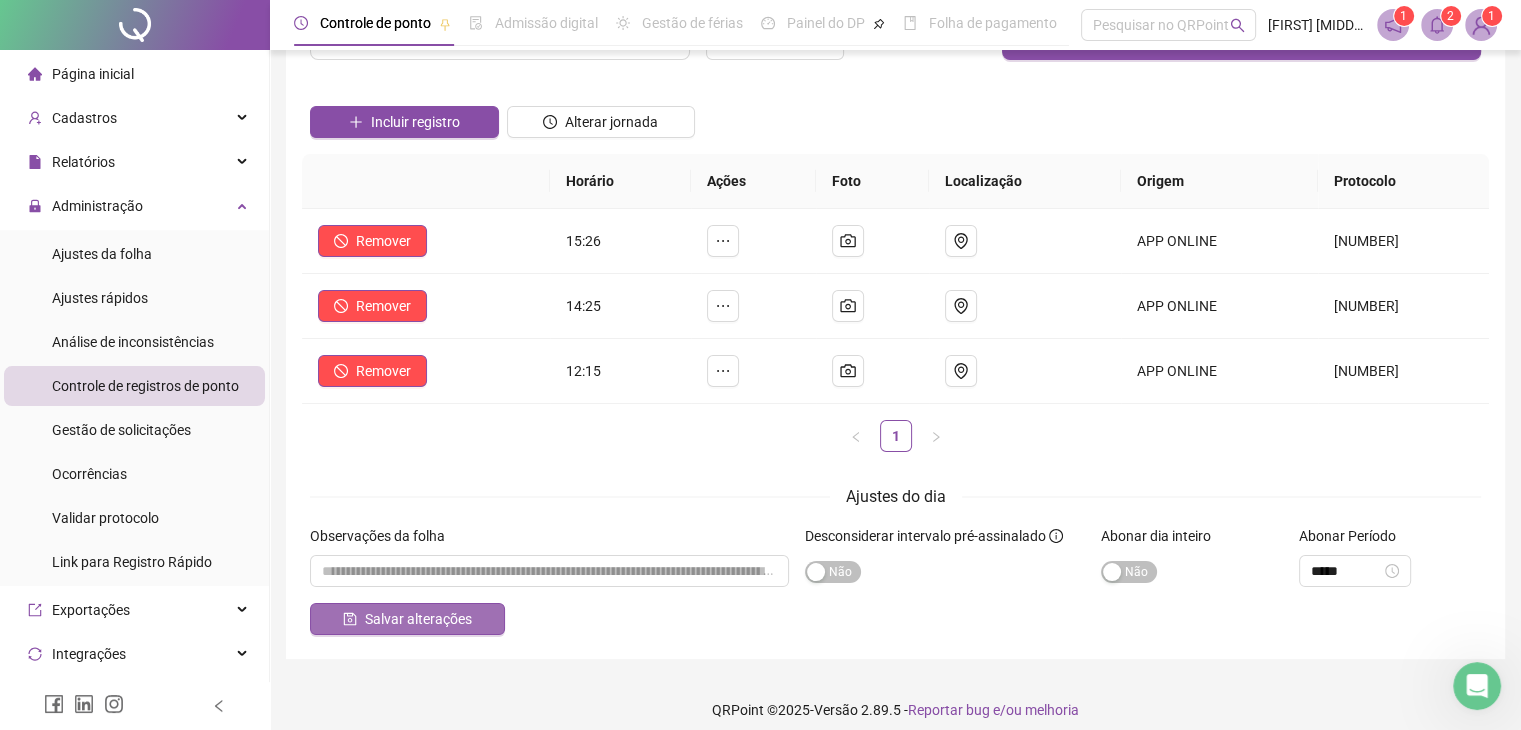 click on "Salvar alterações" at bounding box center [418, 619] 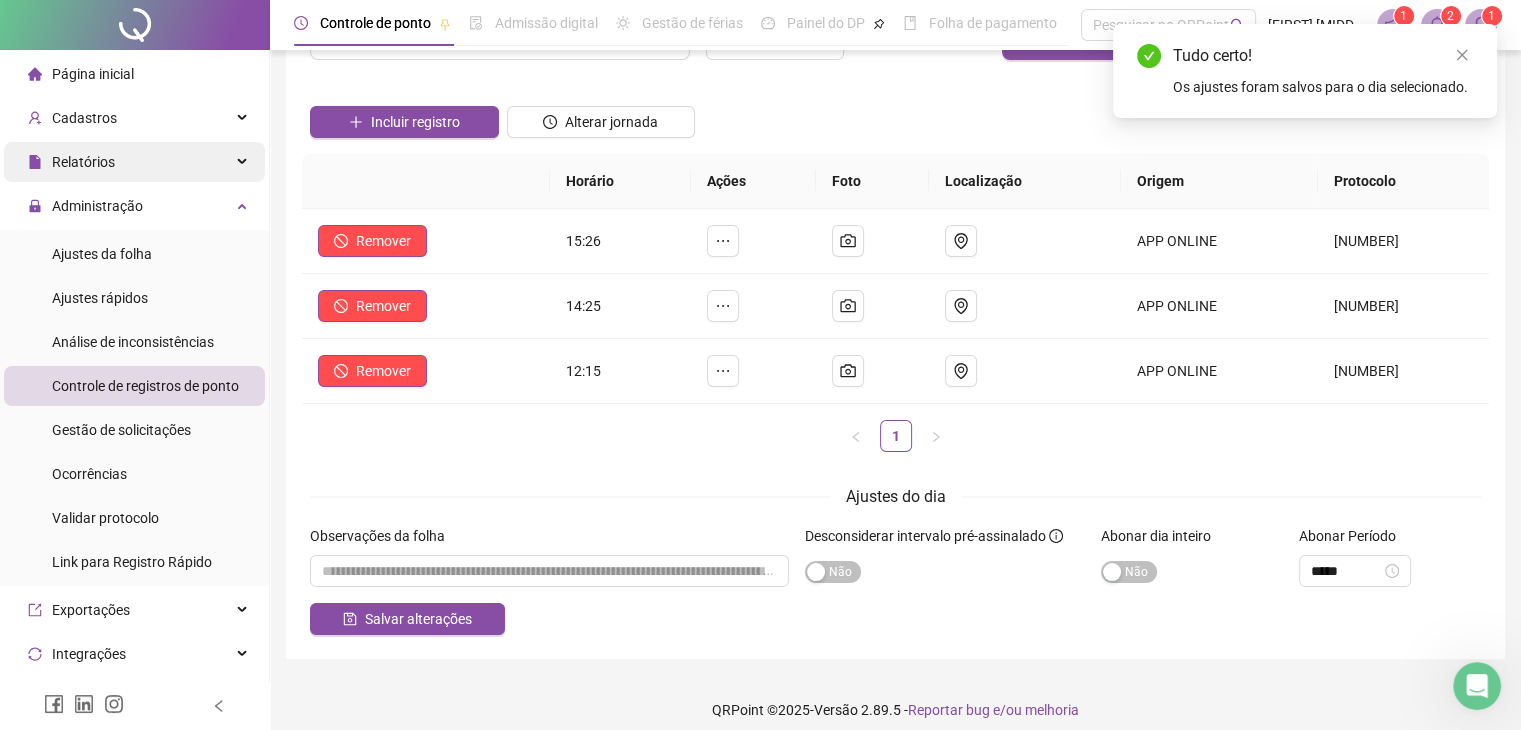 click on "Relatórios" at bounding box center (83, 162) 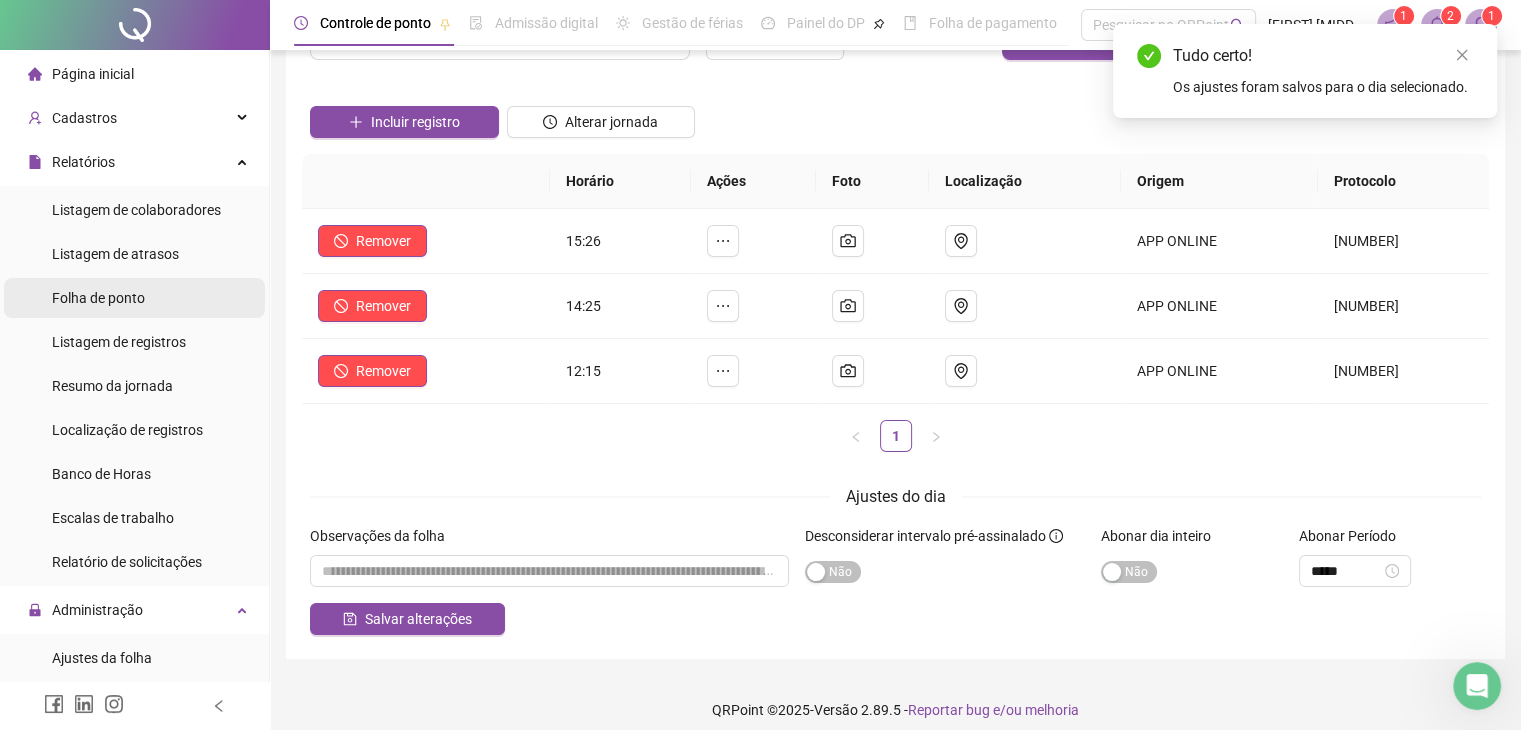 click on "Folha de ponto" at bounding box center (98, 298) 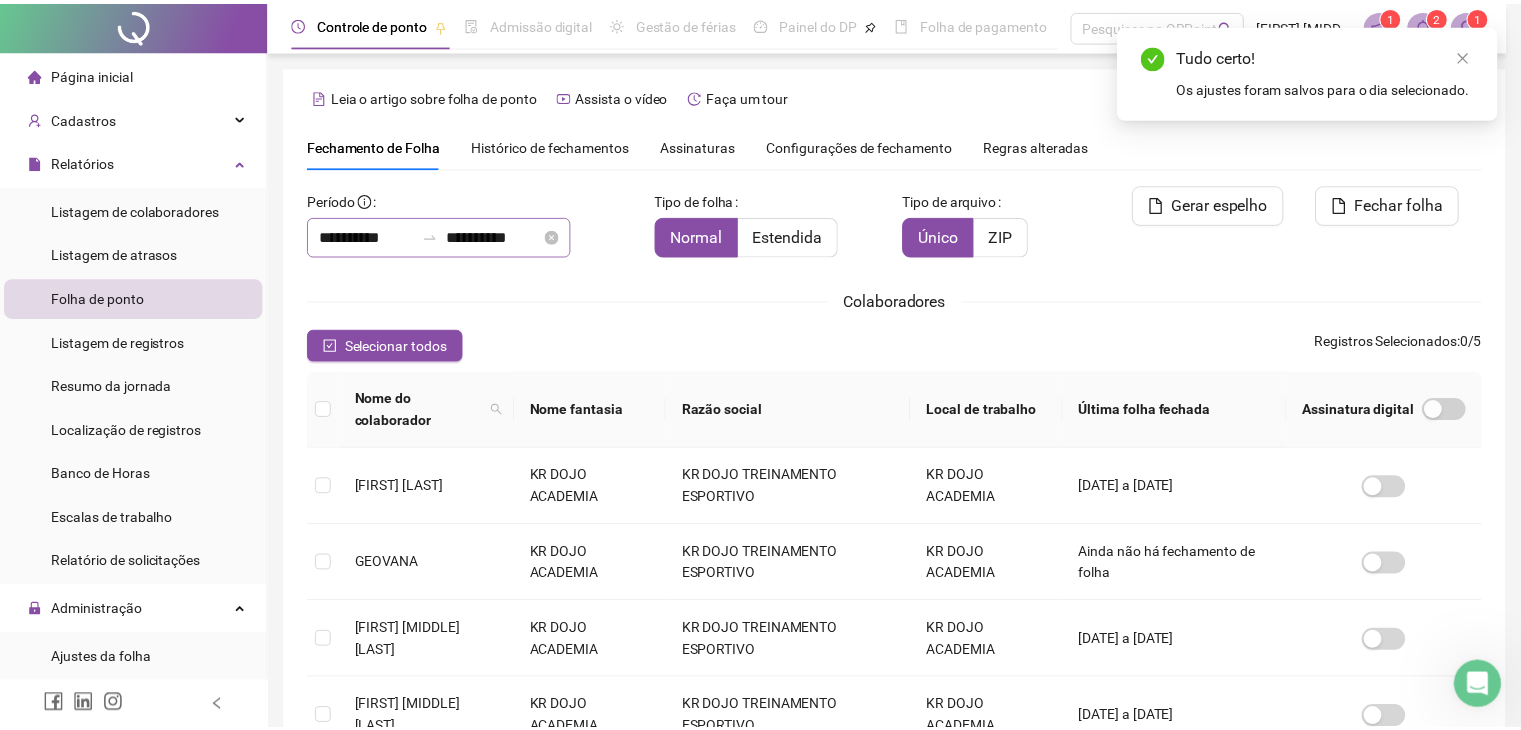 scroll, scrollTop: 33, scrollLeft: 0, axis: vertical 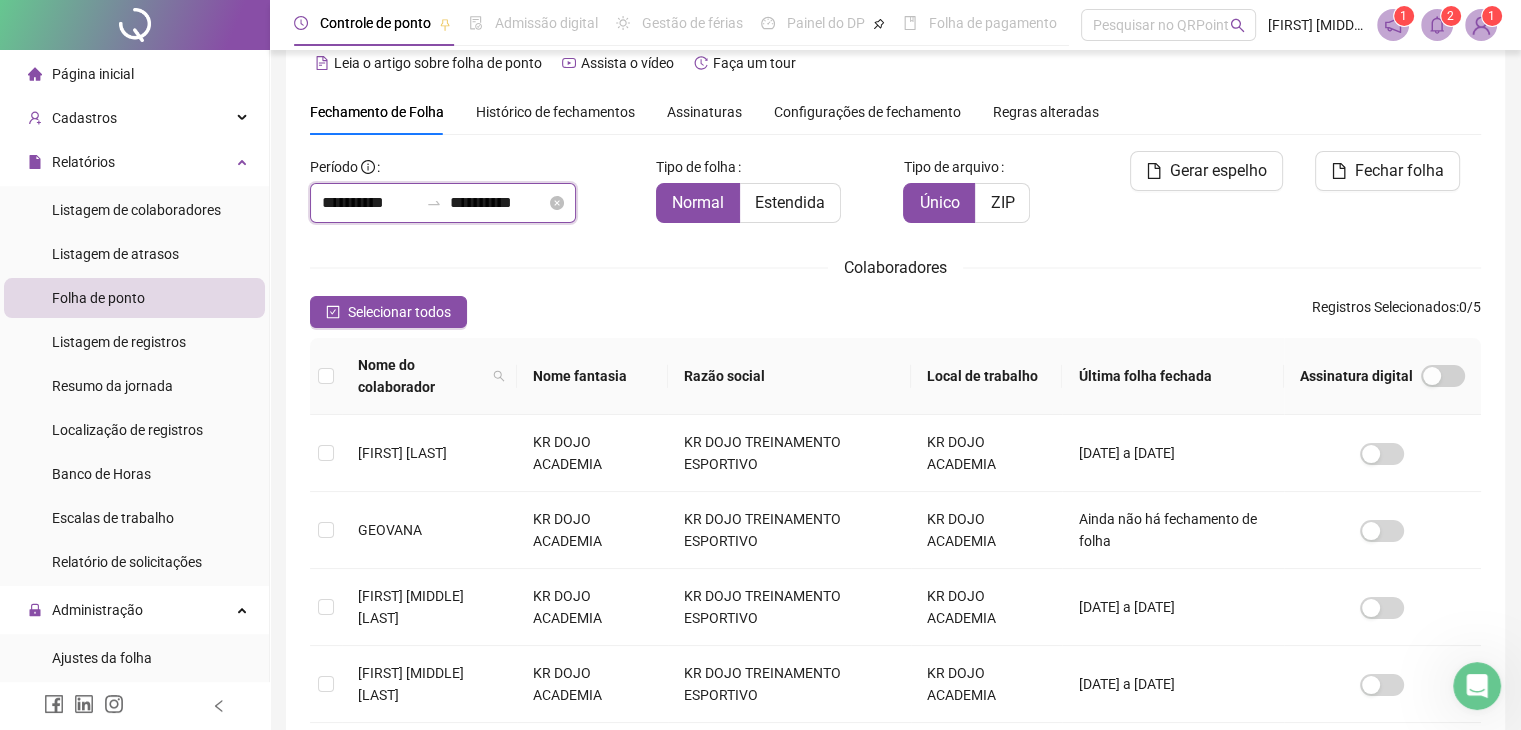 click on "**********" at bounding box center [370, 203] 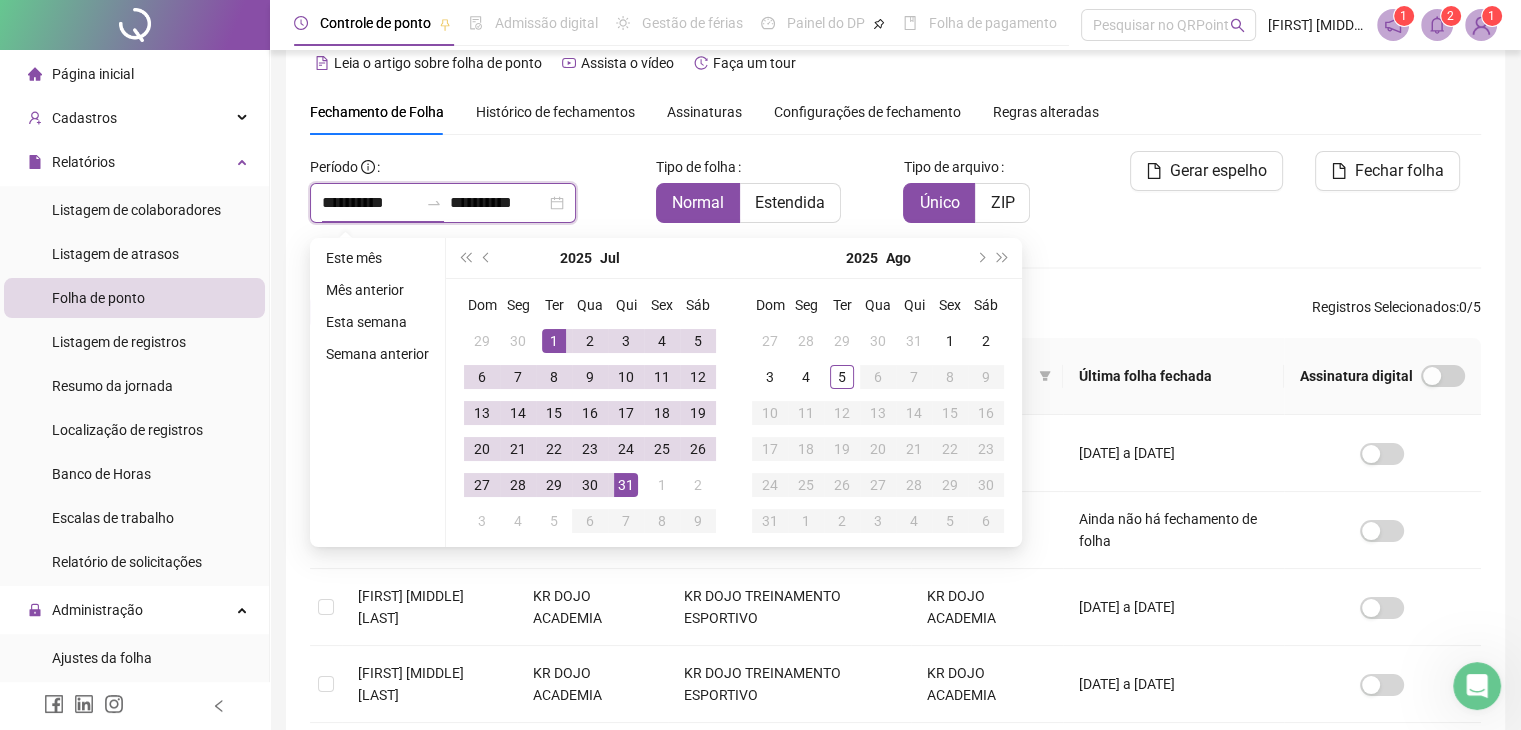 scroll, scrollTop: 44, scrollLeft: 0, axis: vertical 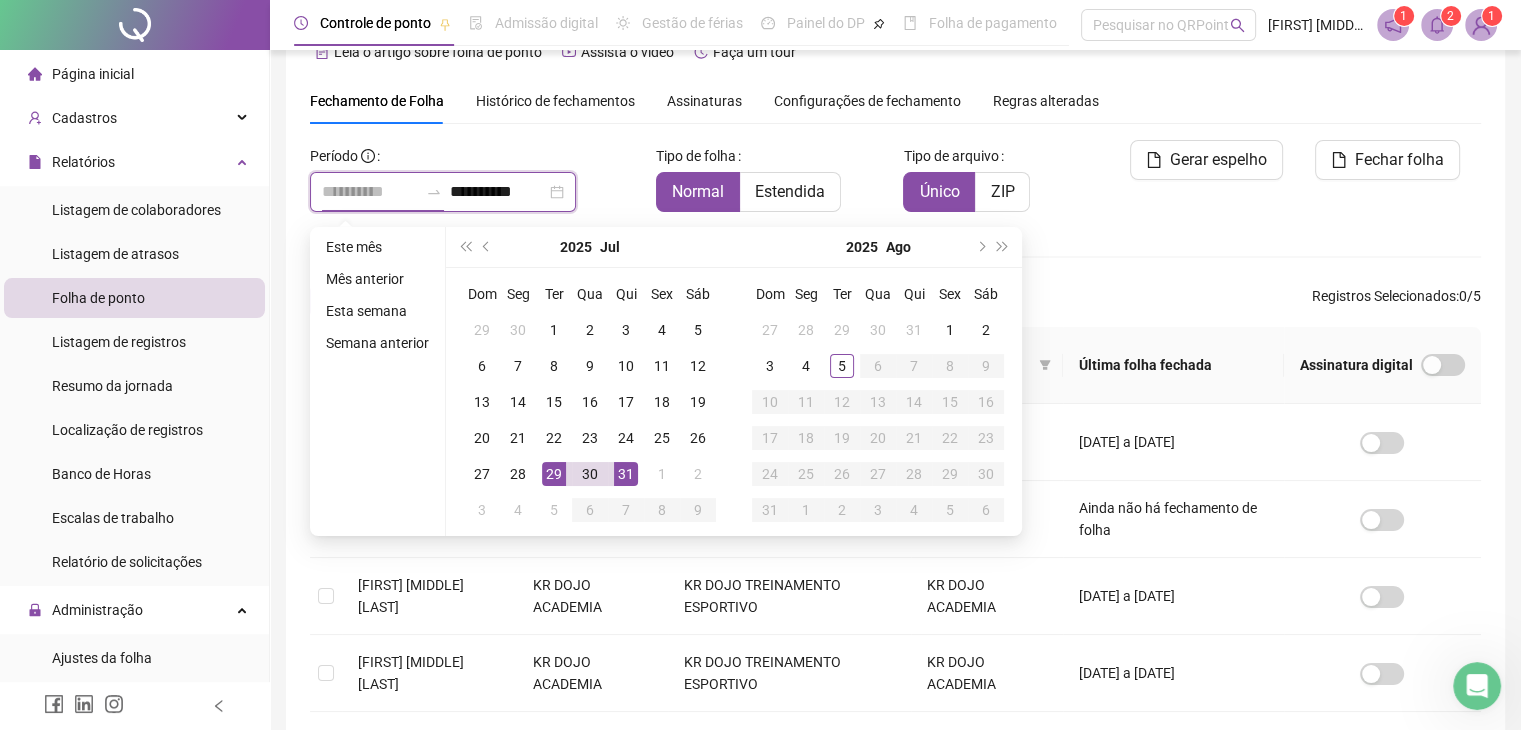 type on "**********" 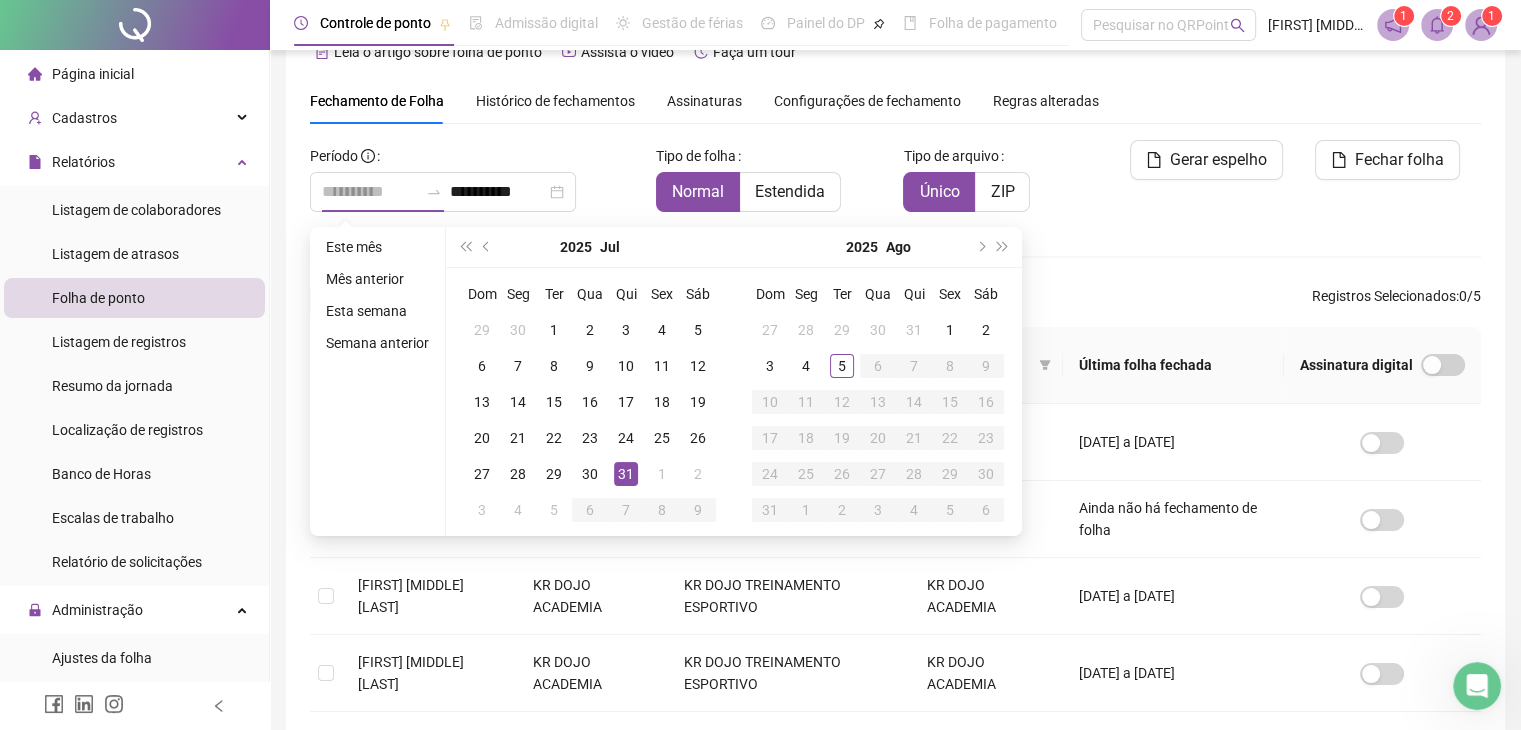 click on "31" at bounding box center [626, 474] 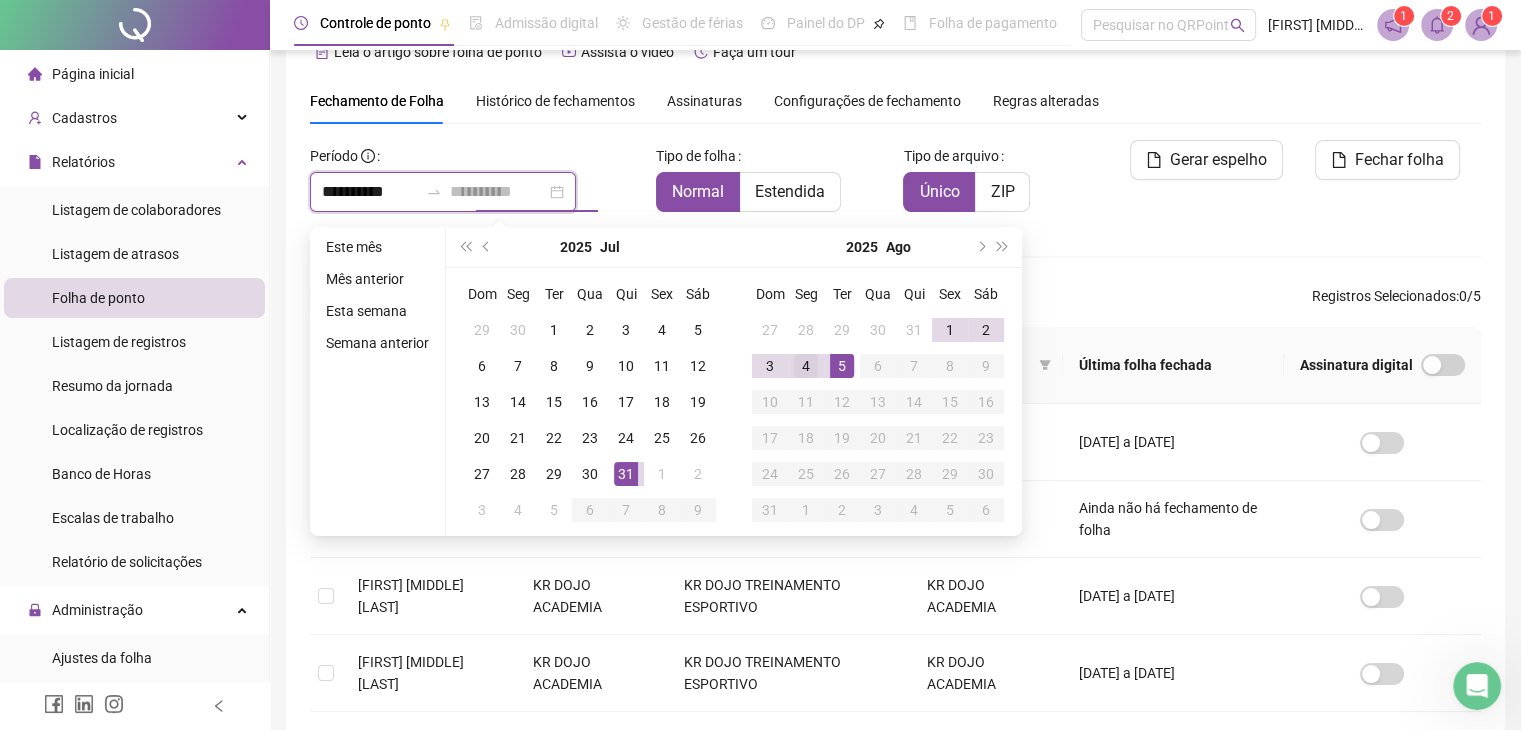 type on "**********" 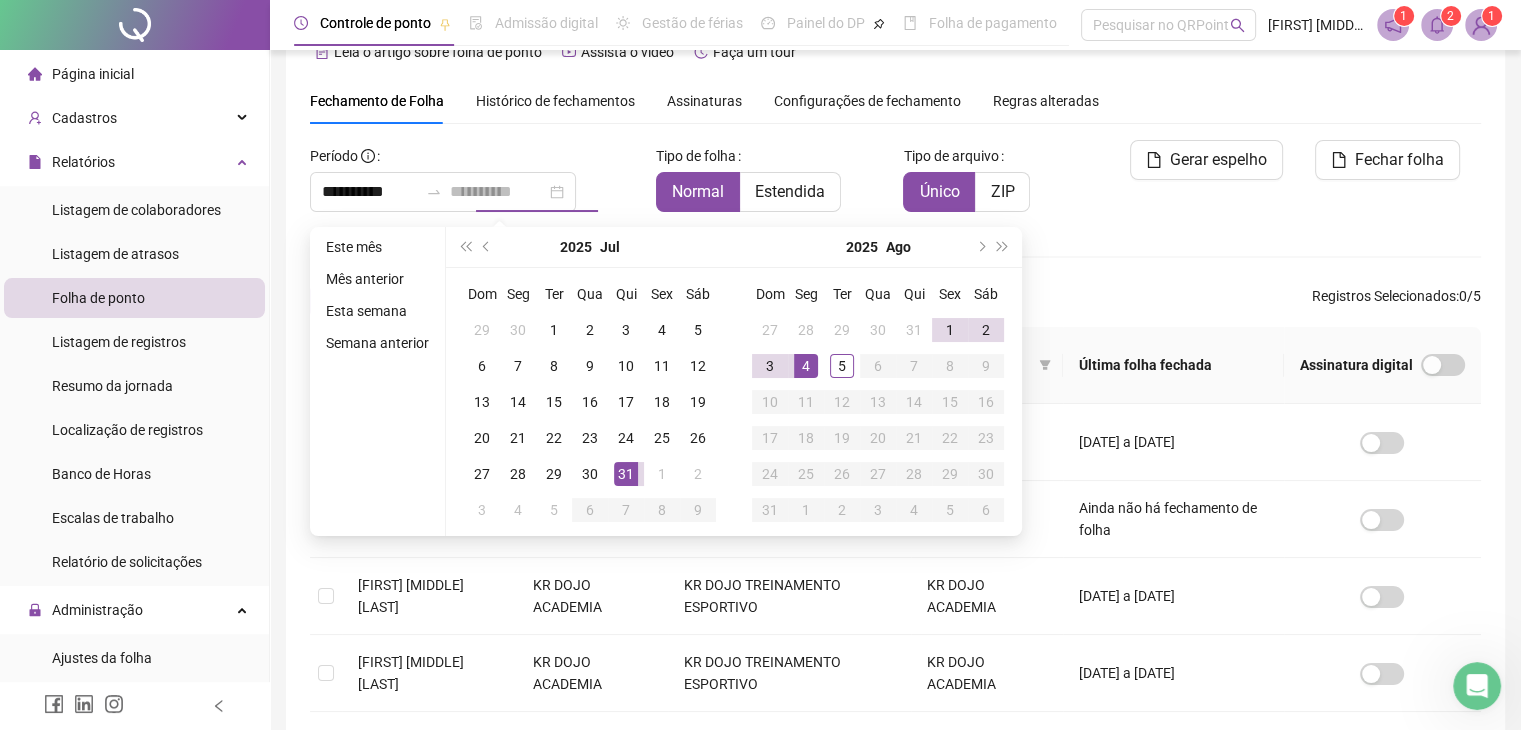 click on "4" at bounding box center [806, 366] 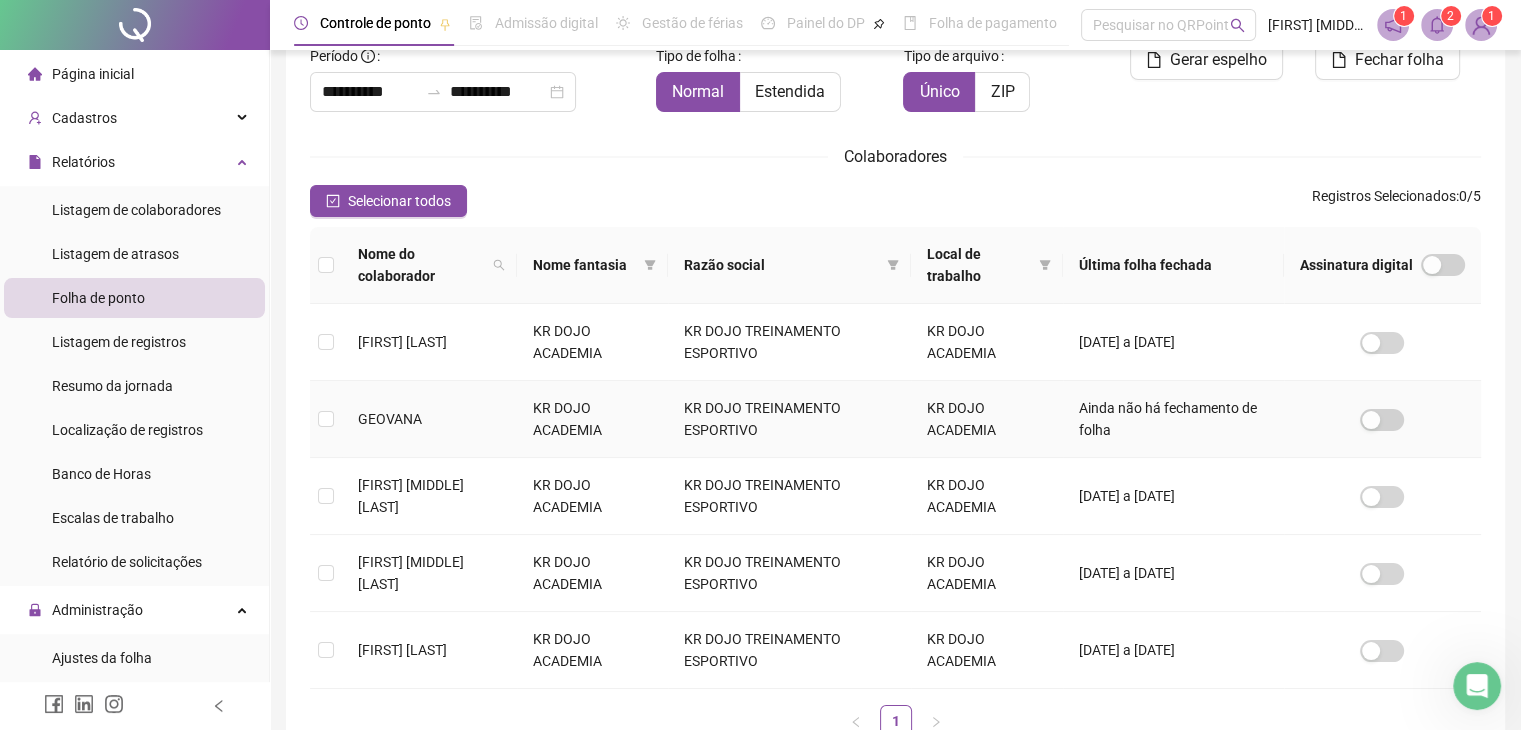 scroll, scrollTop: 276, scrollLeft: 0, axis: vertical 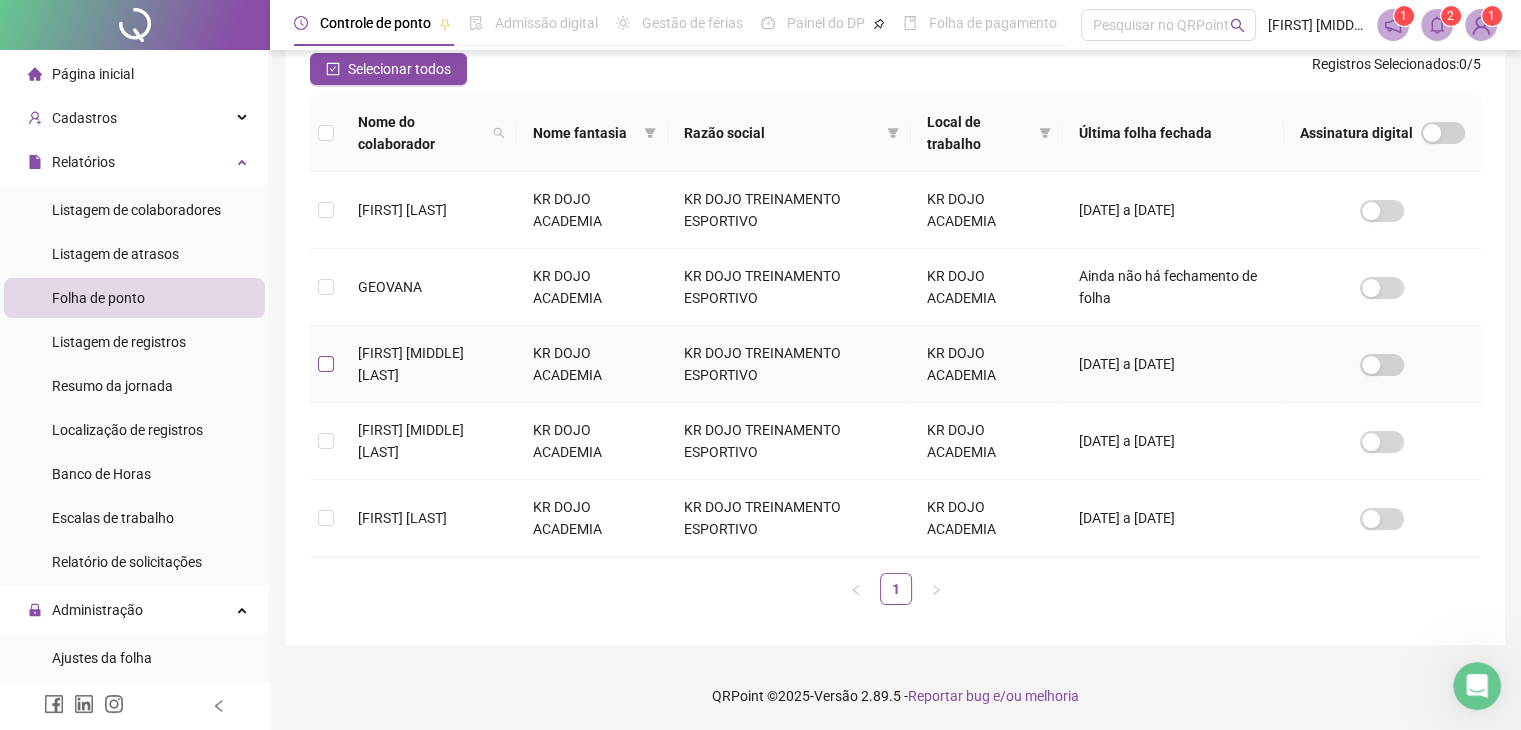 click at bounding box center (326, 364) 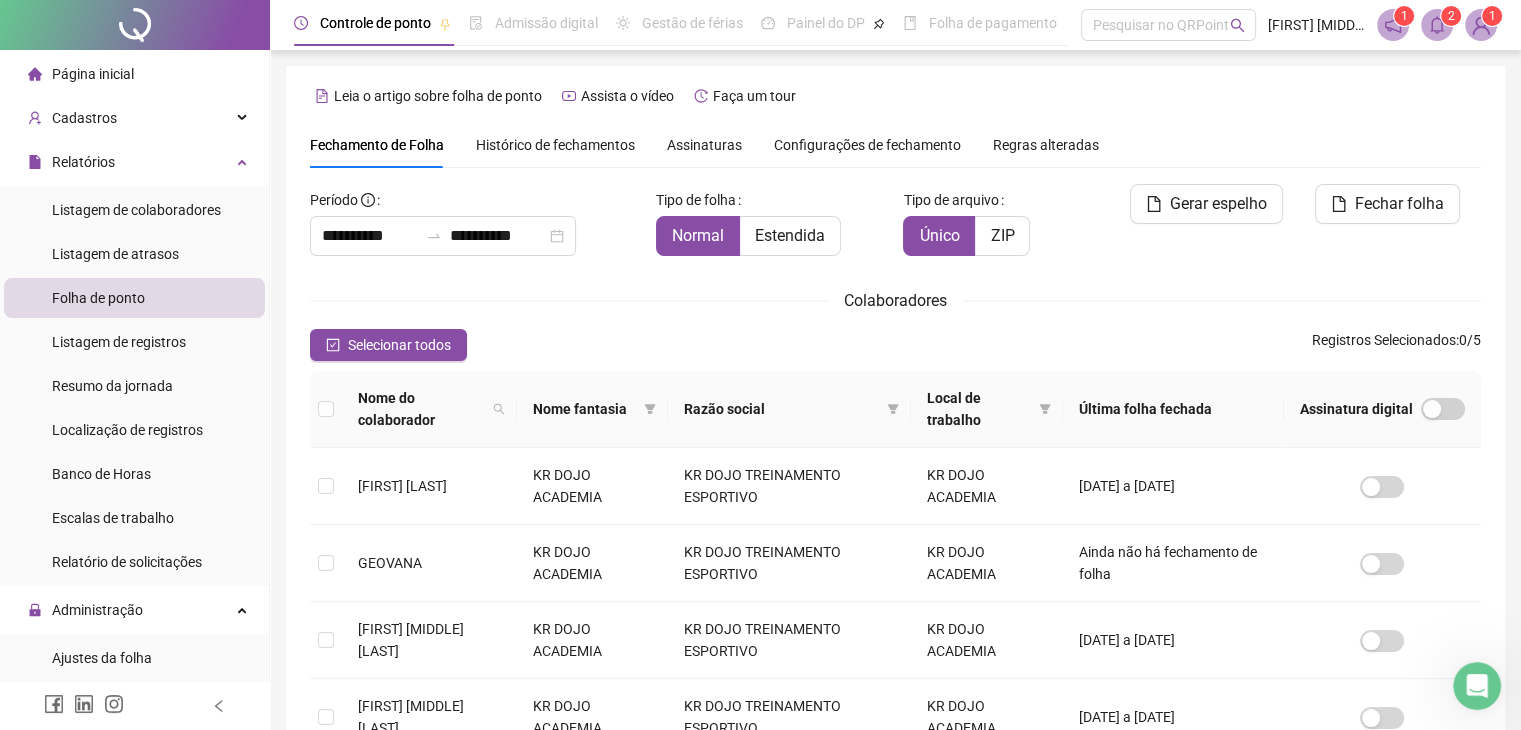 scroll, scrollTop: 276, scrollLeft: 0, axis: vertical 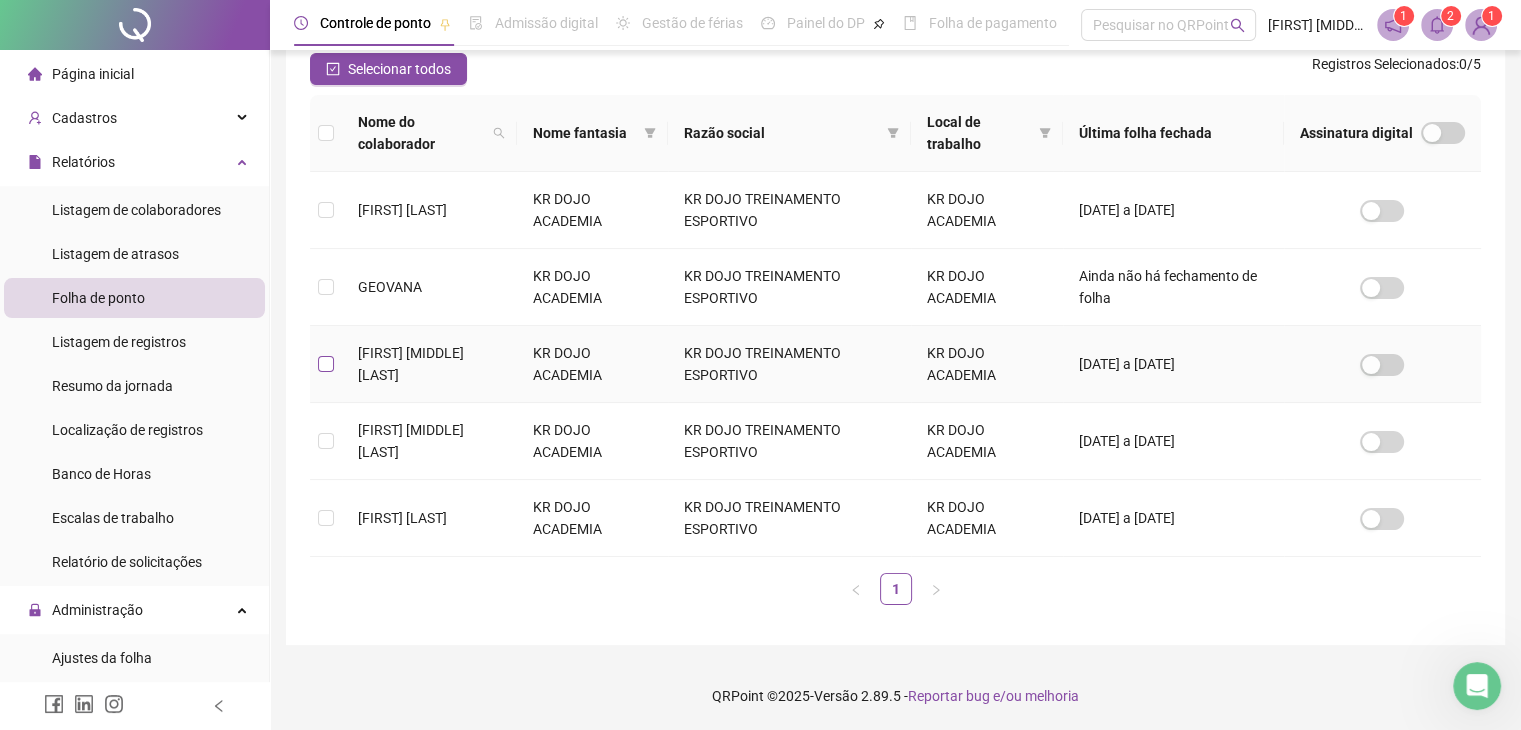 click at bounding box center (326, 364) 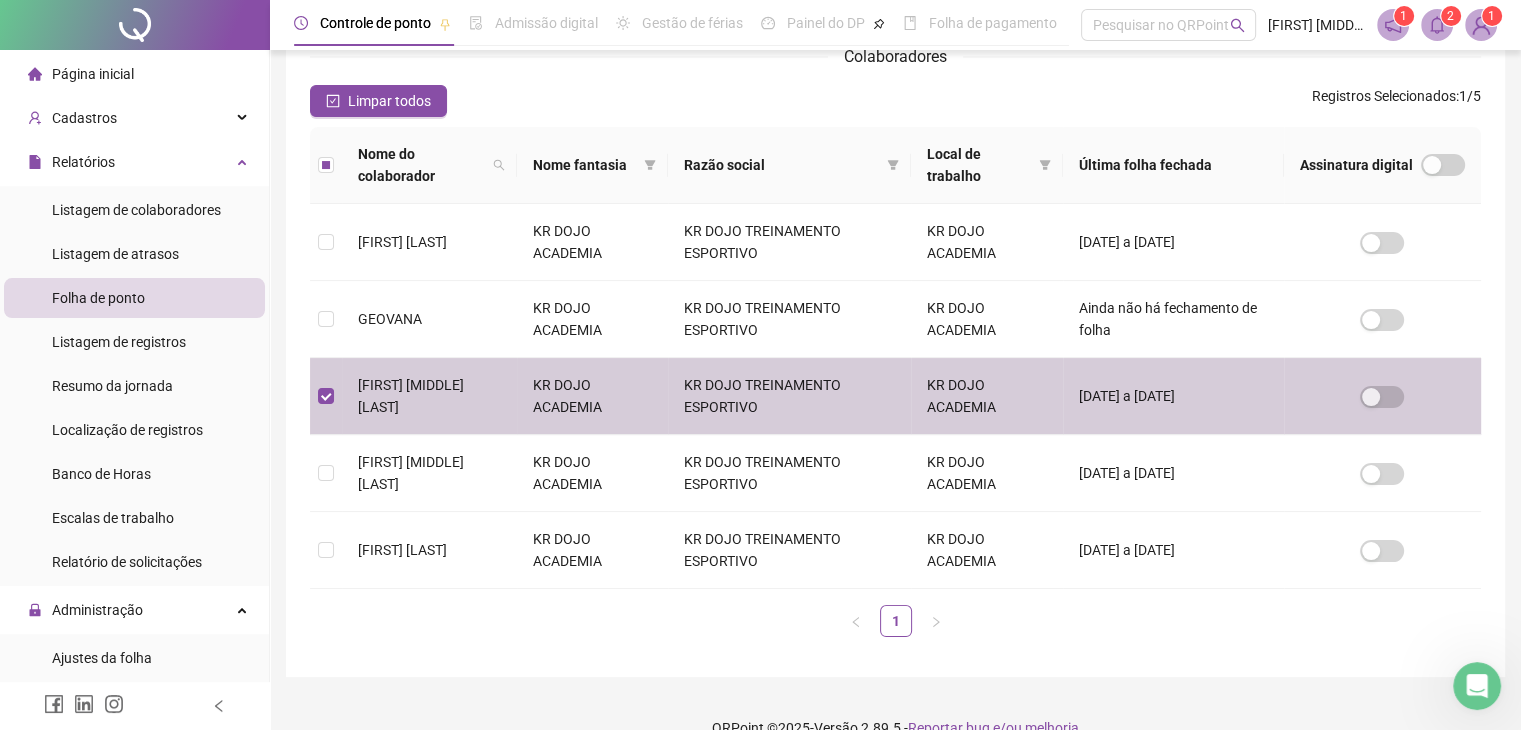 scroll, scrollTop: 44, scrollLeft: 0, axis: vertical 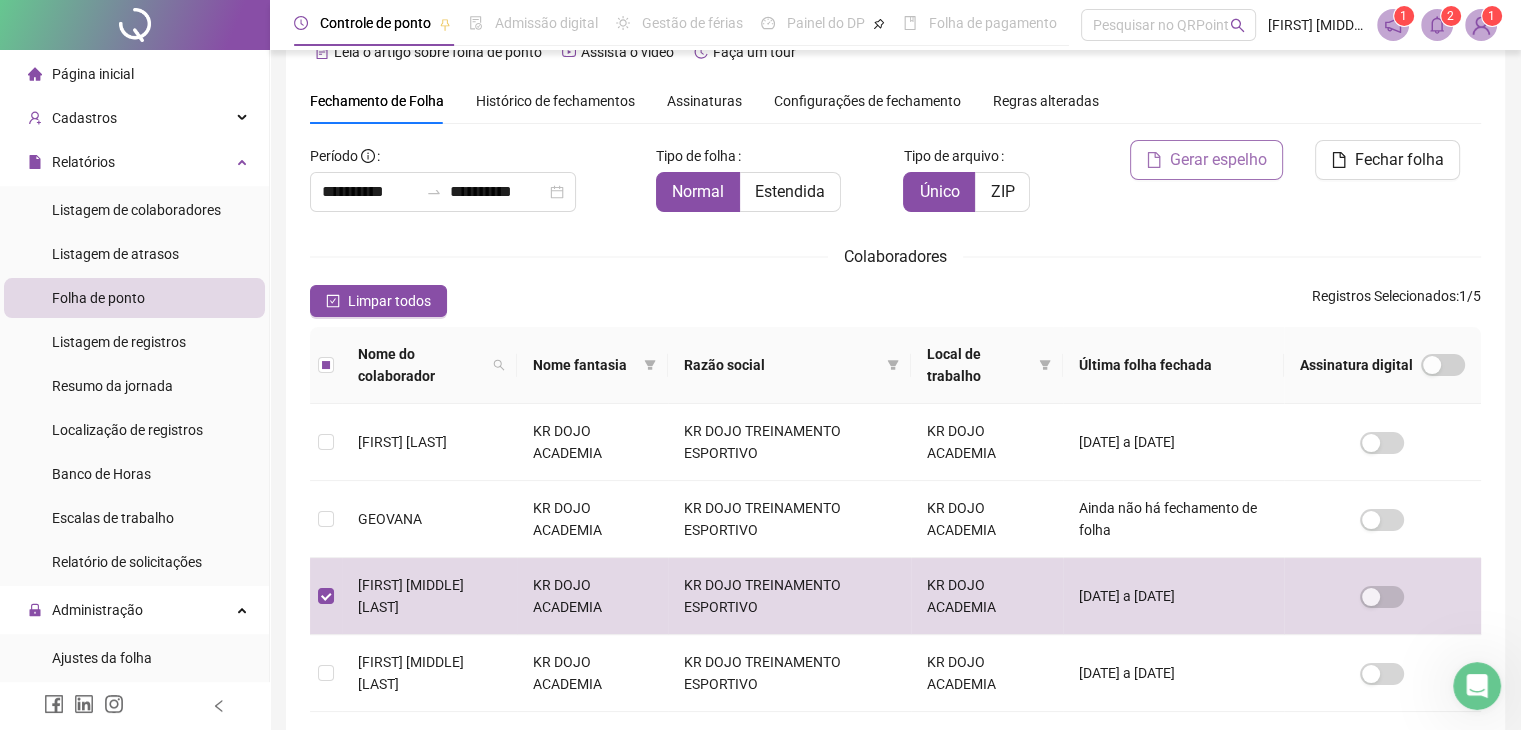 click on "Gerar espelho" at bounding box center [1218, 160] 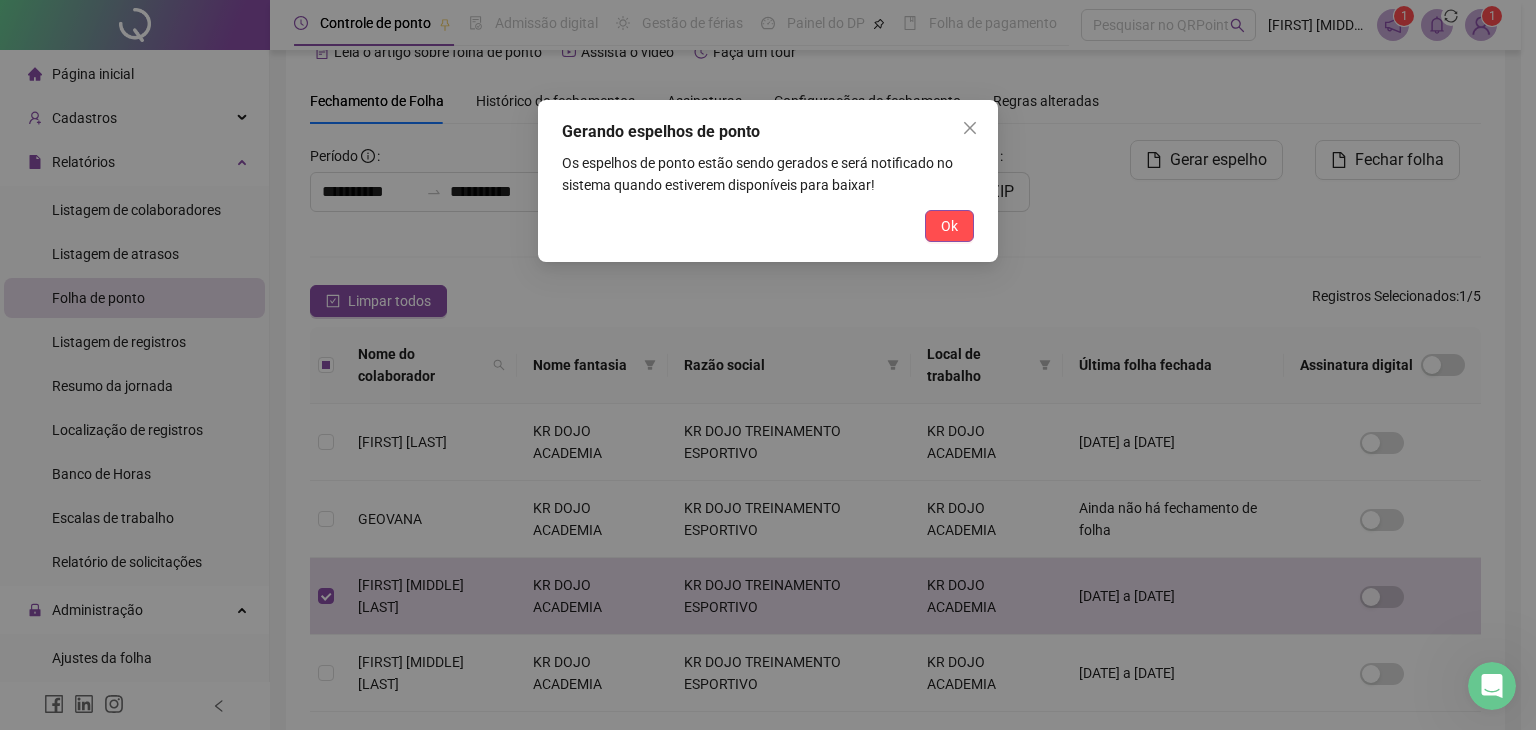 click on "Ok" at bounding box center (949, 226) 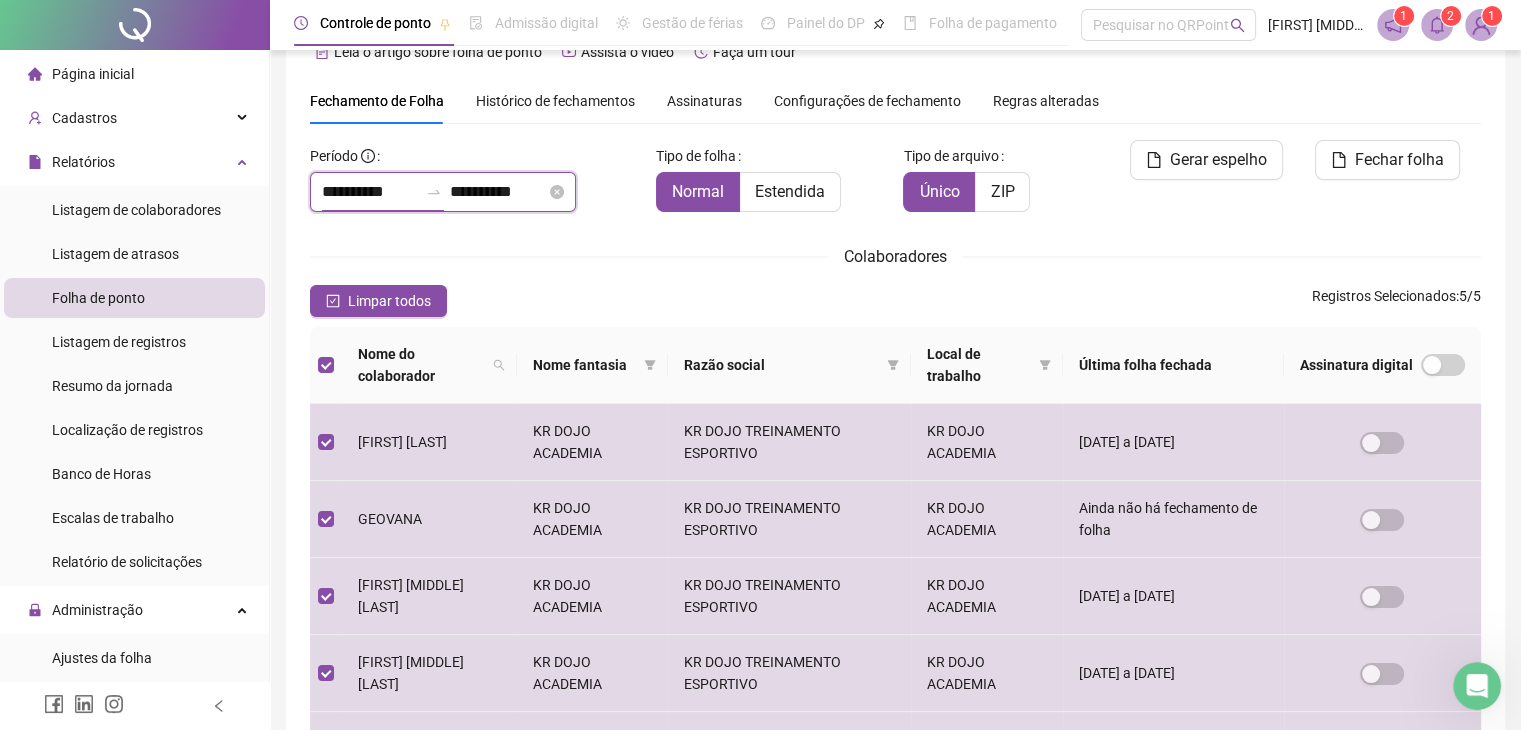 click on "**********" at bounding box center (370, 192) 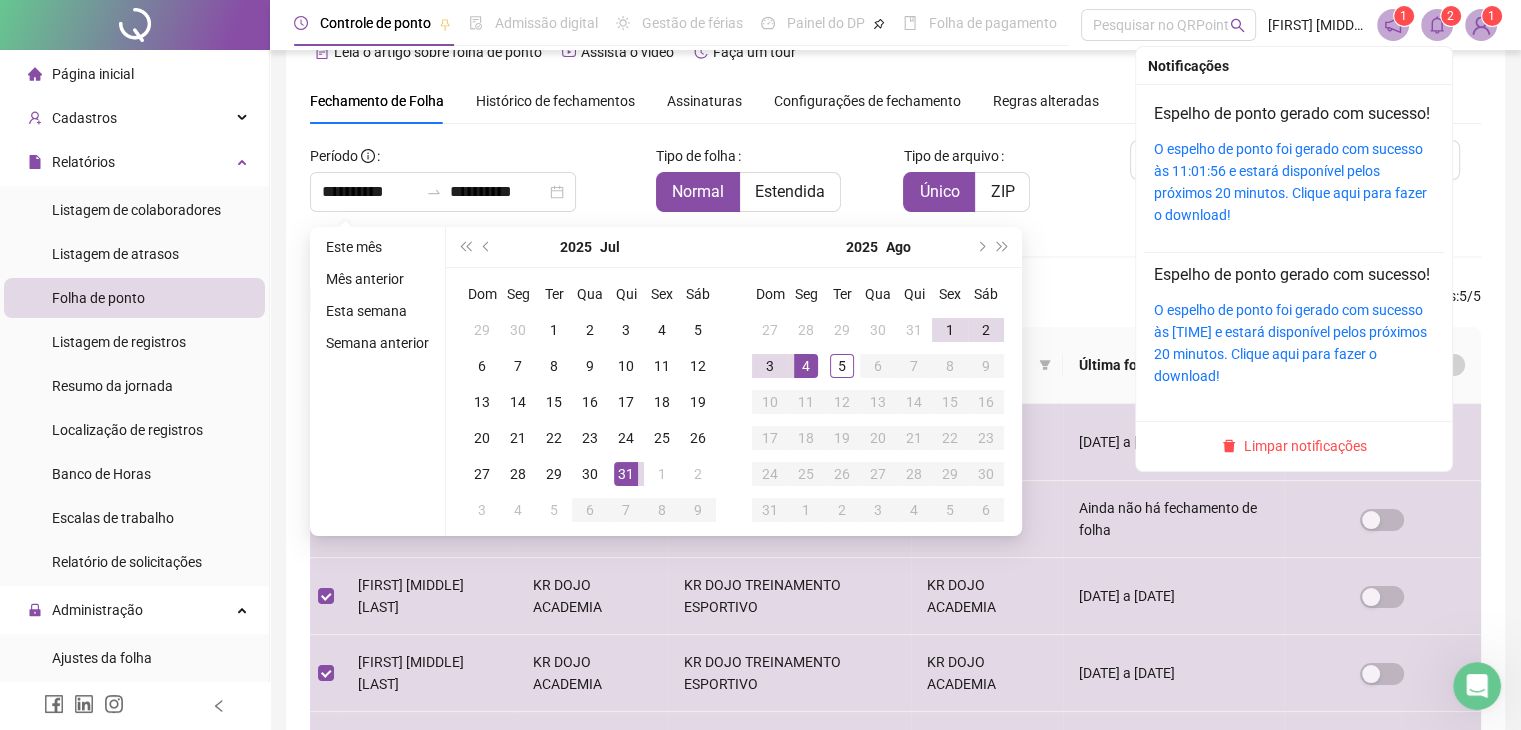 click on "2" at bounding box center [1451, 16] 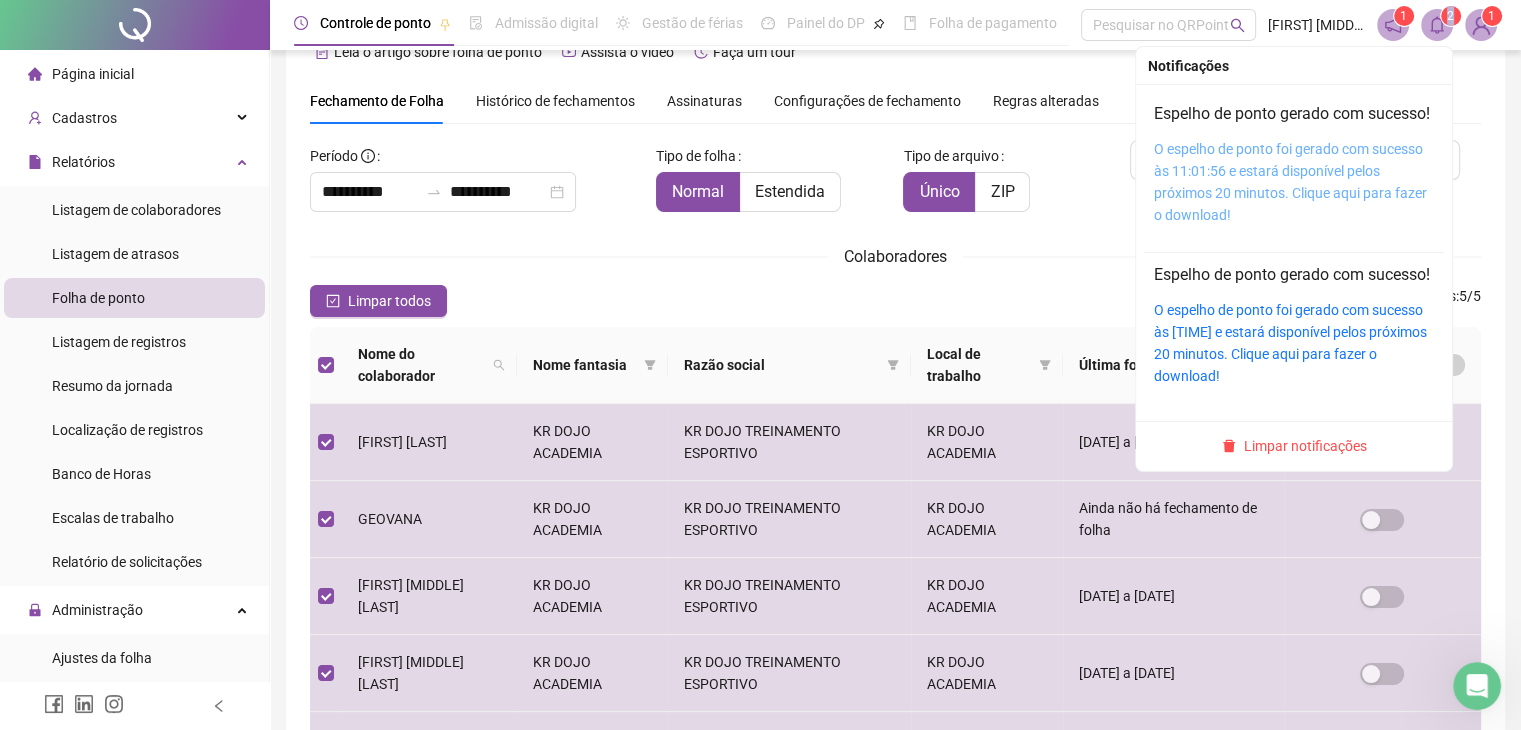 click on "O espelho de ponto foi gerado com sucesso às 11:01:56 e estará disponível pelos próximos 20 minutos.
Clique aqui para fazer o download!" at bounding box center [1290, 182] 